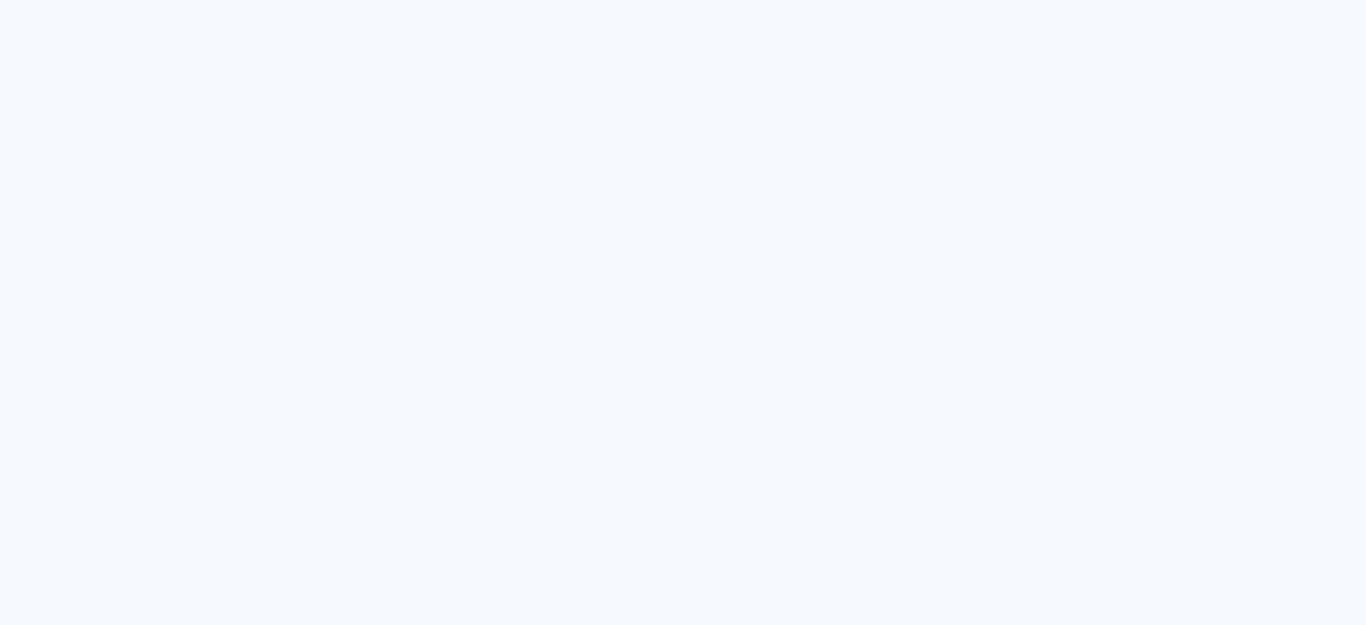 scroll, scrollTop: 0, scrollLeft: 0, axis: both 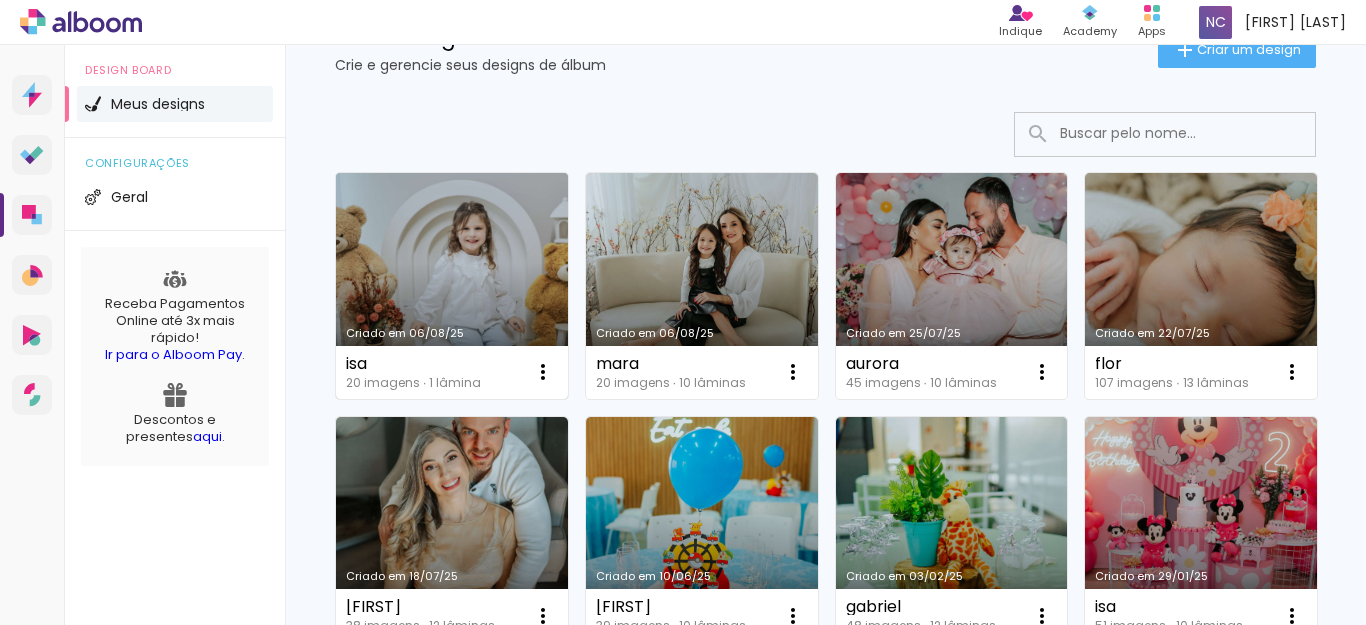 click on "Criado em 06/08/25" at bounding box center (452, 286) 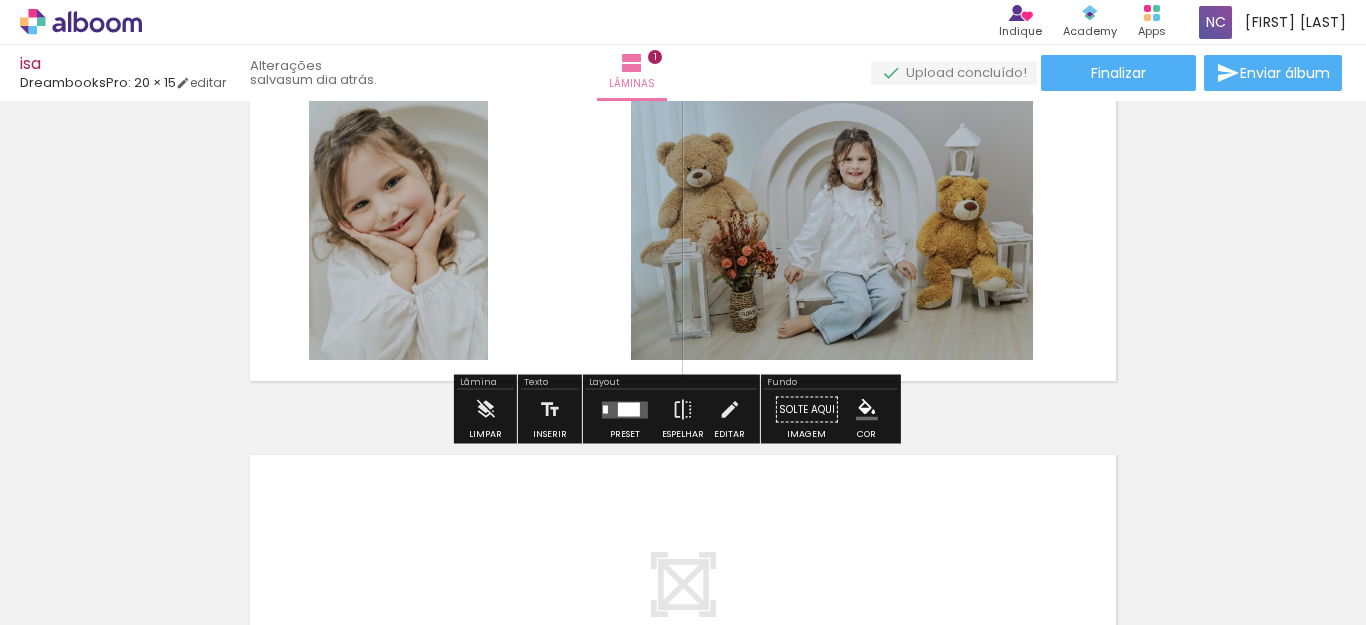 scroll, scrollTop: 0, scrollLeft: 0, axis: both 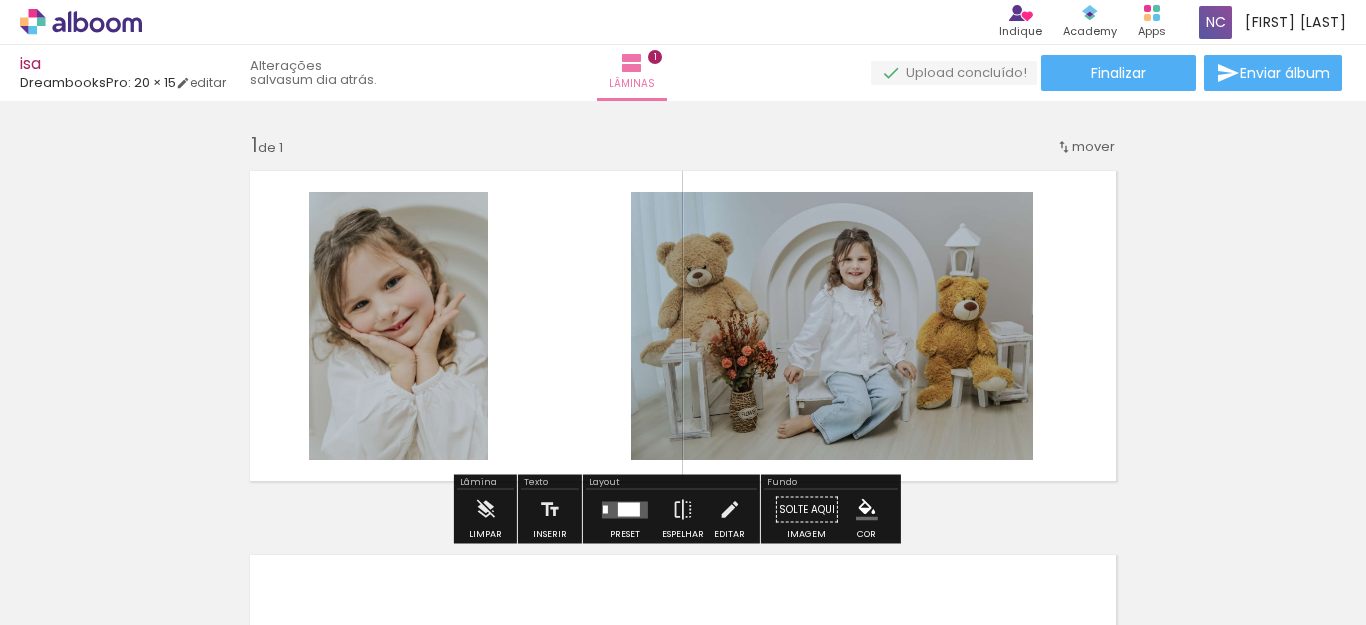 drag, startPoint x: 103, startPoint y: 78, endPoint x: 237, endPoint y: 78, distance: 134 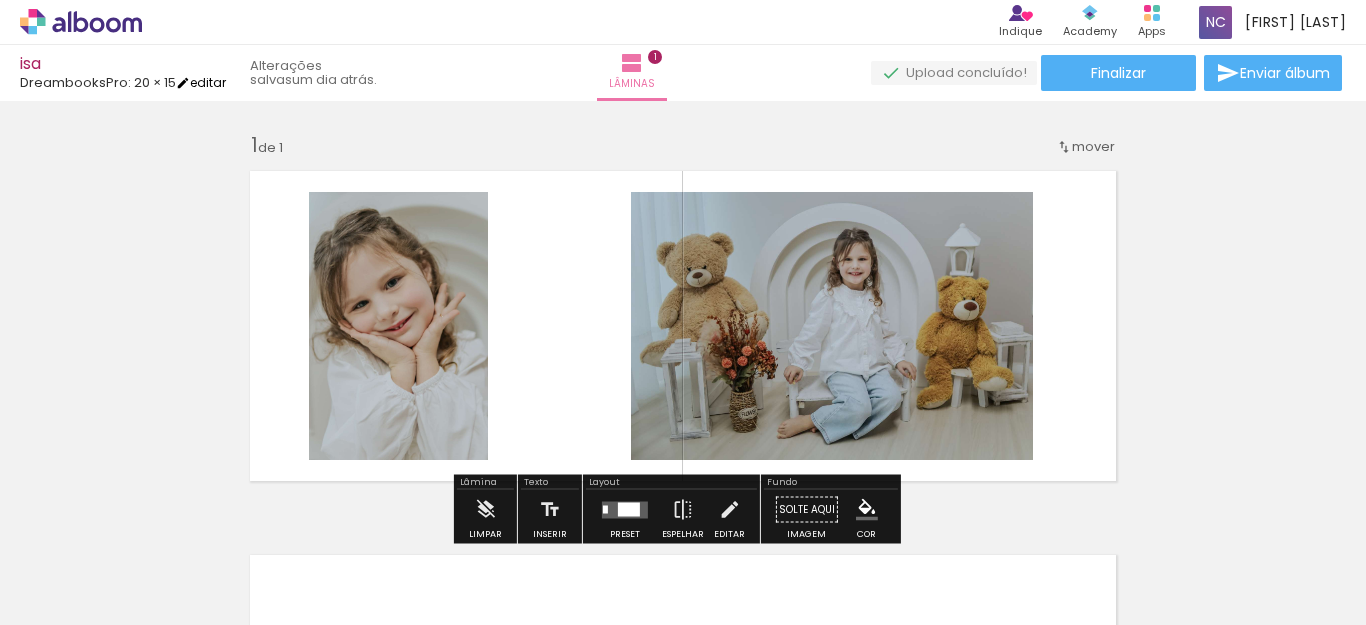 click on "editar" at bounding box center (201, 82) 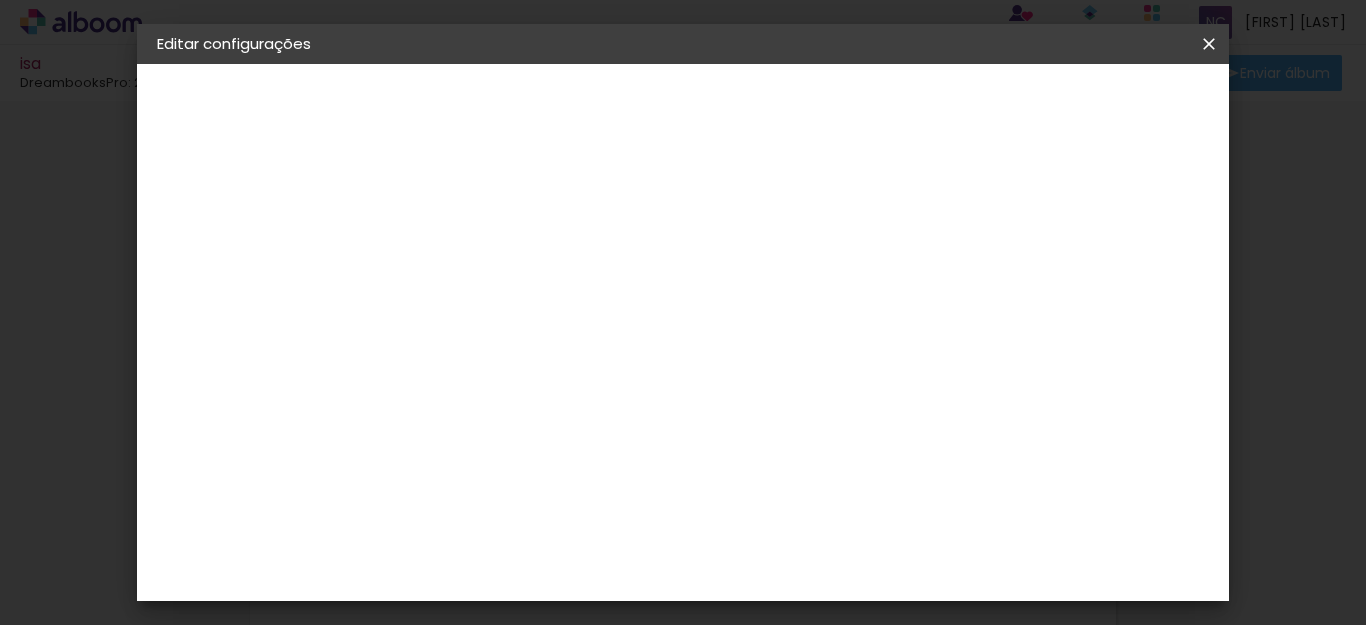 click on "20 × 15" at bounding box center [190, 292] 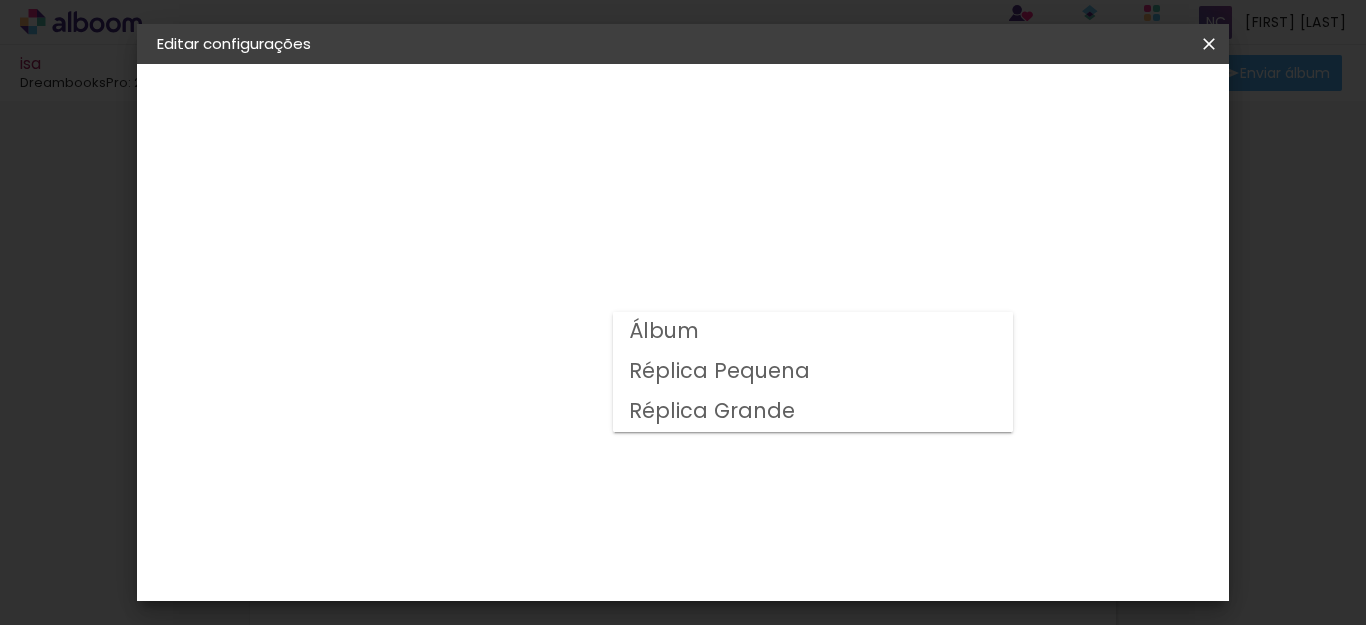 click on "Réplica Pequena" at bounding box center (0, 0) 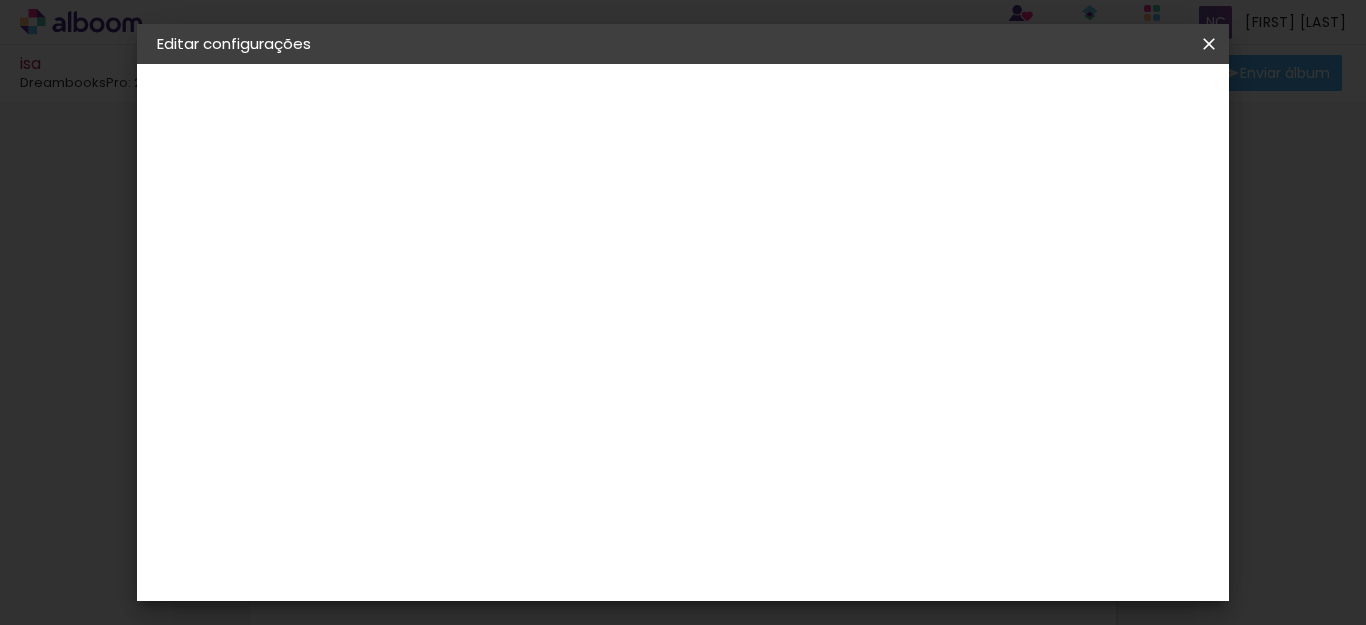 scroll, scrollTop: 200, scrollLeft: 0, axis: vertical 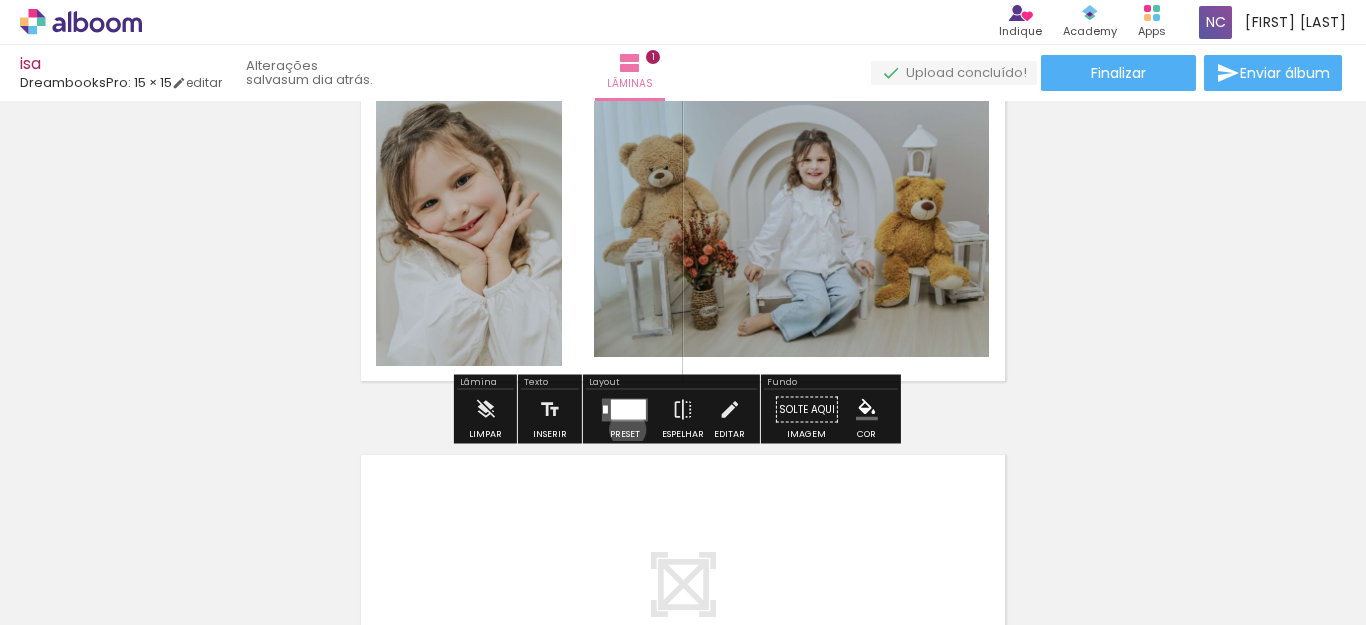 click at bounding box center [625, 410] 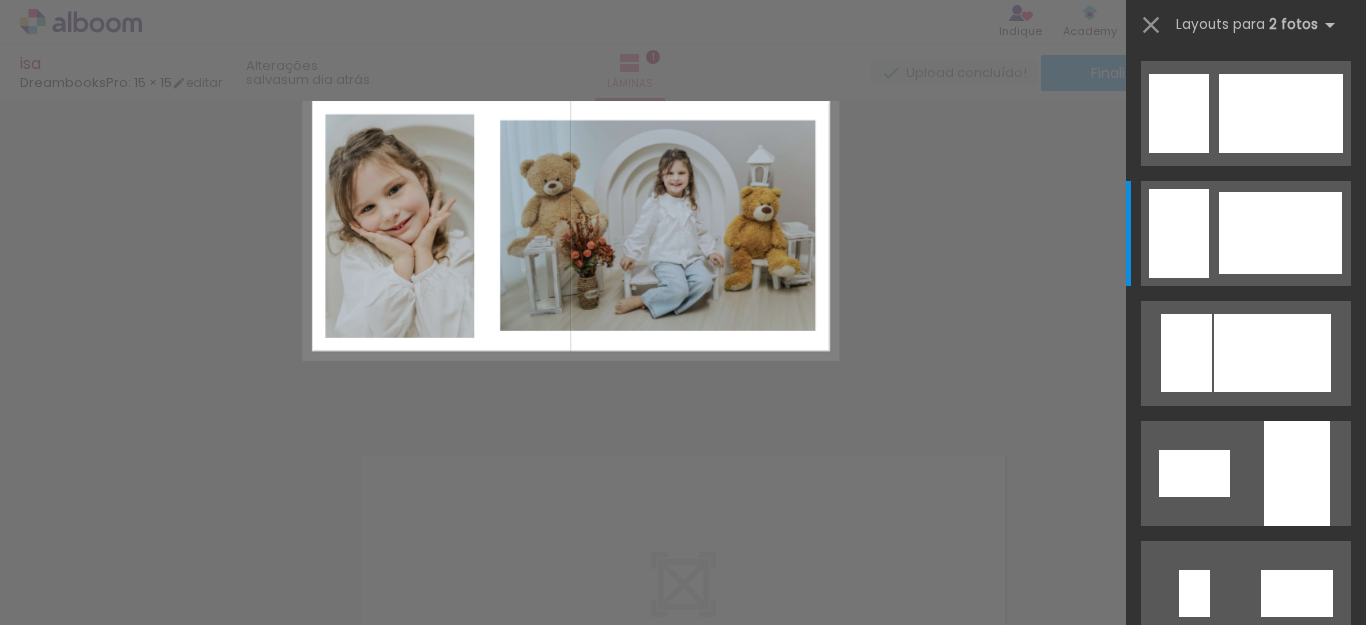 scroll, scrollTop: 120, scrollLeft: 0, axis: vertical 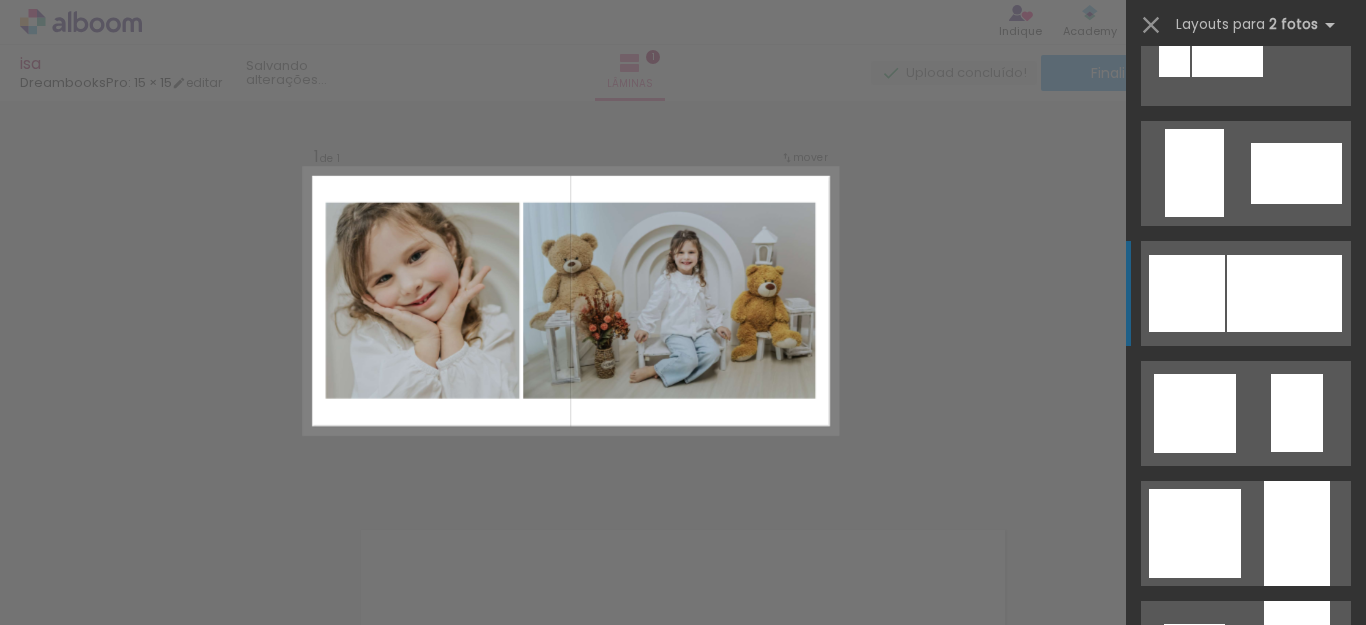 click at bounding box center (1281, -67) 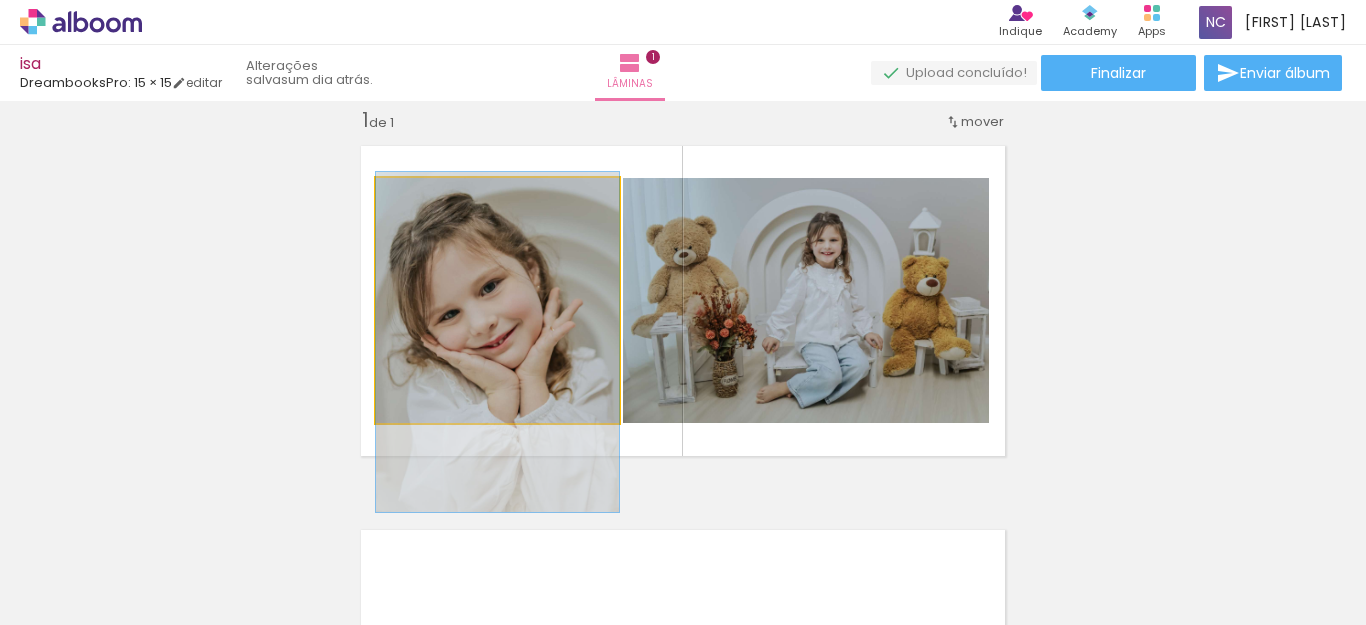 drag, startPoint x: 535, startPoint y: 321, endPoint x: 533, endPoint y: 363, distance: 42.047592 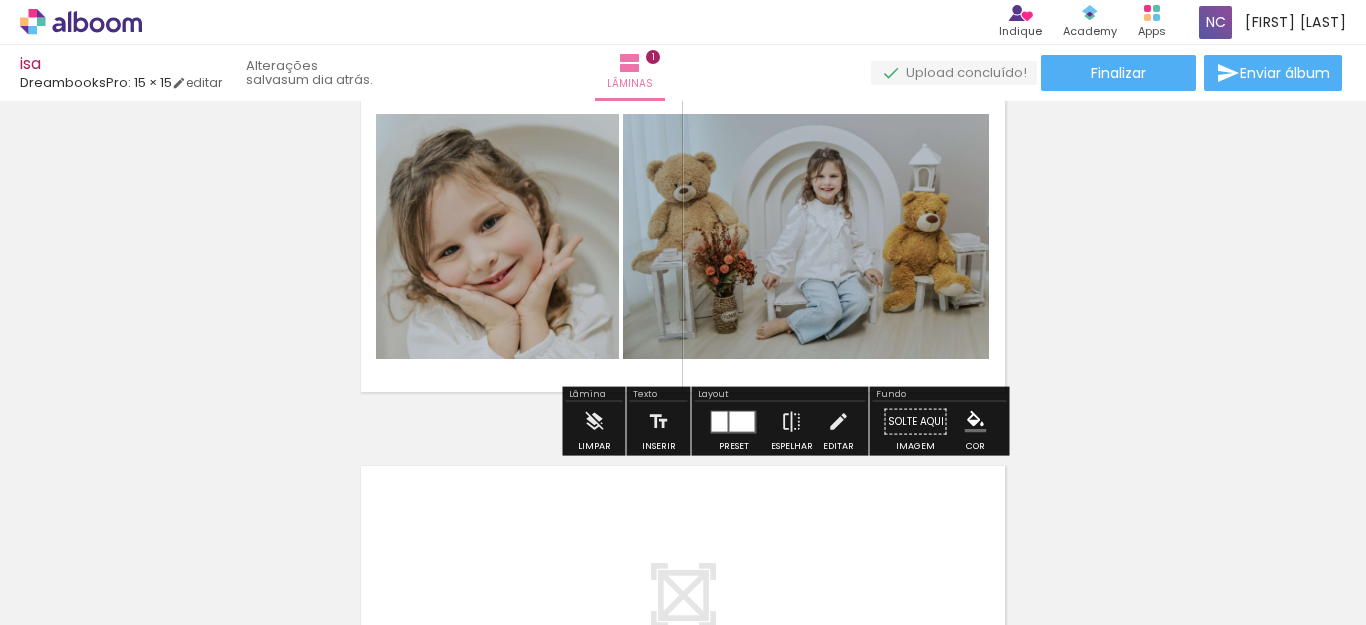 scroll, scrollTop: 25, scrollLeft: 0, axis: vertical 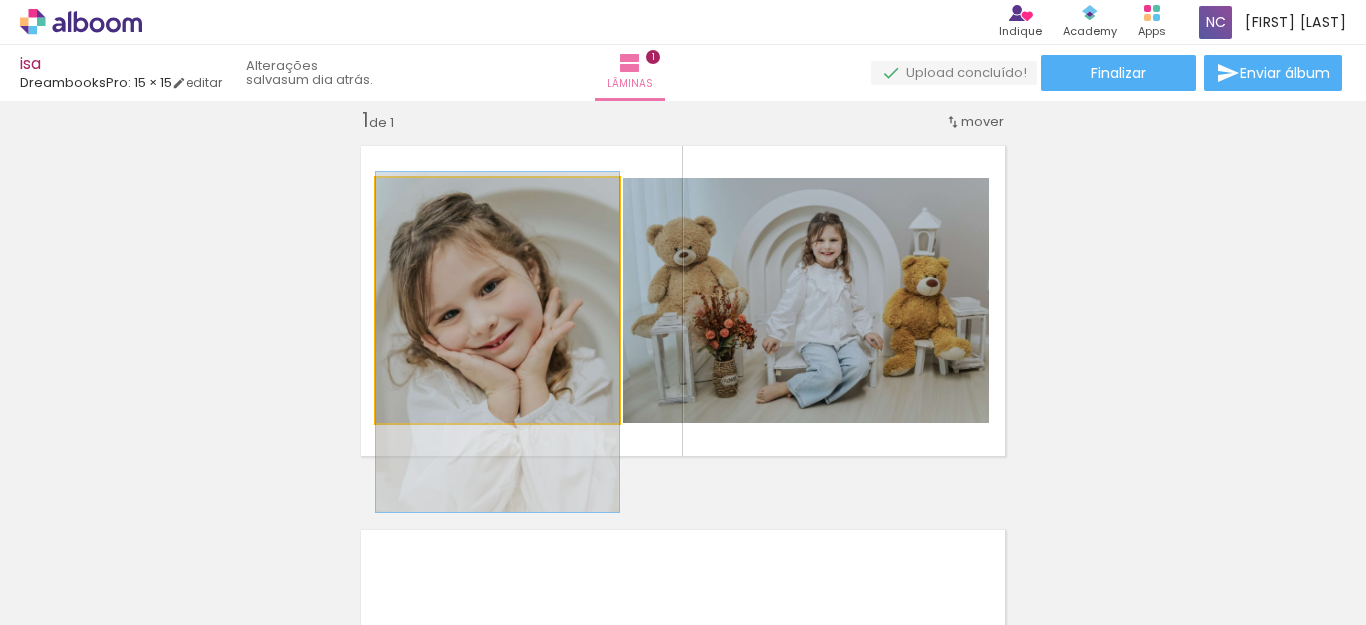 click 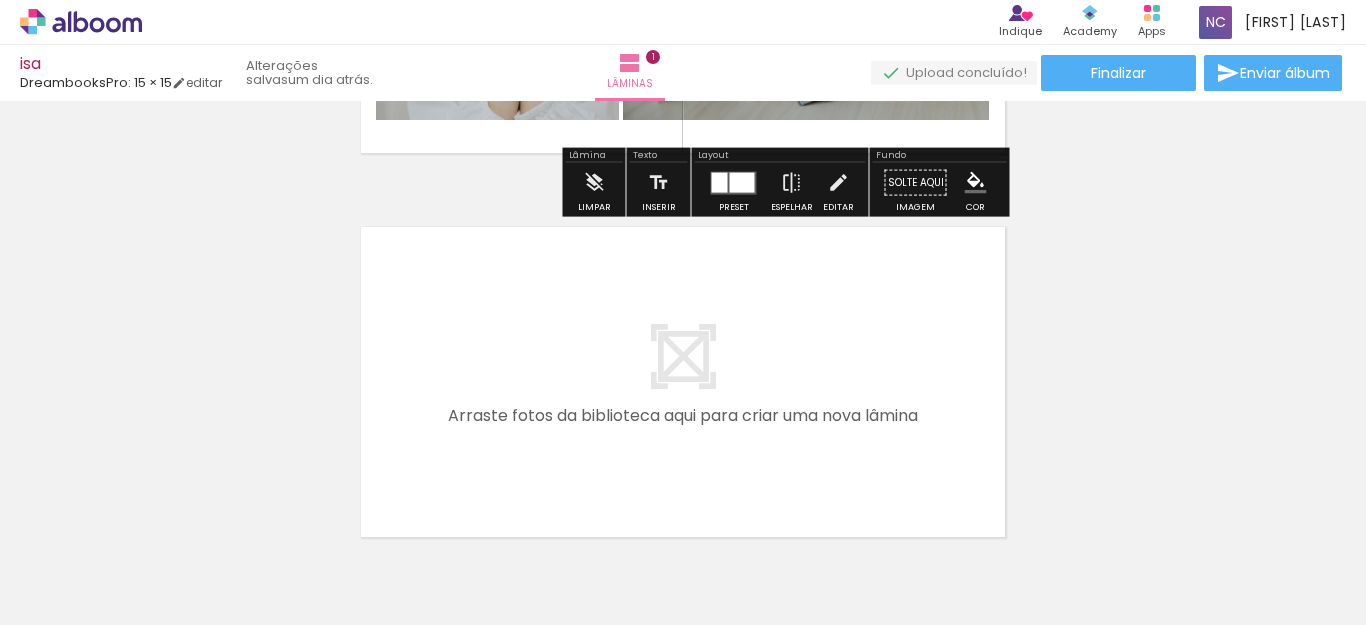 scroll, scrollTop: 425, scrollLeft: 0, axis: vertical 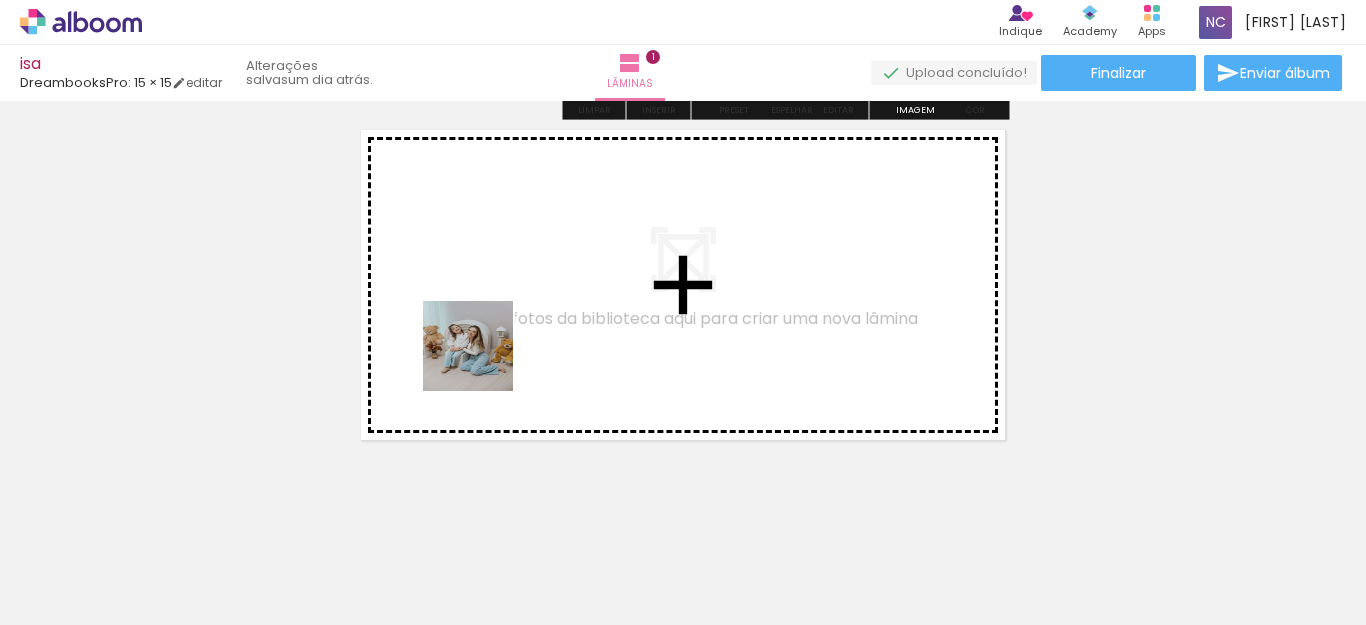 drag, startPoint x: 438, startPoint y: 571, endPoint x: 539, endPoint y: 580, distance: 101.4002 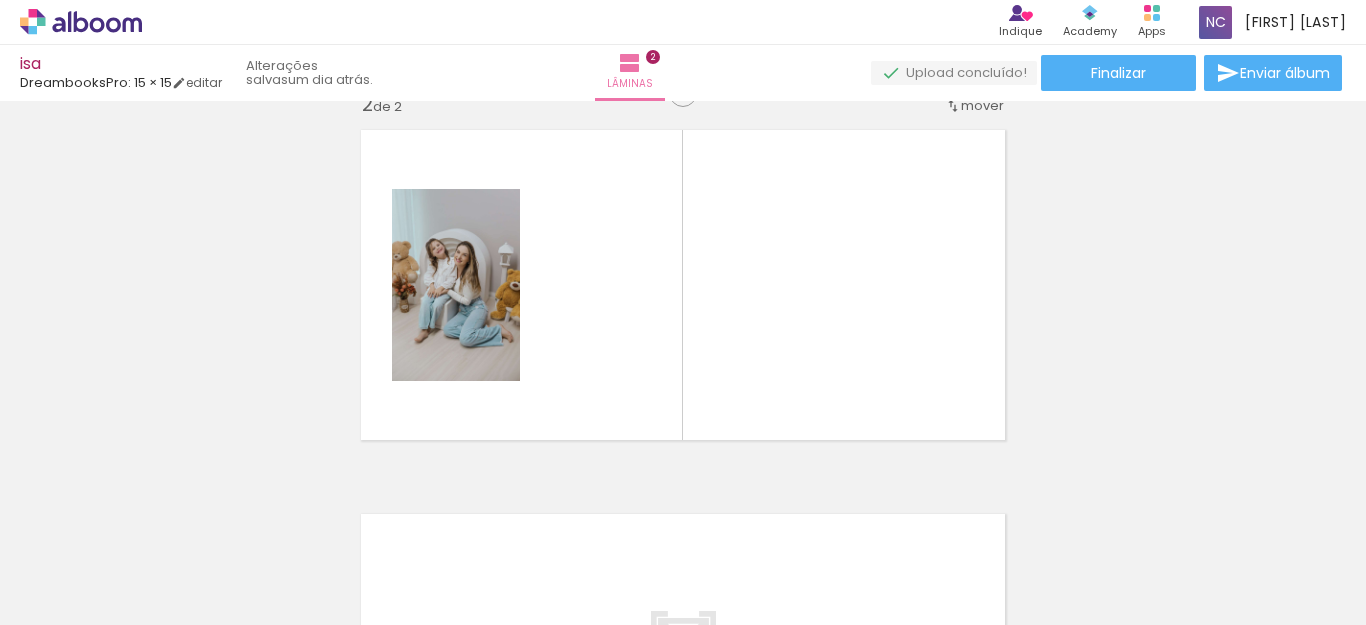 scroll, scrollTop: 409, scrollLeft: 0, axis: vertical 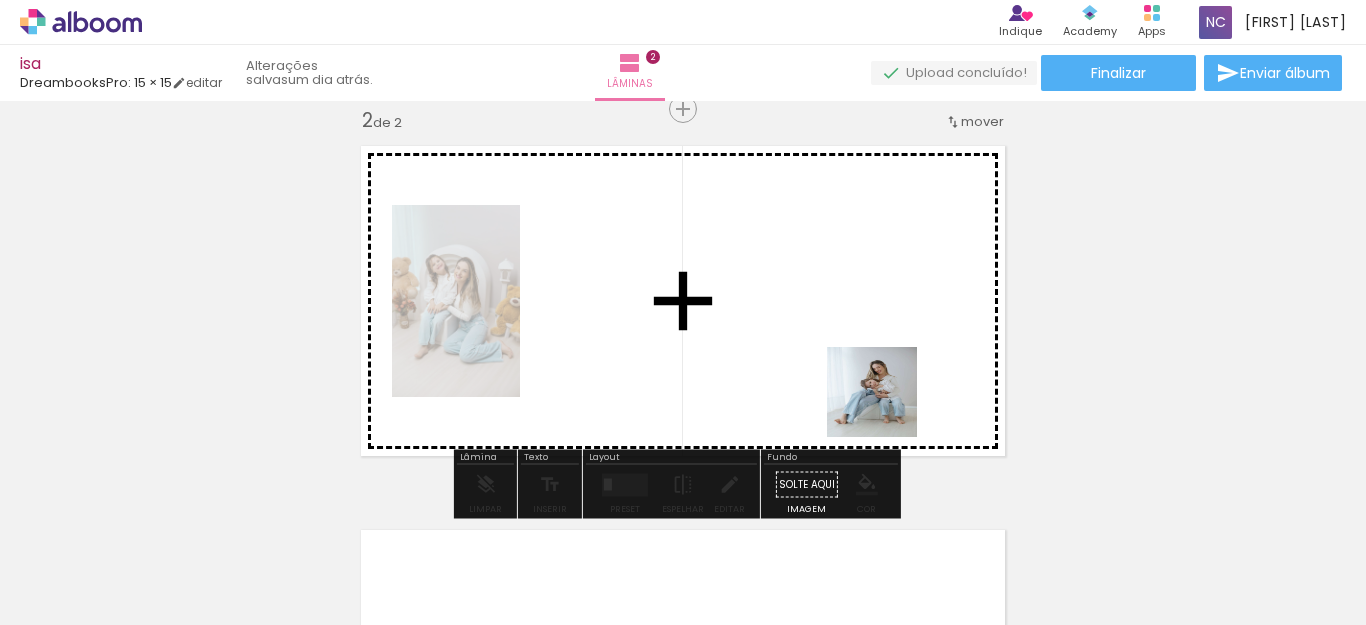 drag, startPoint x: 1050, startPoint y: 533, endPoint x: 806, endPoint y: 326, distance: 319.97656 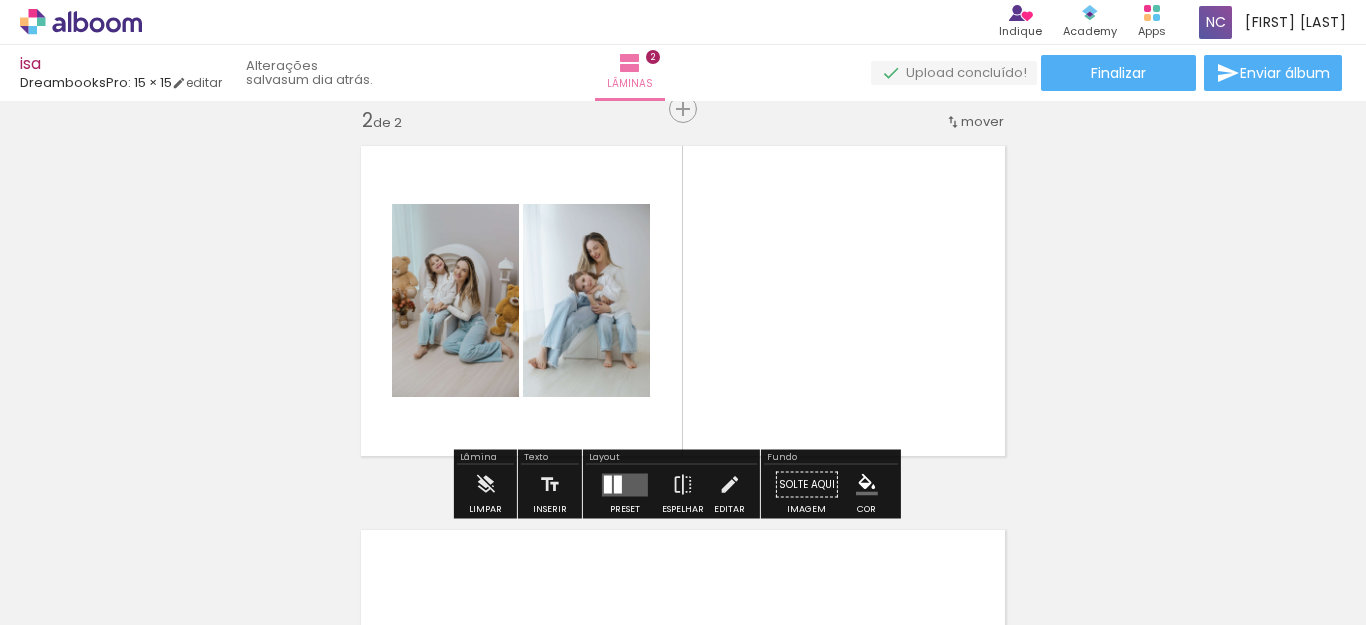 drag, startPoint x: 623, startPoint y: 490, endPoint x: 921, endPoint y: 424, distance: 305.22122 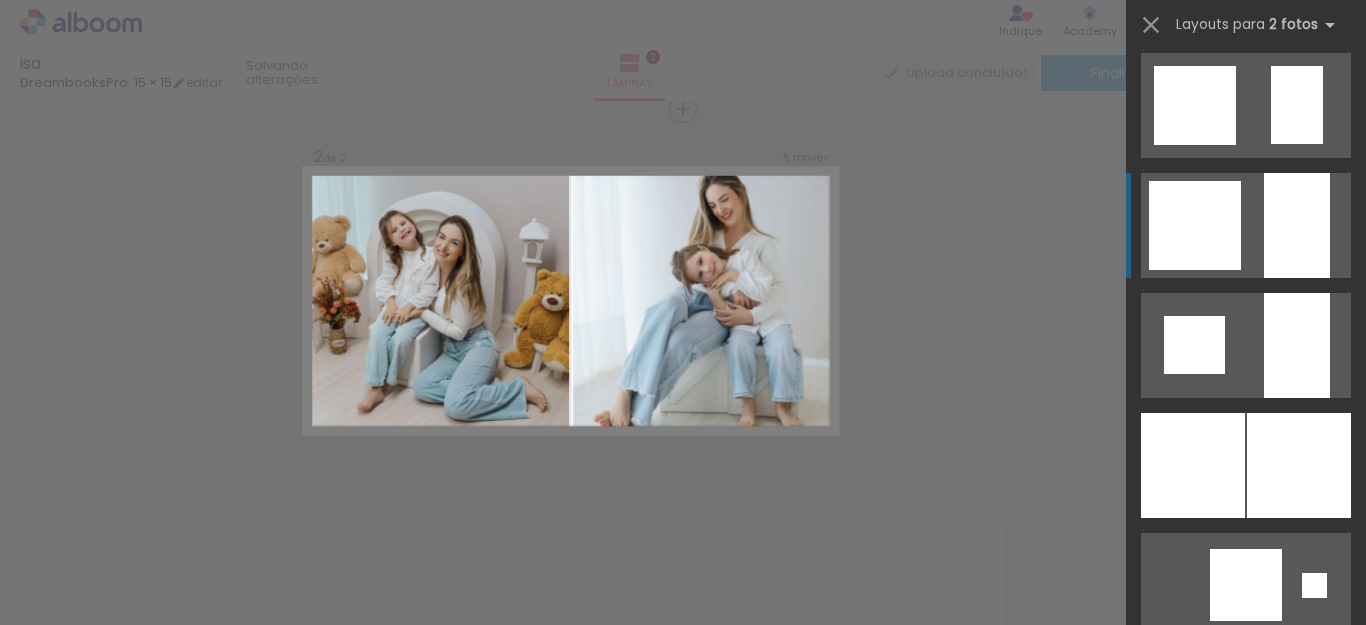 scroll, scrollTop: 1700, scrollLeft: 0, axis: vertical 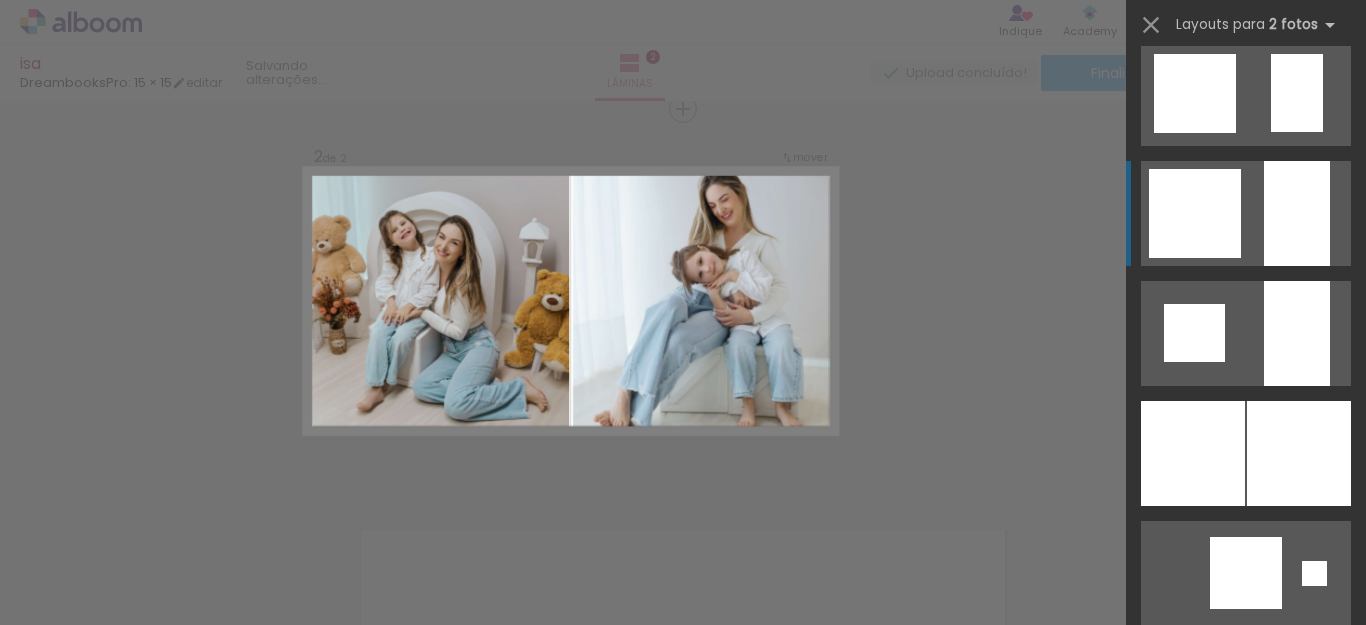 click at bounding box center [1297, 213] 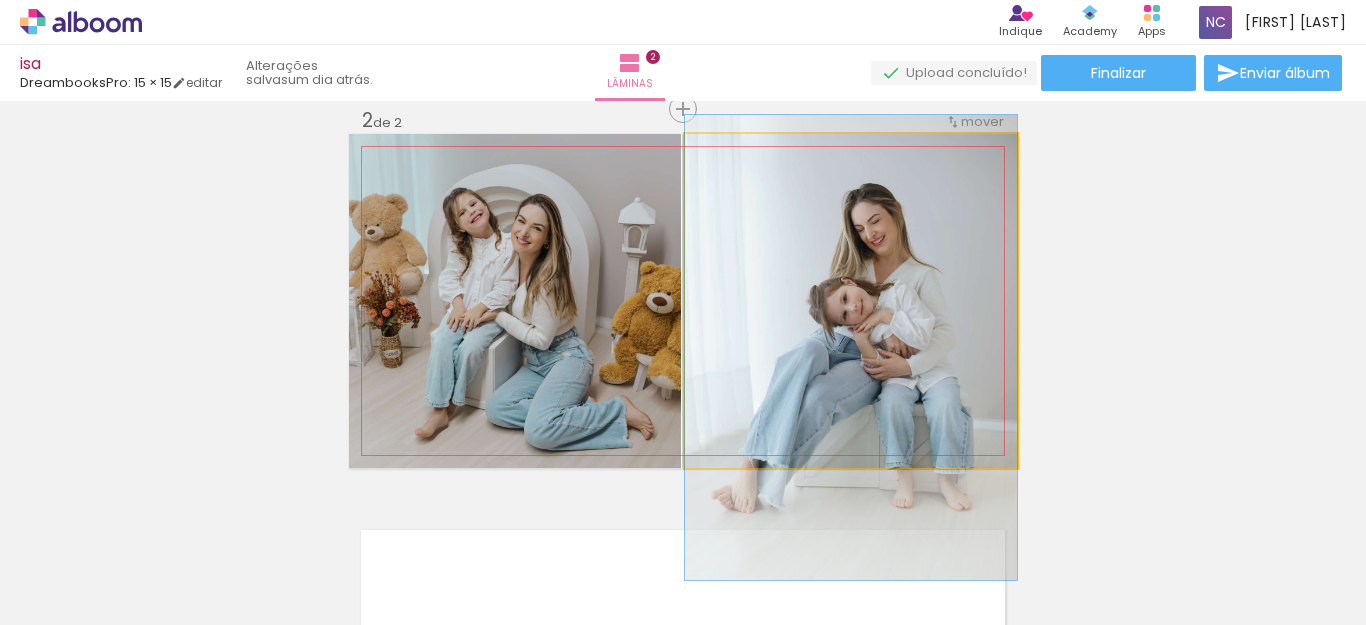 drag, startPoint x: 930, startPoint y: 281, endPoint x: 924, endPoint y: 328, distance: 47.38143 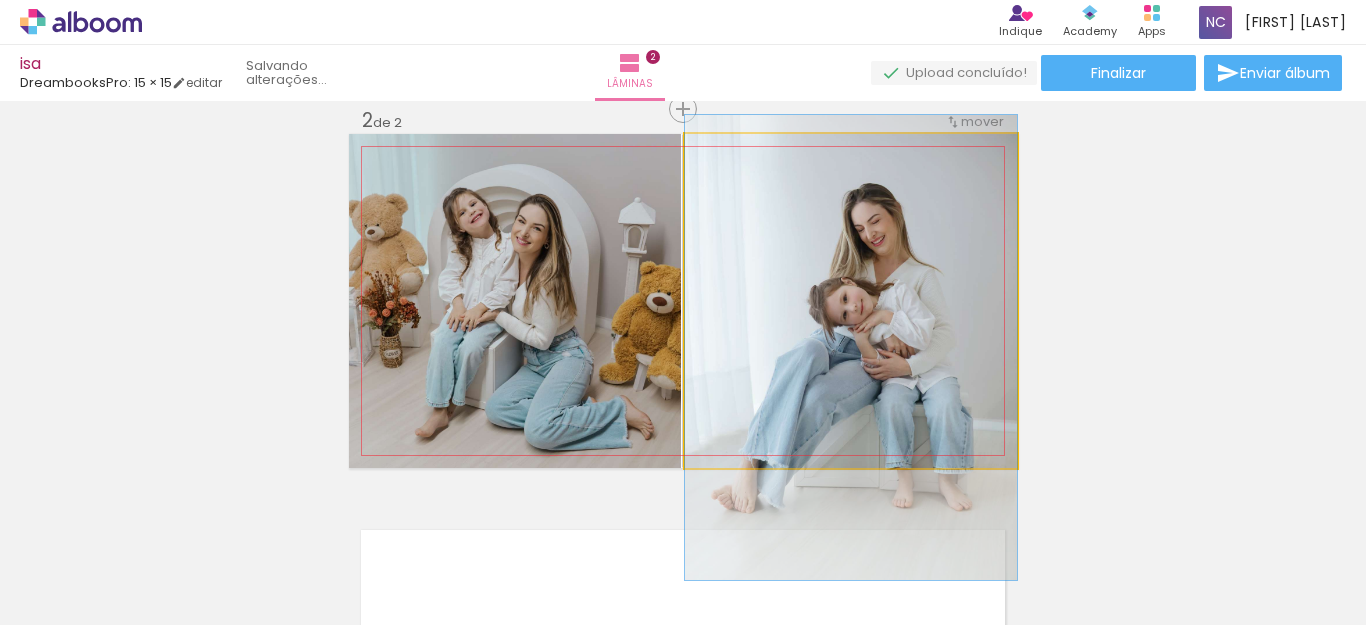 click 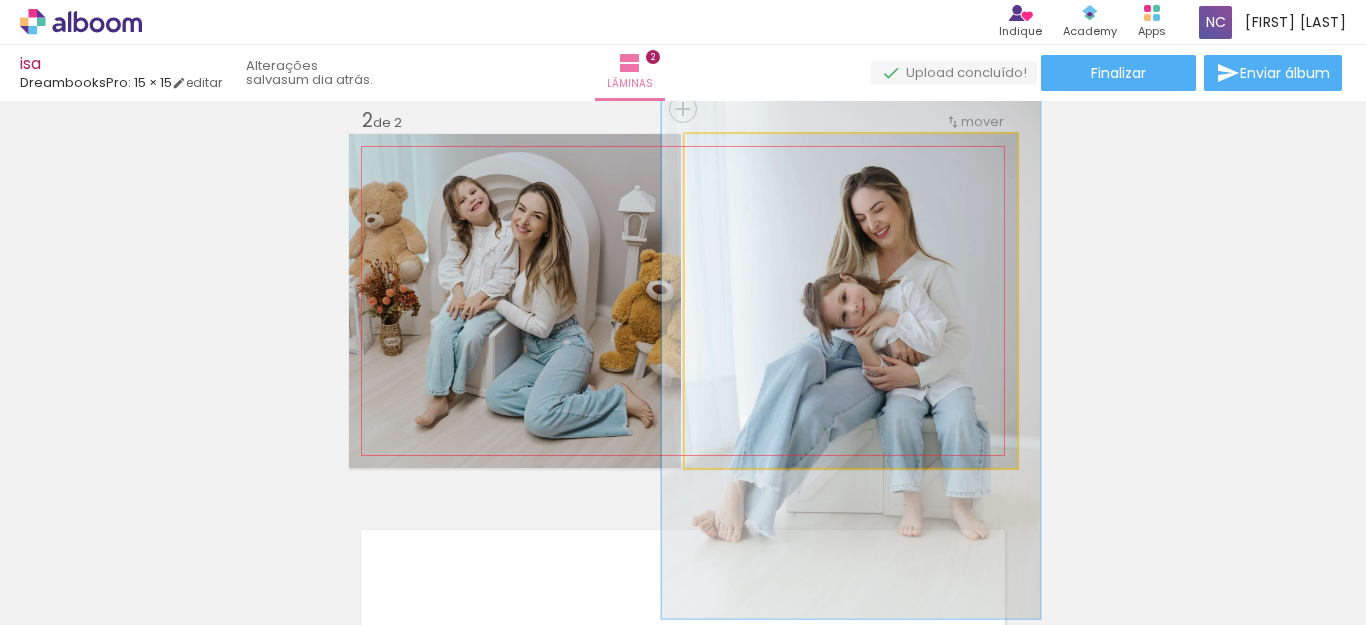 type on "114" 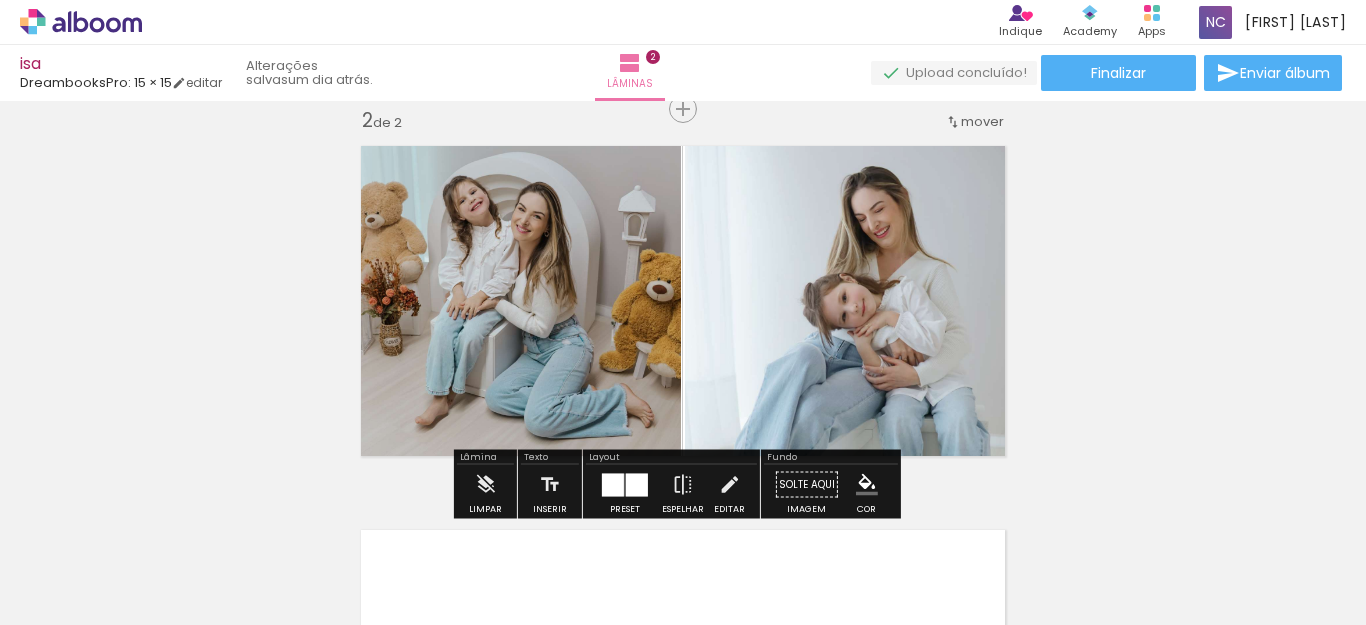 click on "Inserir lâmina 1  de 2  Inserir lâmina 2  de 2" at bounding box center (683, 275) 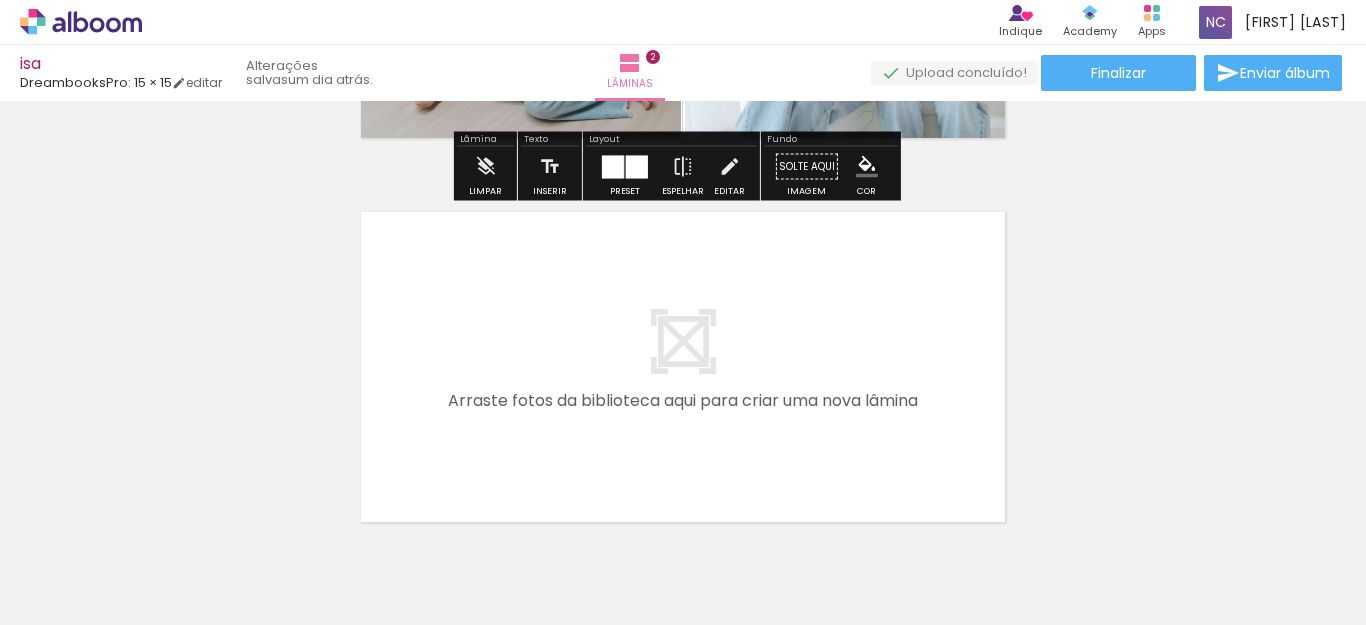 scroll, scrollTop: 809, scrollLeft: 0, axis: vertical 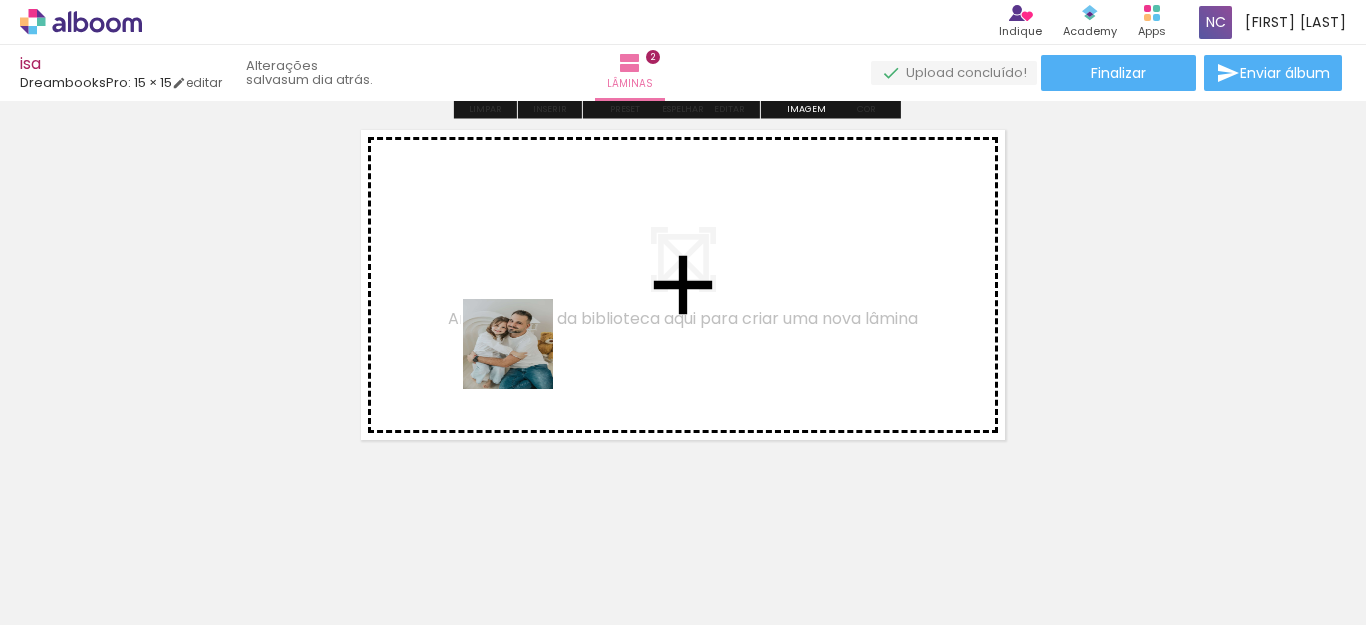 drag, startPoint x: 547, startPoint y: 543, endPoint x: 635, endPoint y: 535, distance: 88.362885 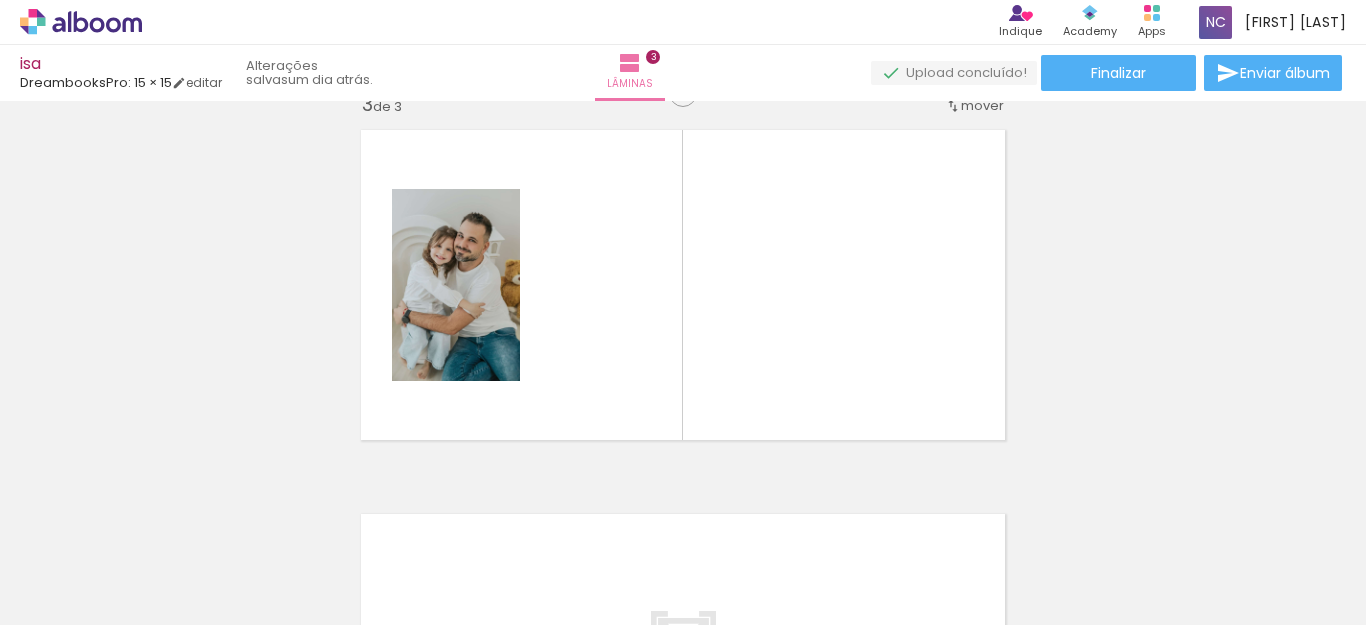 scroll, scrollTop: 793, scrollLeft: 0, axis: vertical 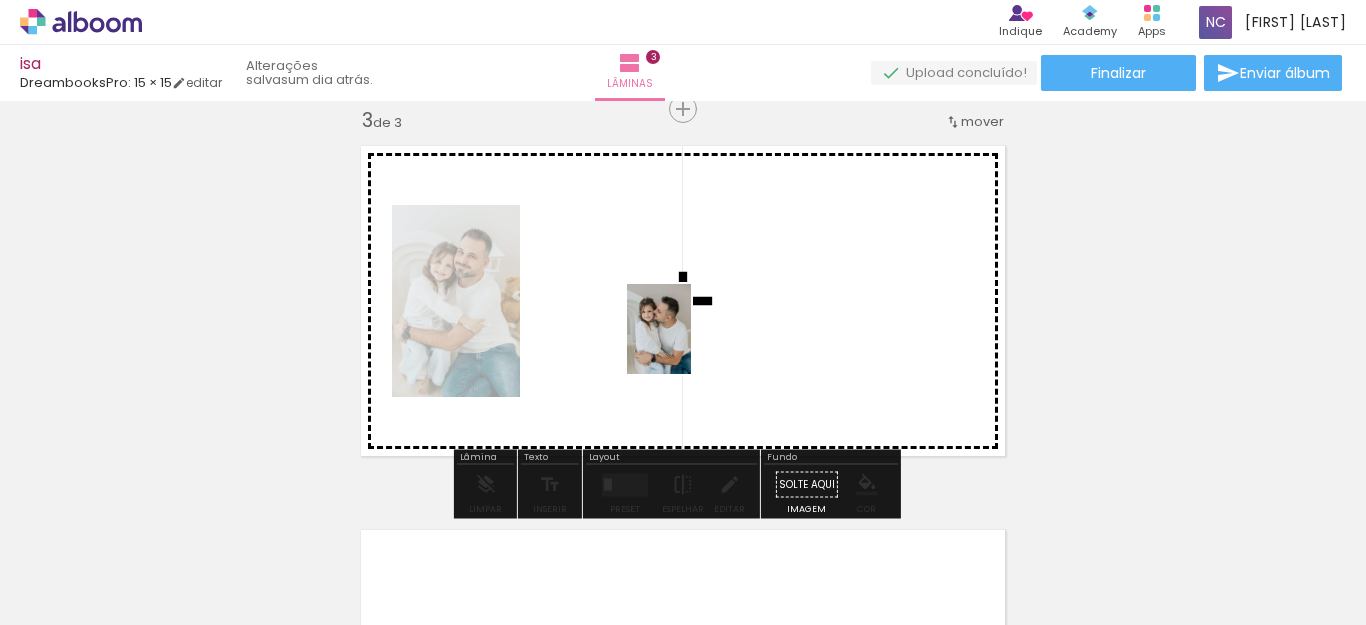 drag, startPoint x: 664, startPoint y: 550, endPoint x: 687, endPoint y: 344, distance: 207.28 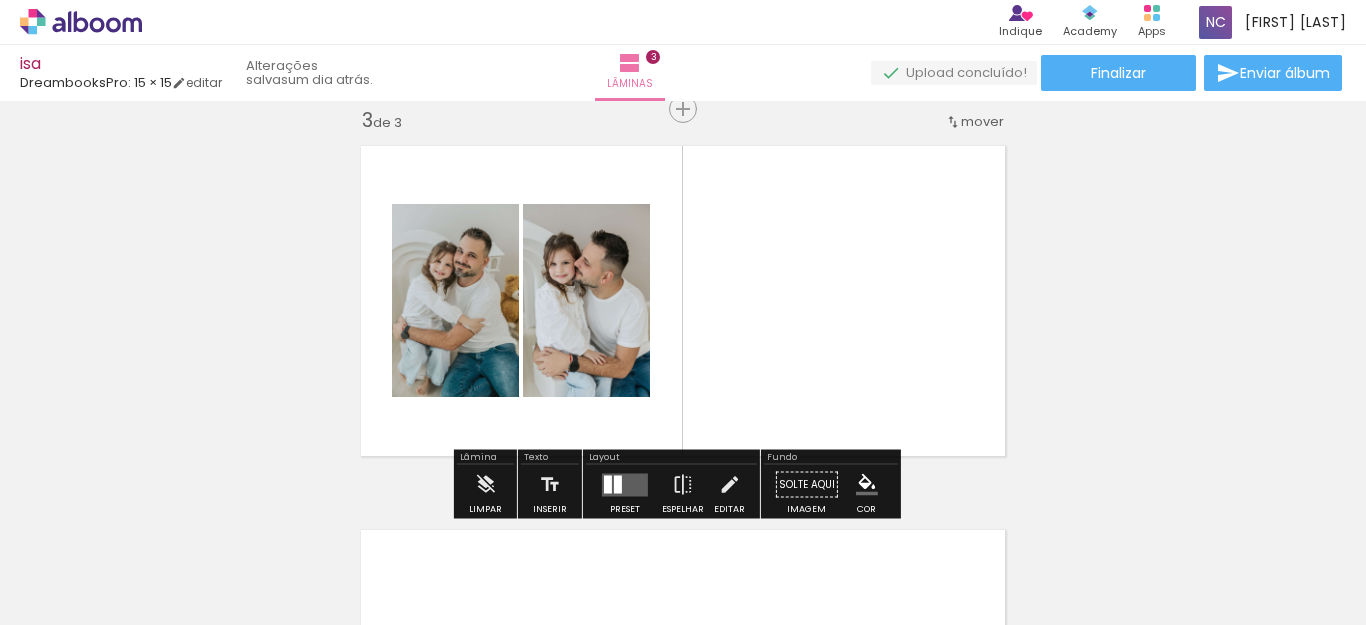 click at bounding box center (618, 484) 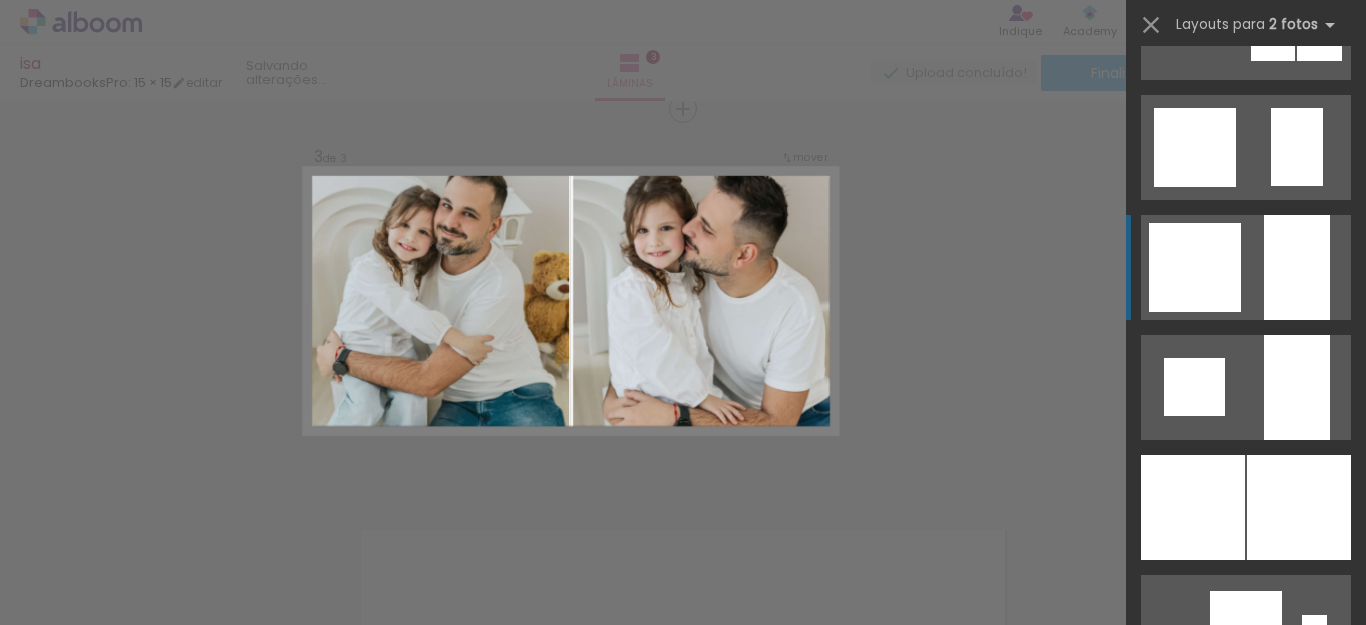 scroll, scrollTop: 1700, scrollLeft: 0, axis: vertical 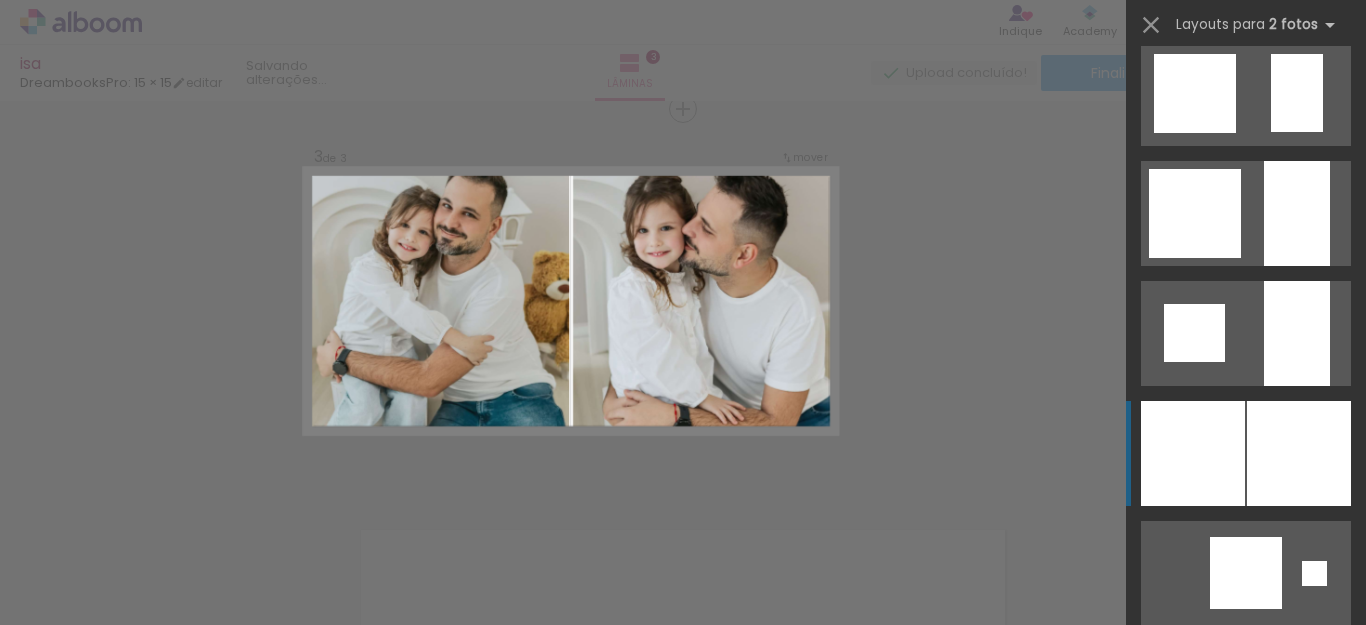 click at bounding box center (1297, 213) 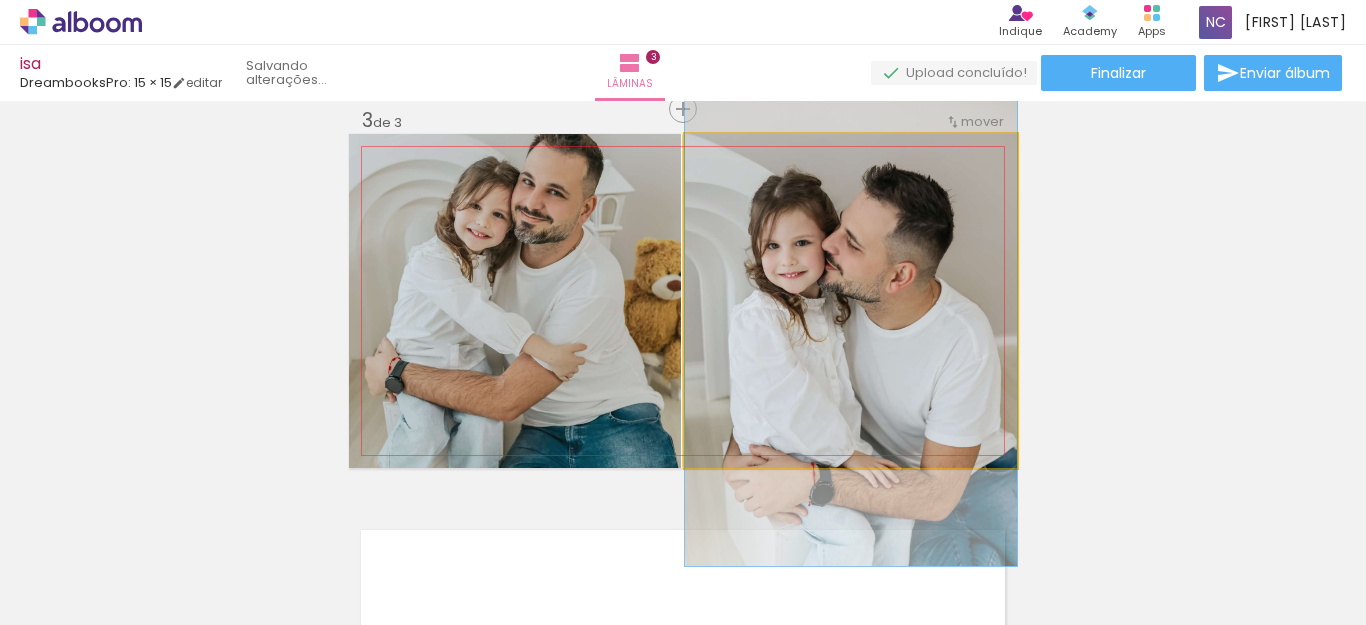 drag, startPoint x: 937, startPoint y: 323, endPoint x: 938, endPoint y: 354, distance: 31.016125 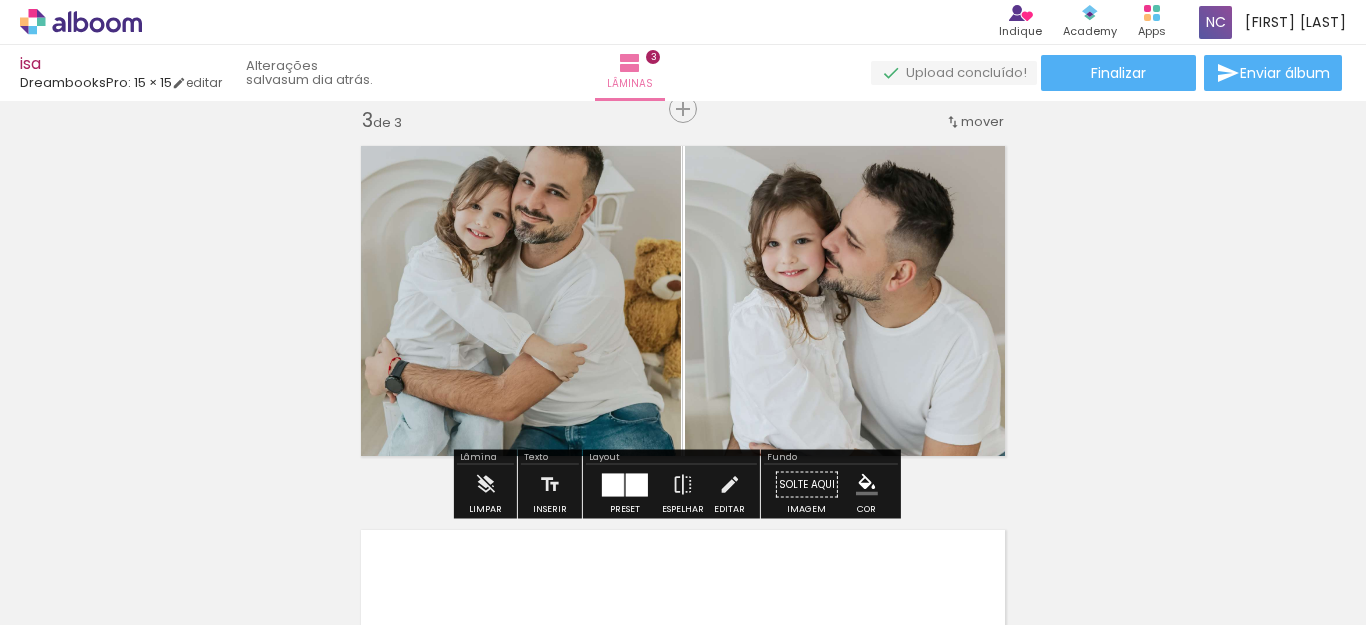 click at bounding box center (613, 484) 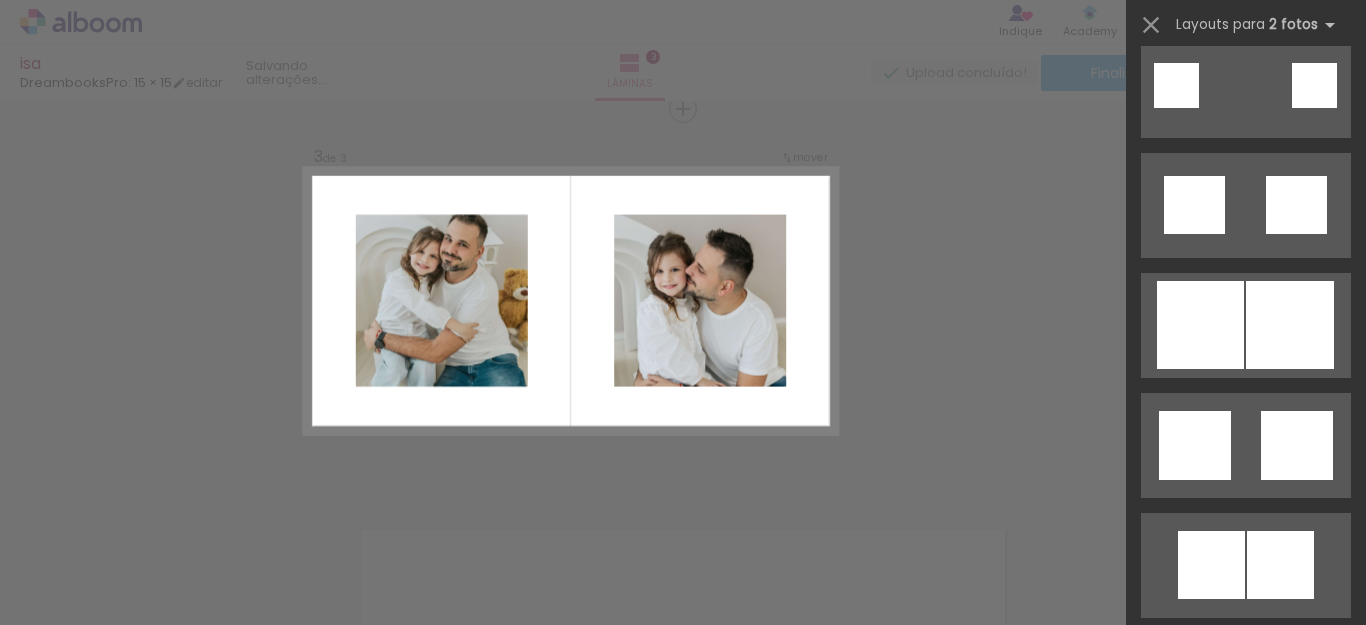 scroll, scrollTop: 2440, scrollLeft: 0, axis: vertical 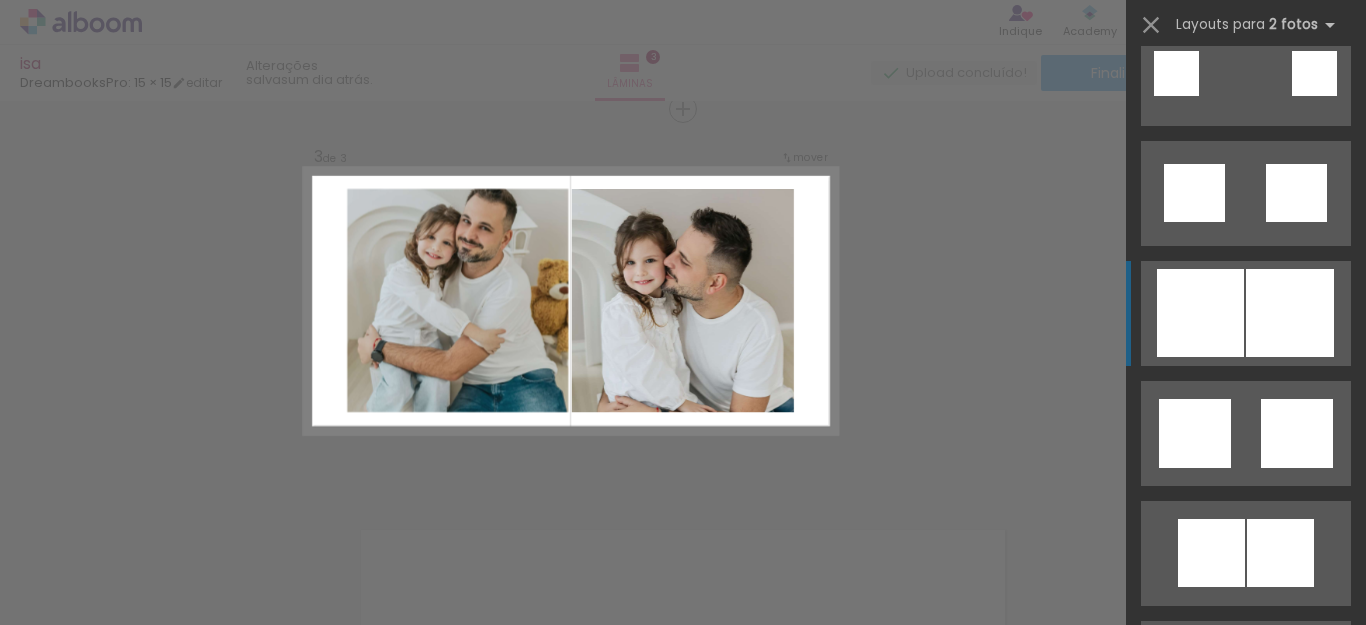 click at bounding box center [1246, 673] 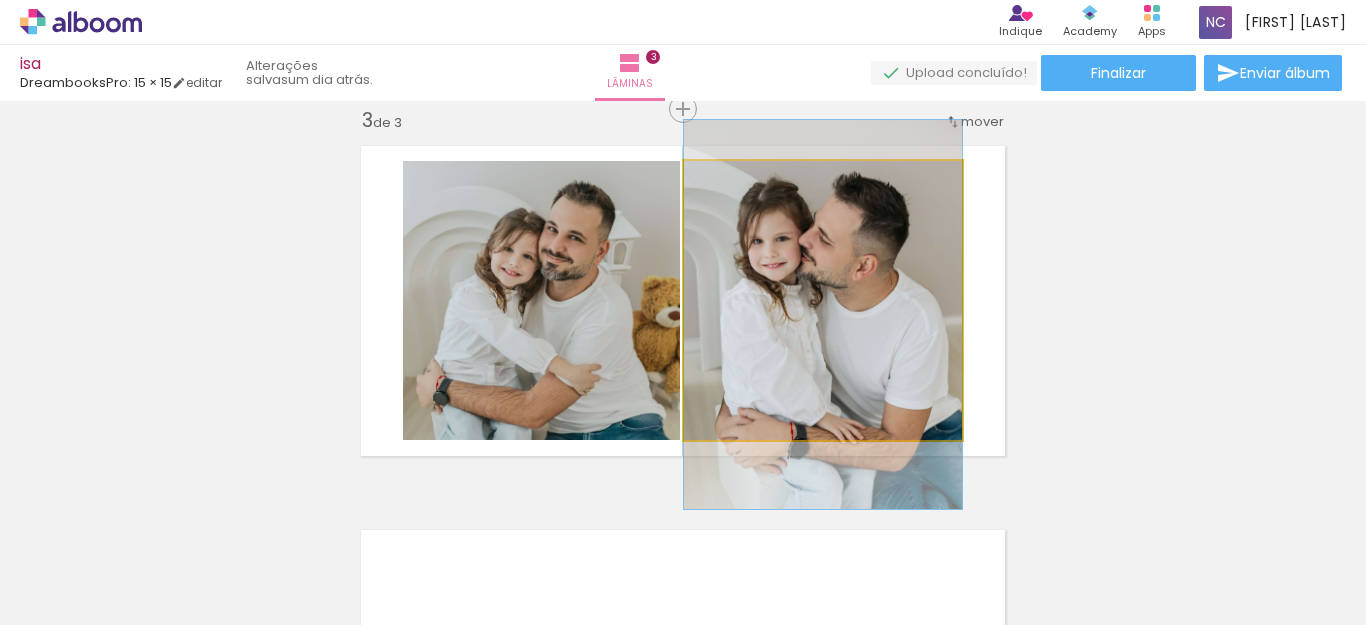 drag, startPoint x: 851, startPoint y: 341, endPoint x: 851, endPoint y: 329, distance: 12 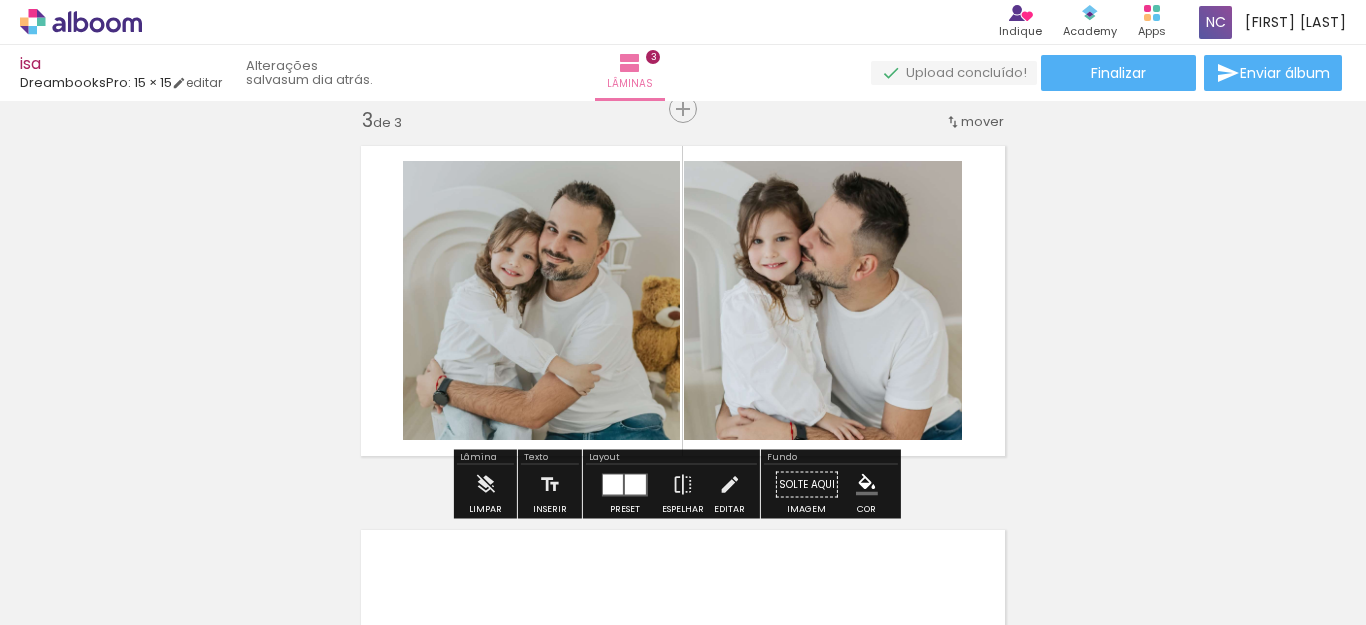 click on "Inserir lâmina 1  de 3  Inserir lâmina 2  de 3  Inserir lâmina 3  de 3" at bounding box center (683, 83) 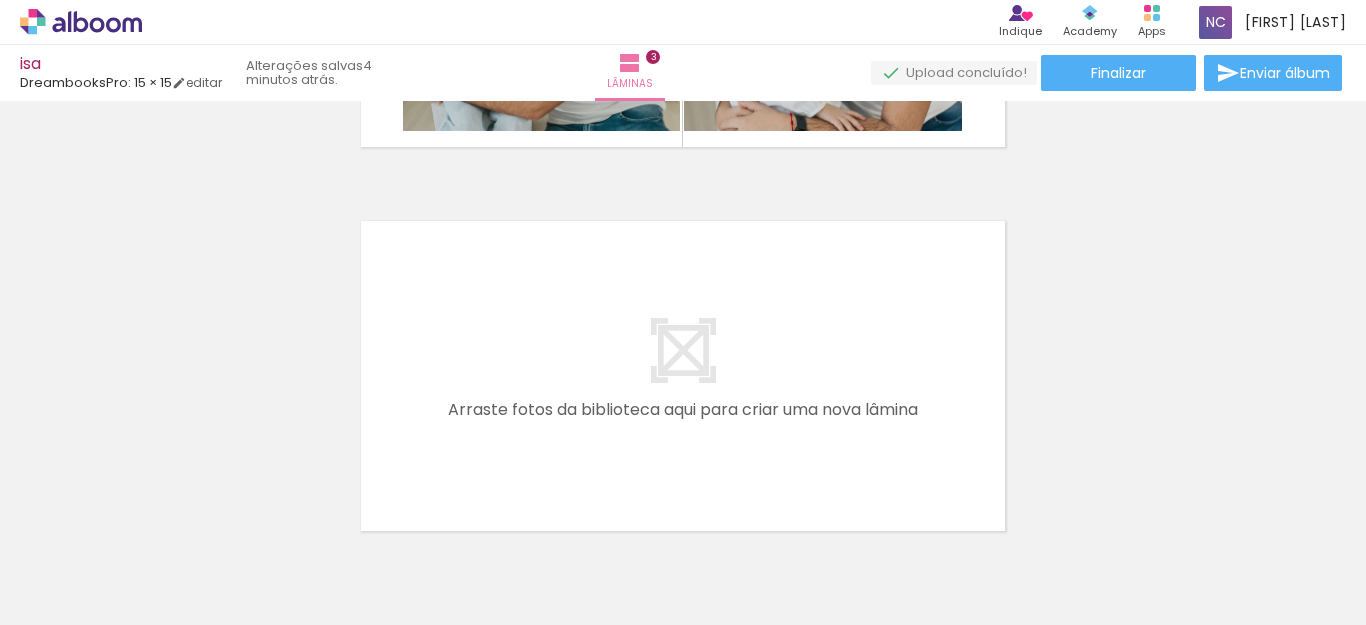 scroll, scrollTop: 1193, scrollLeft: 0, axis: vertical 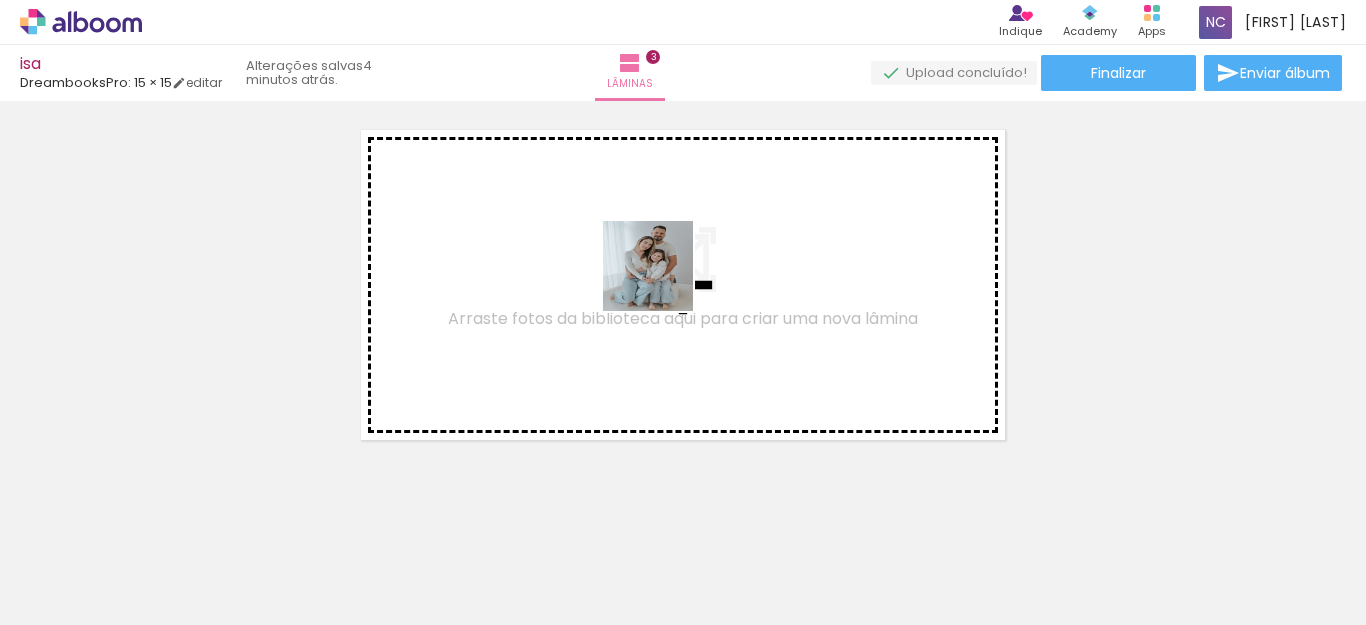 drag, startPoint x: 745, startPoint y: 548, endPoint x: 1291, endPoint y: 612, distance: 549.7381 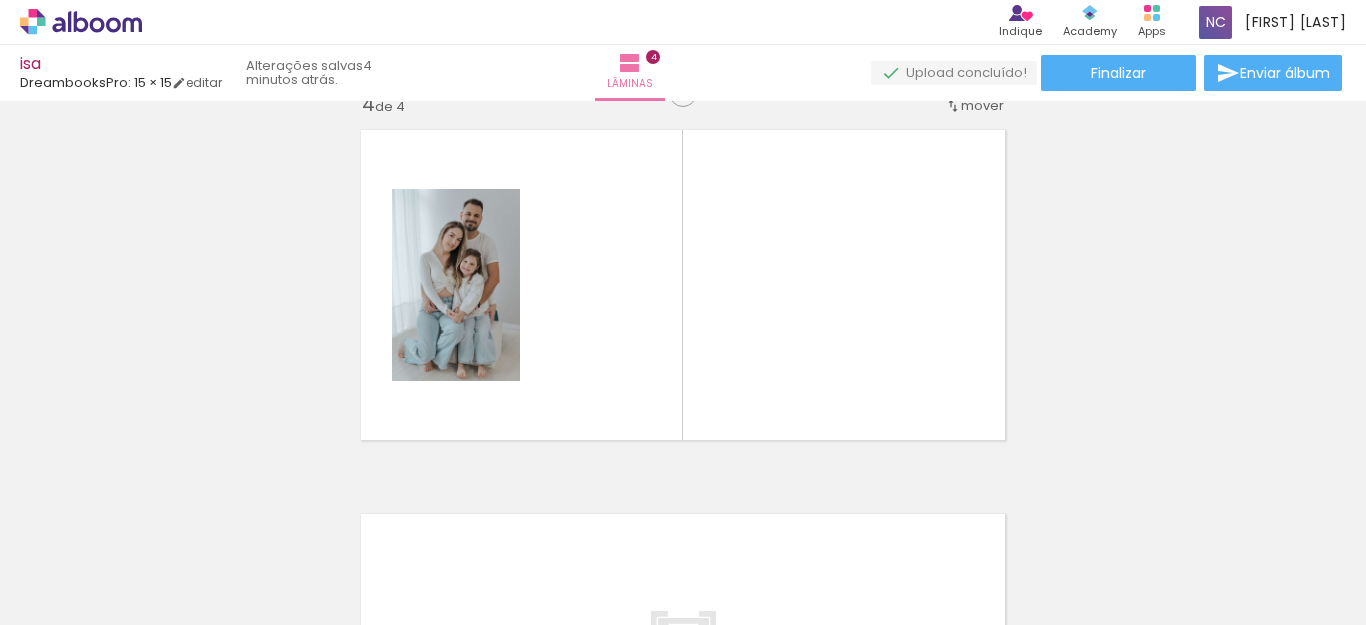scroll, scrollTop: 1177, scrollLeft: 0, axis: vertical 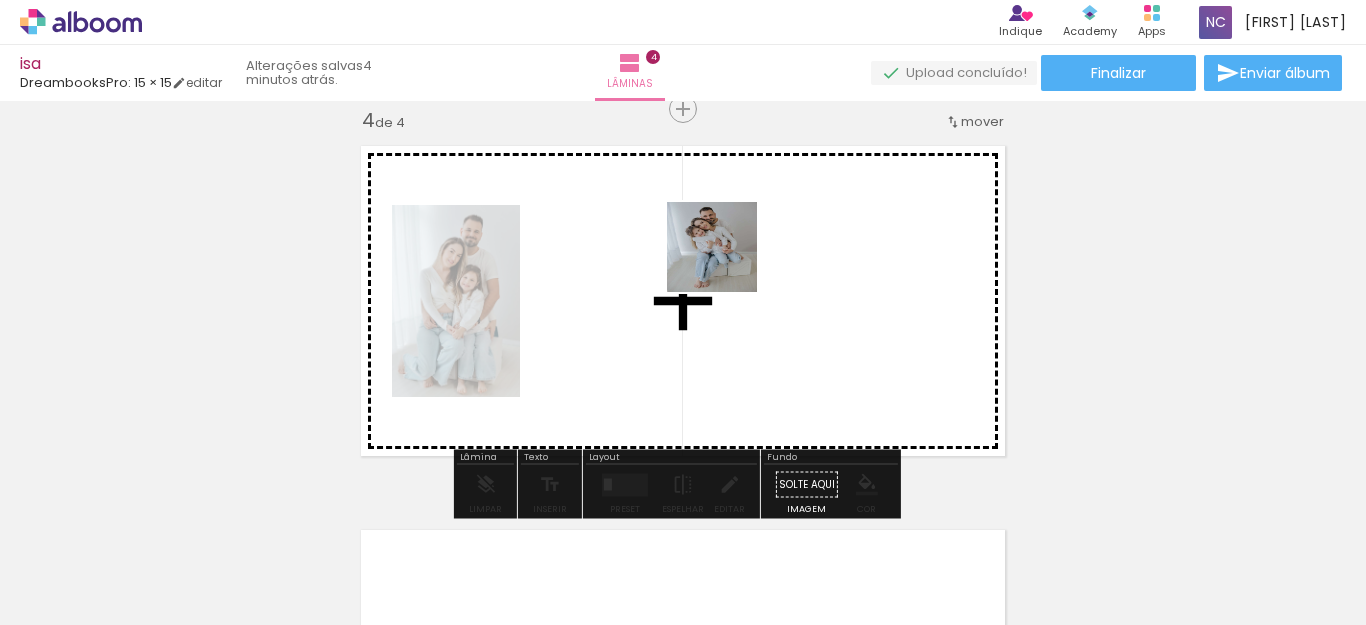 drag, startPoint x: 1147, startPoint y: 472, endPoint x: 758, endPoint y: 451, distance: 389.56644 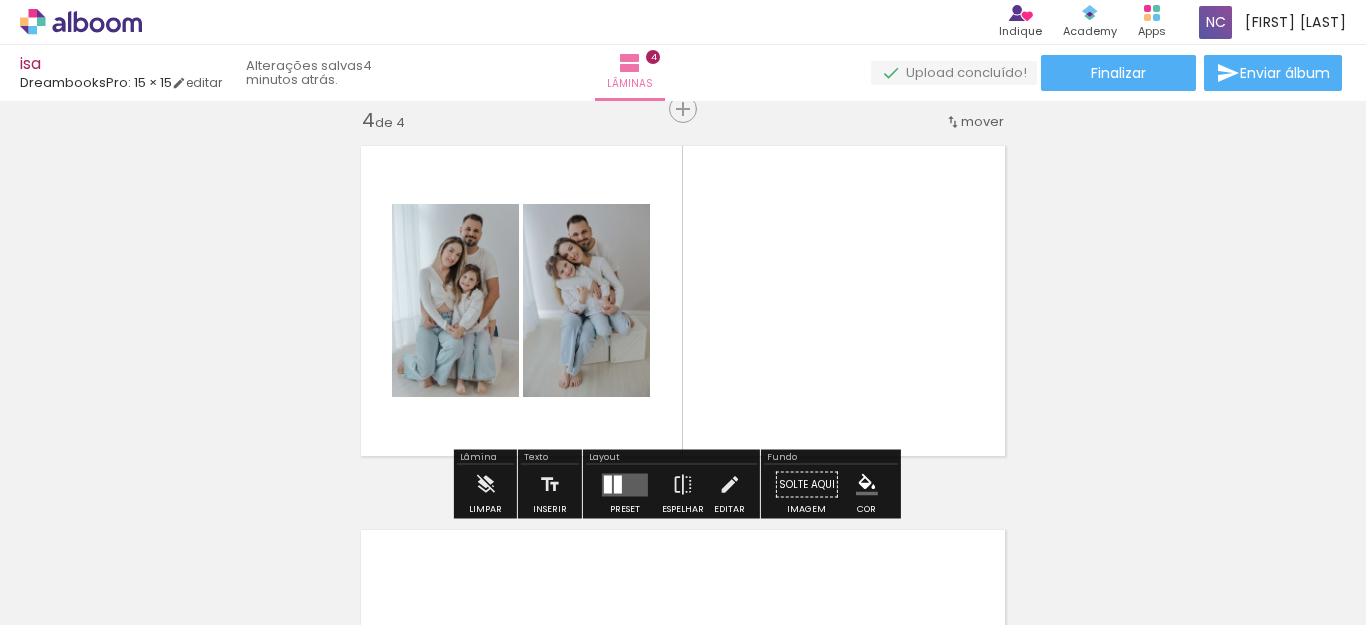 click at bounding box center [618, 484] 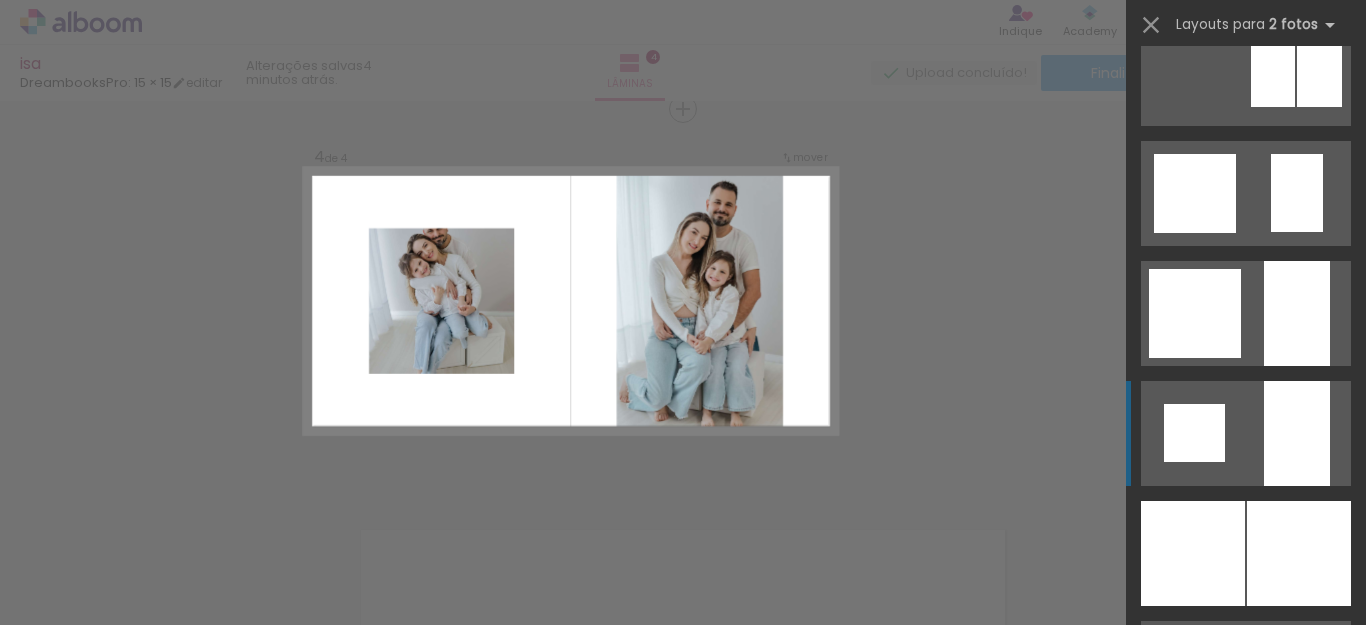 scroll, scrollTop: 1800, scrollLeft: 0, axis: vertical 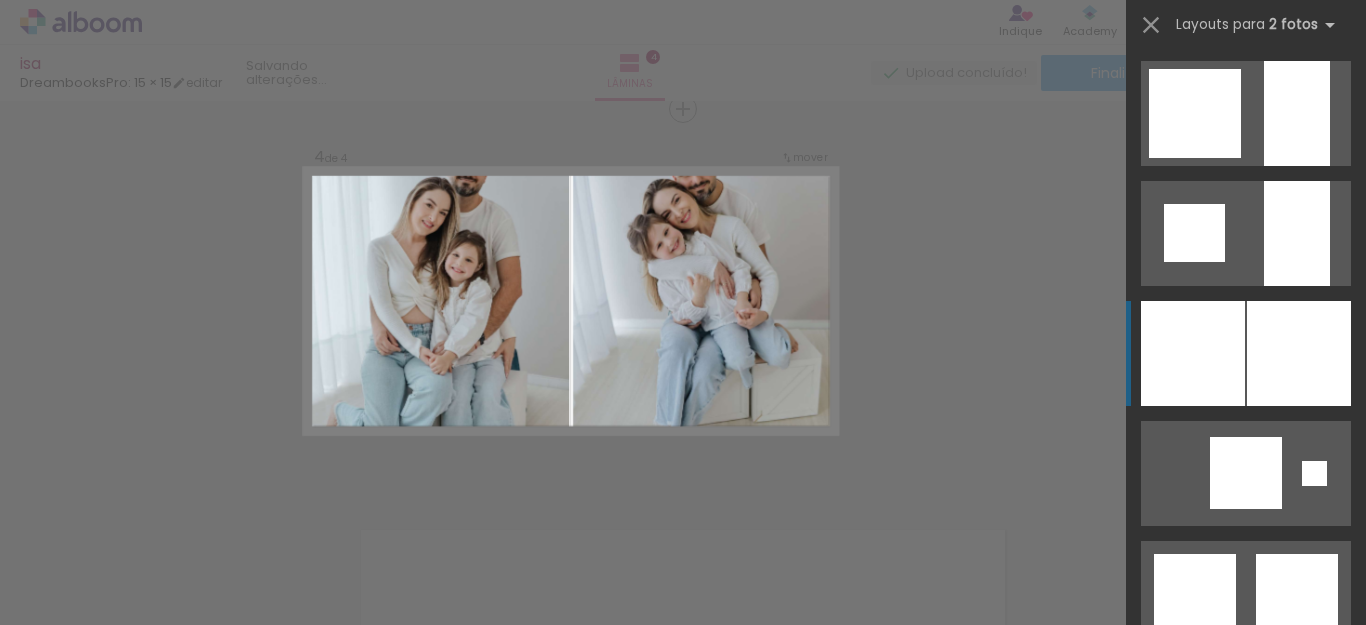click at bounding box center [1297, 113] 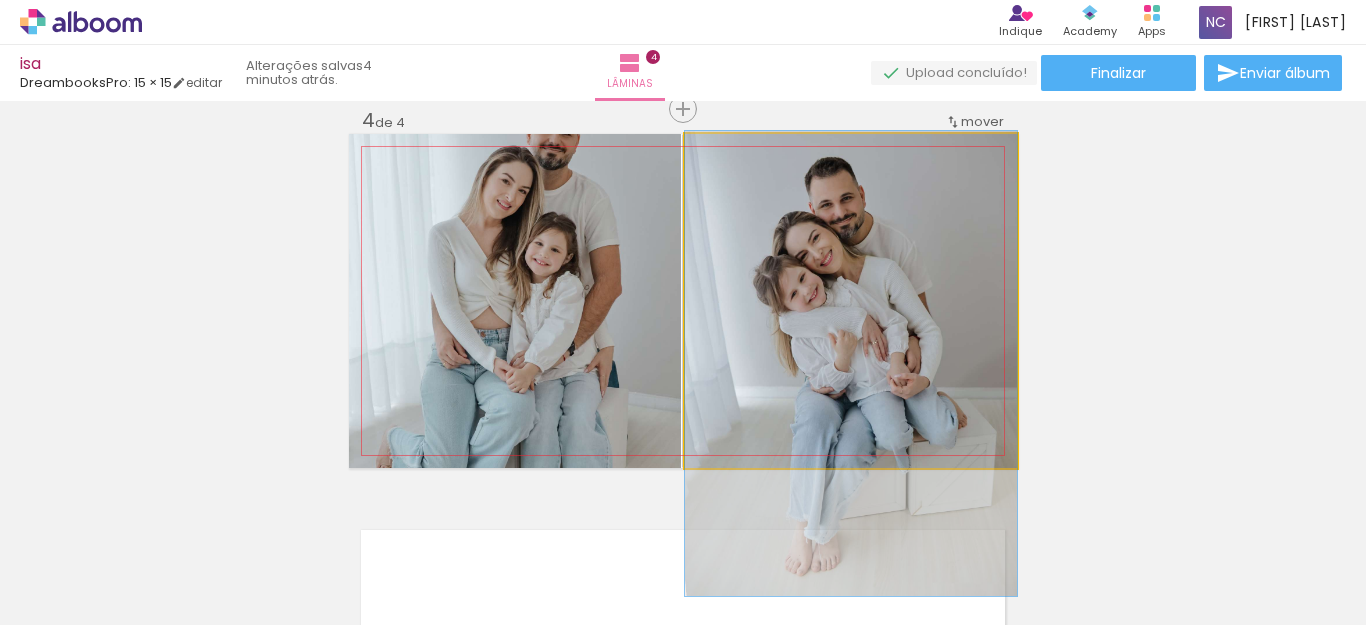 drag, startPoint x: 871, startPoint y: 284, endPoint x: 856, endPoint y: 347, distance: 64.7611 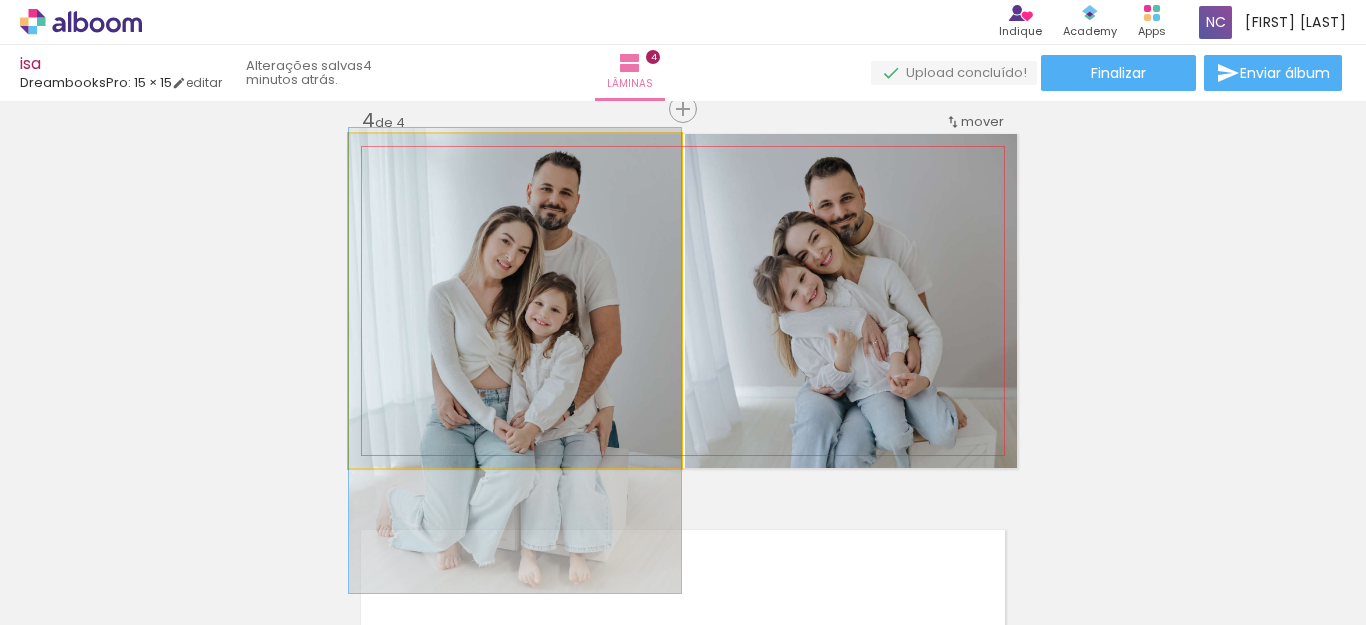 drag, startPoint x: 558, startPoint y: 281, endPoint x: 558, endPoint y: 341, distance: 60 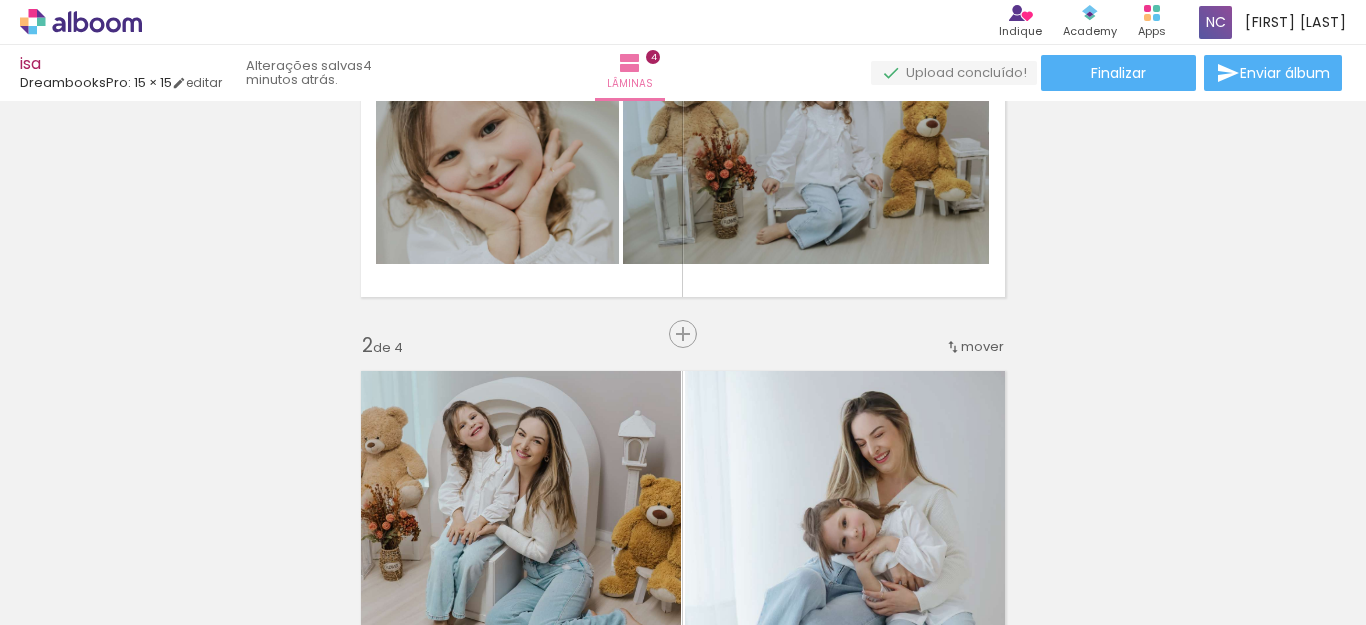 scroll, scrollTop: 300, scrollLeft: 0, axis: vertical 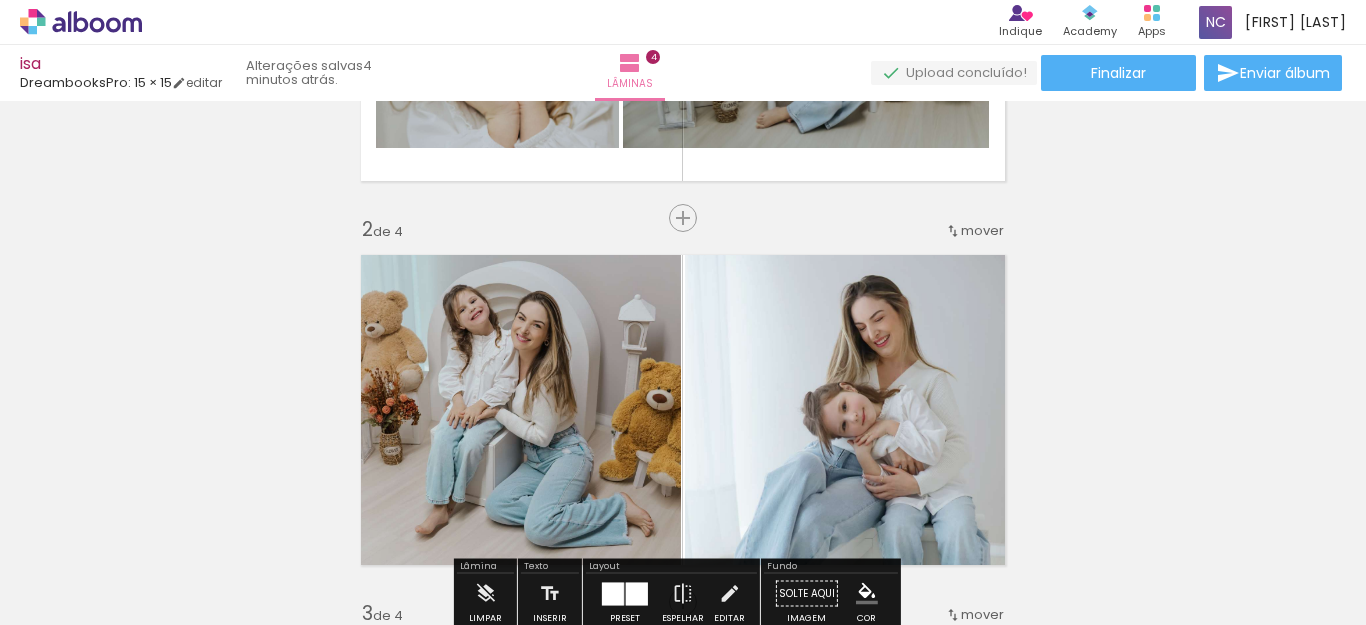 click on "Inserir lâmina" at bounding box center [734, 218] 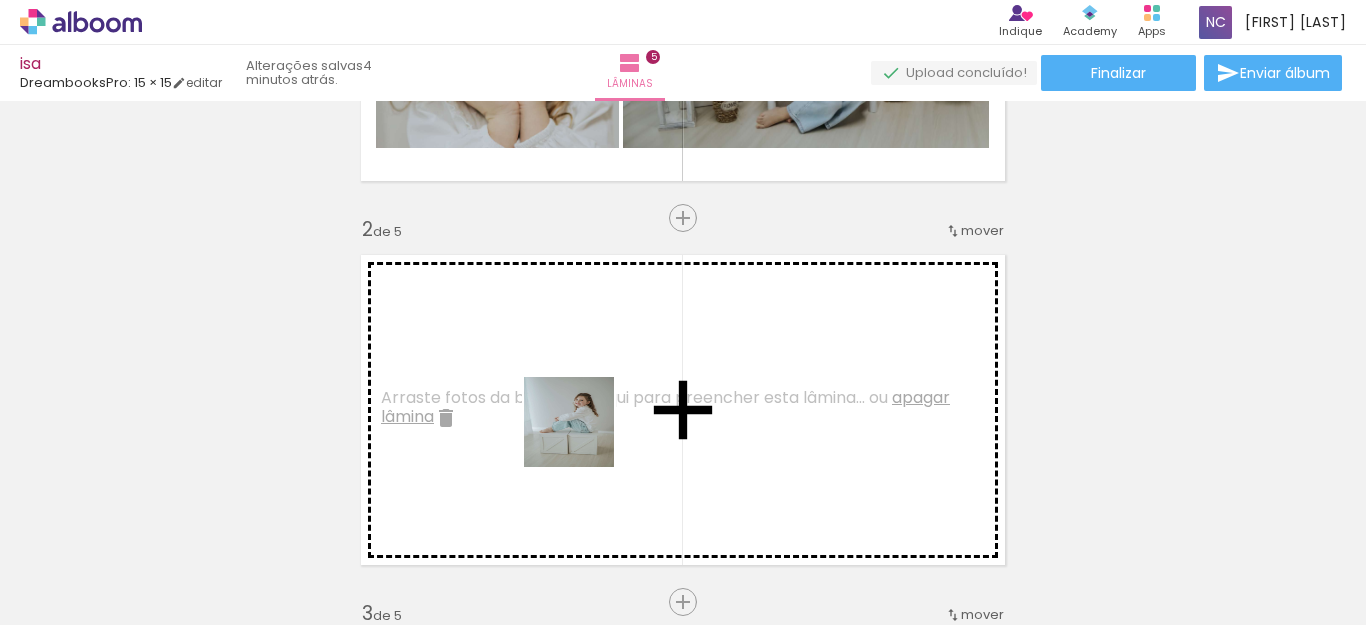 drag, startPoint x: 819, startPoint y: 504, endPoint x: 889, endPoint y: 512, distance: 70.45566 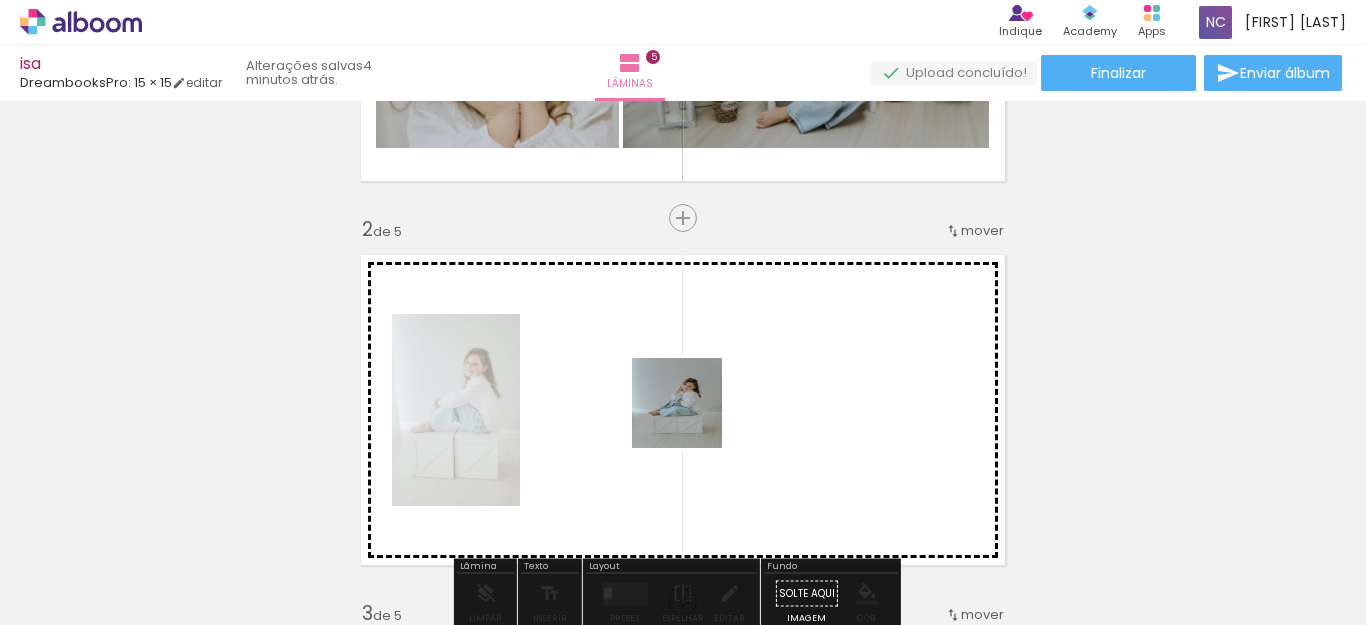 drag, startPoint x: 879, startPoint y: 477, endPoint x: 691, endPoint y: 418, distance: 197.0406 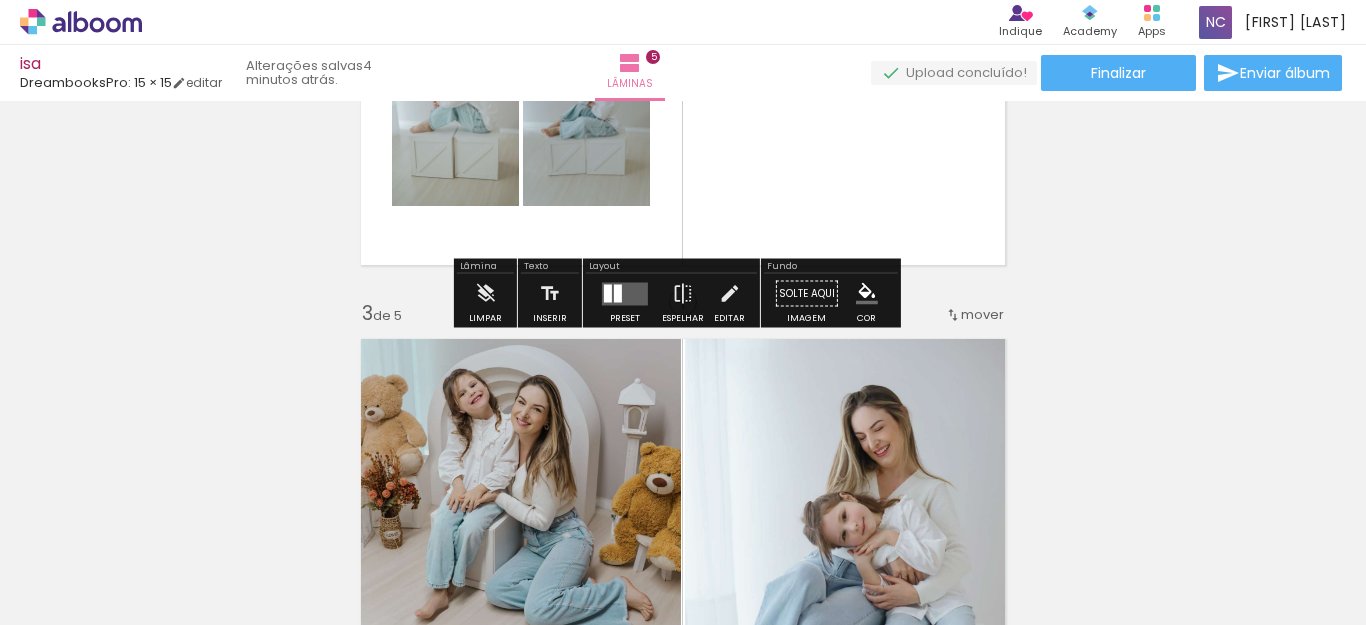 scroll, scrollTop: 500, scrollLeft: 0, axis: vertical 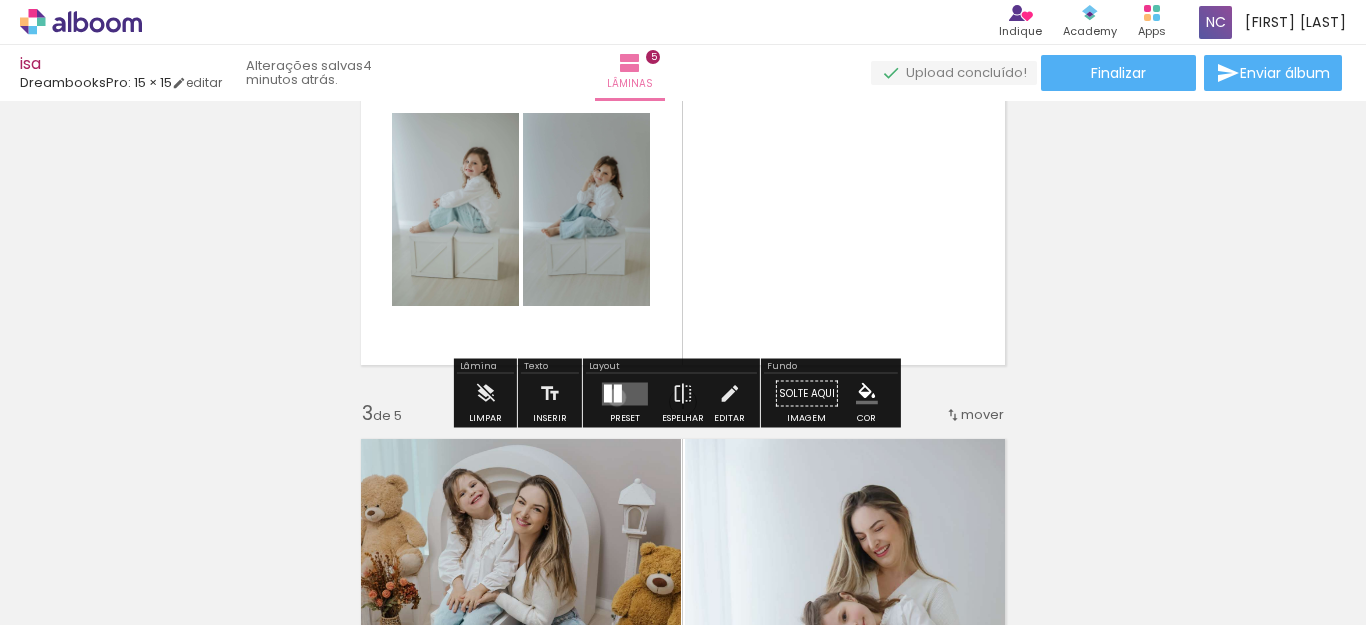 click at bounding box center (618, 393) 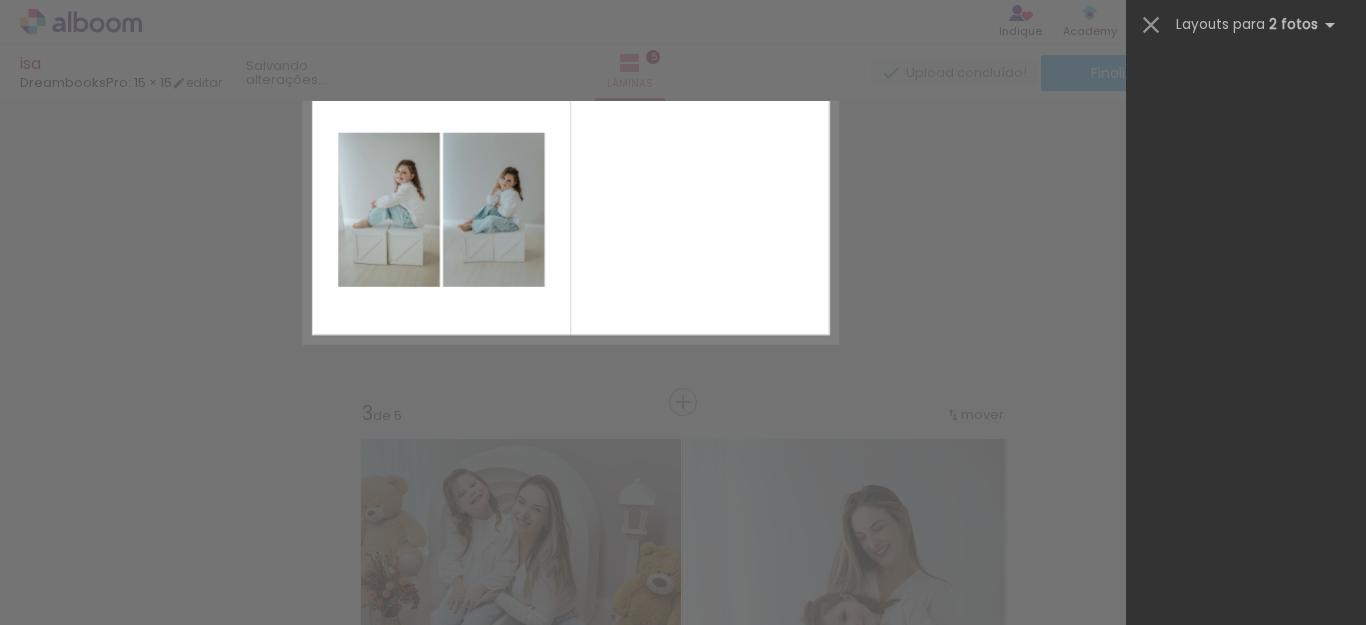 scroll, scrollTop: 0, scrollLeft: 0, axis: both 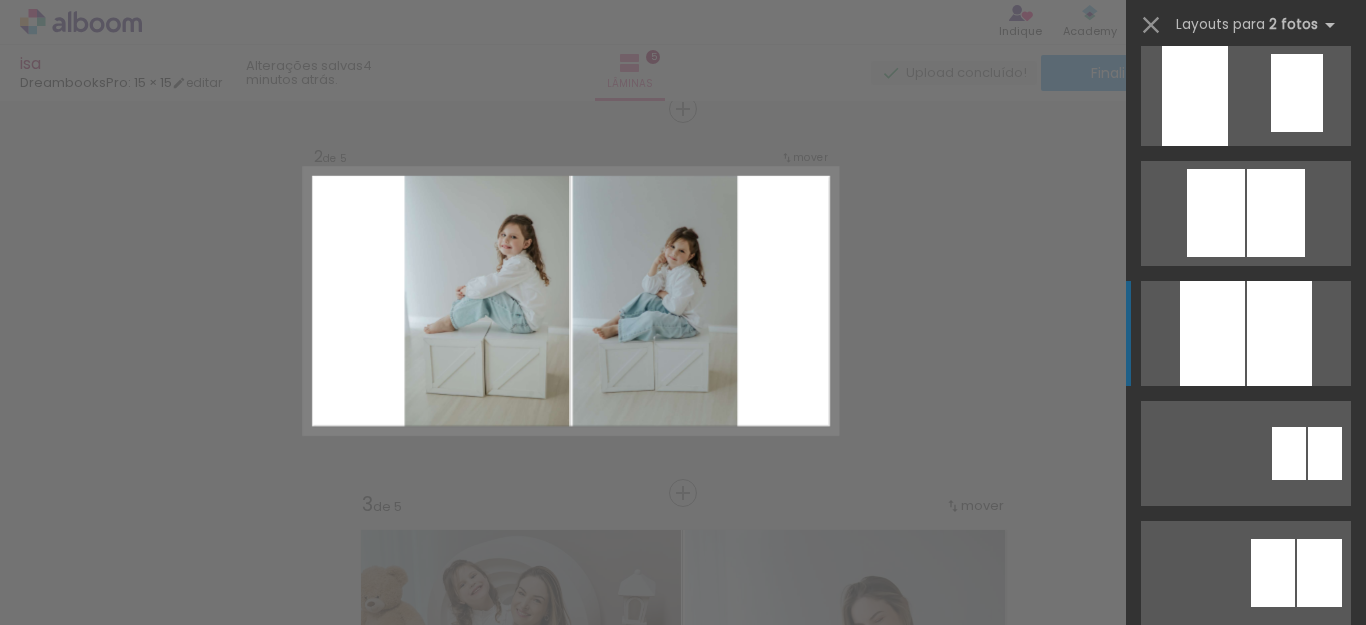 click at bounding box center (1297, 813) 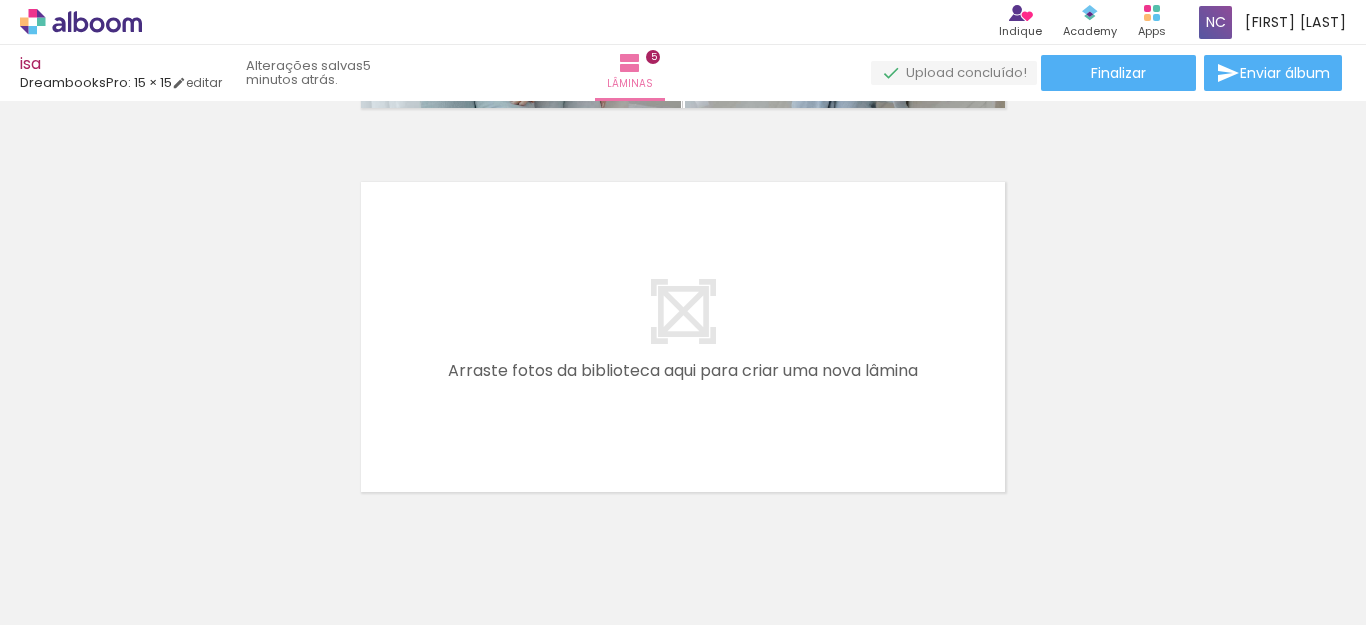 scroll, scrollTop: 1983, scrollLeft: 0, axis: vertical 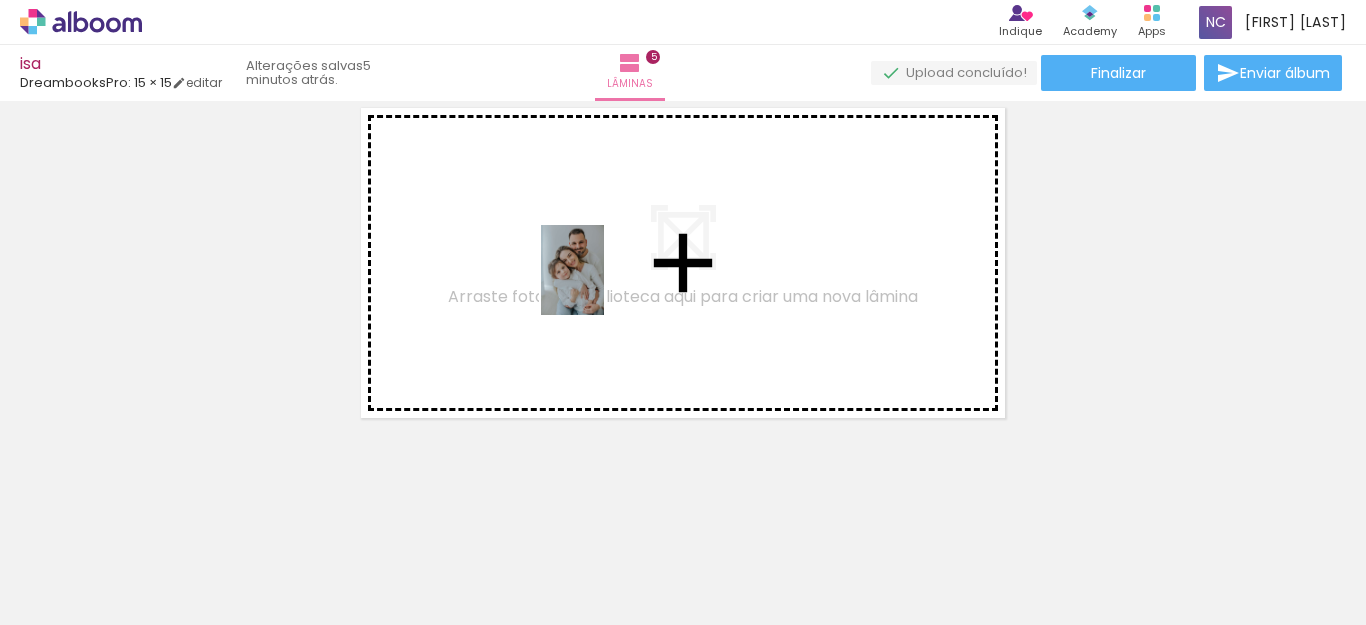 drag, startPoint x: 1233, startPoint y: 566, endPoint x: 752, endPoint y: 574, distance: 481.06653 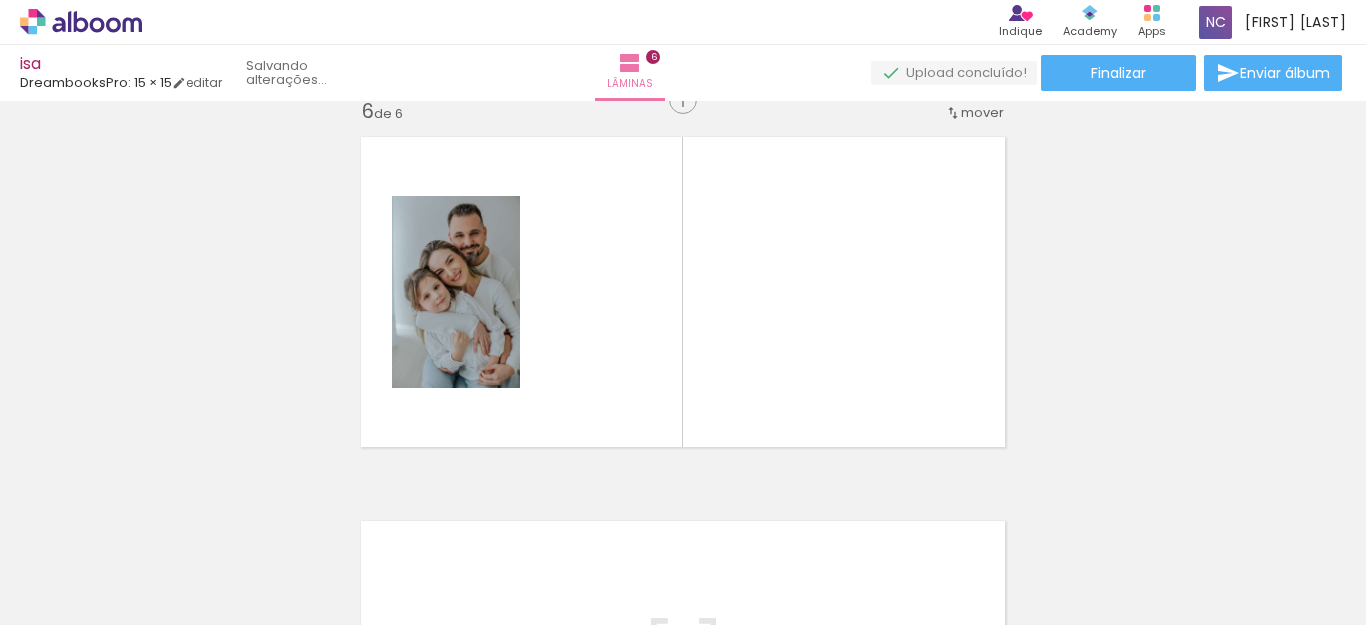 scroll, scrollTop: 1945, scrollLeft: 0, axis: vertical 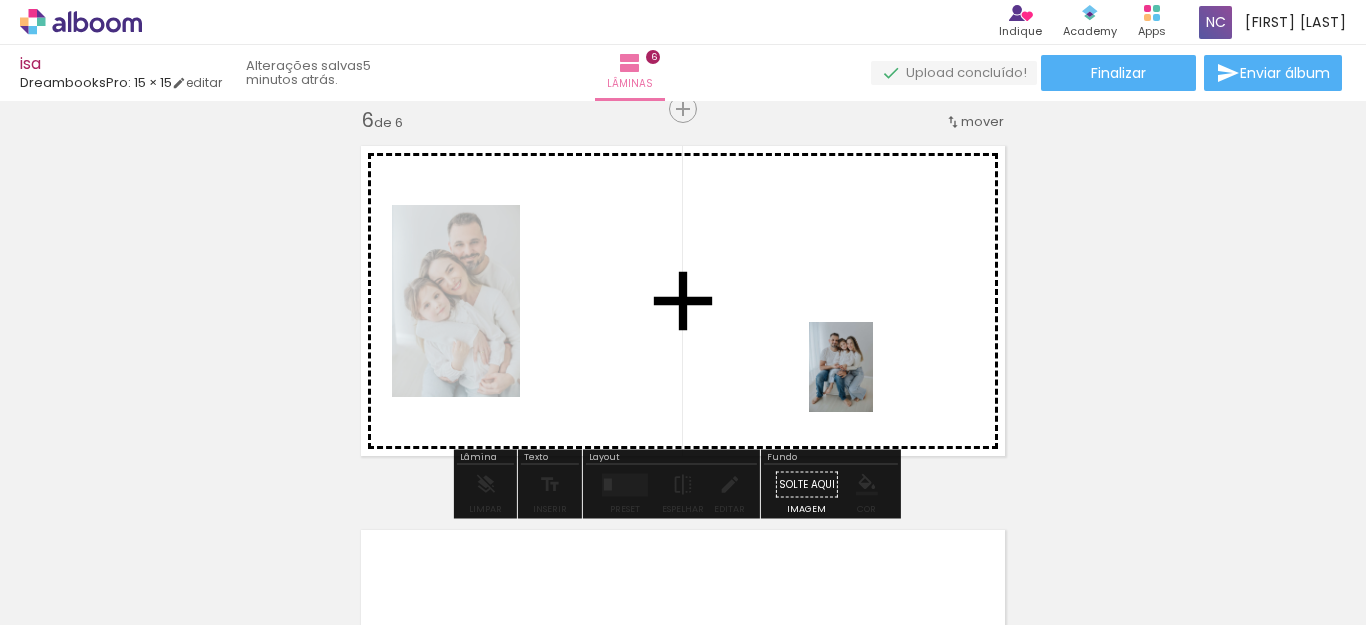 drag, startPoint x: 1161, startPoint y: 564, endPoint x: 824, endPoint y: 365, distance: 391.3694 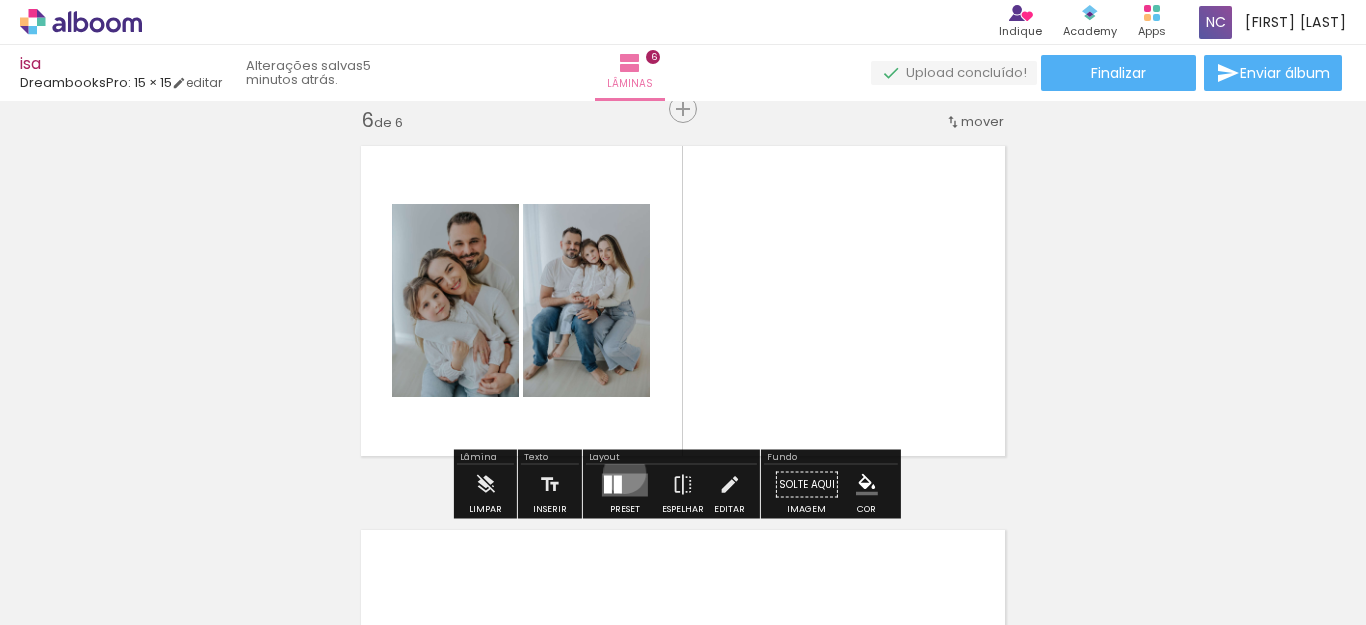 click at bounding box center [625, 485] 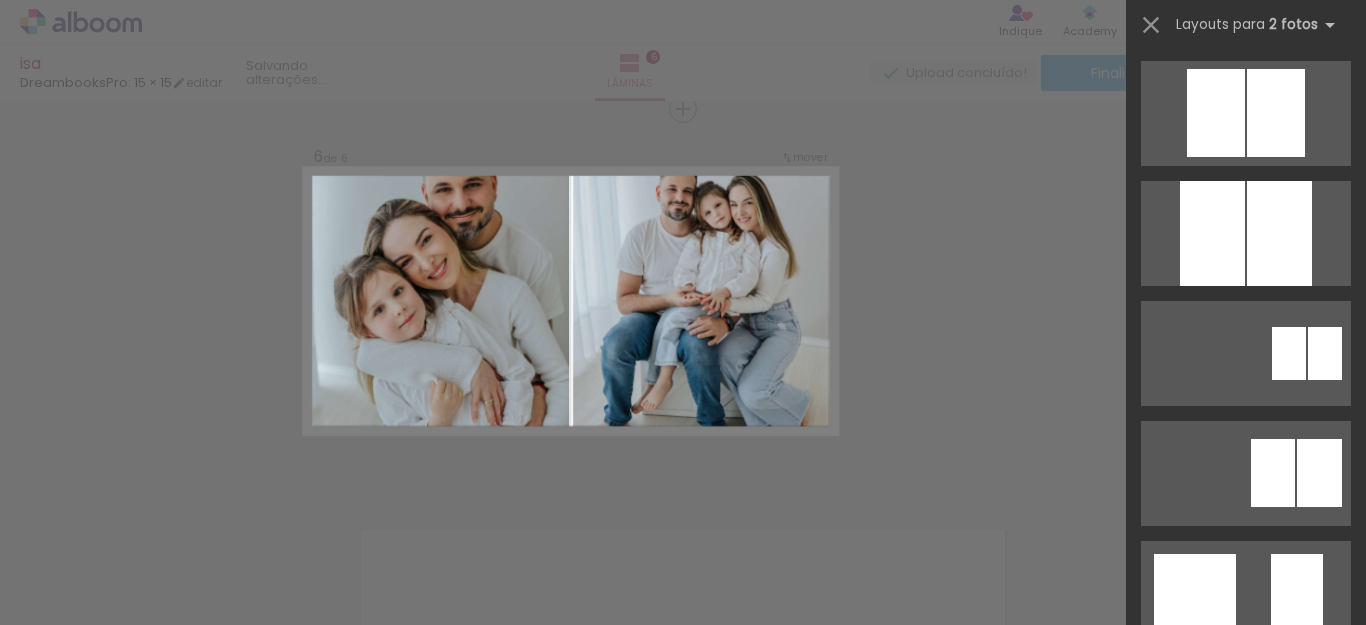scroll, scrollTop: 1700, scrollLeft: 0, axis: vertical 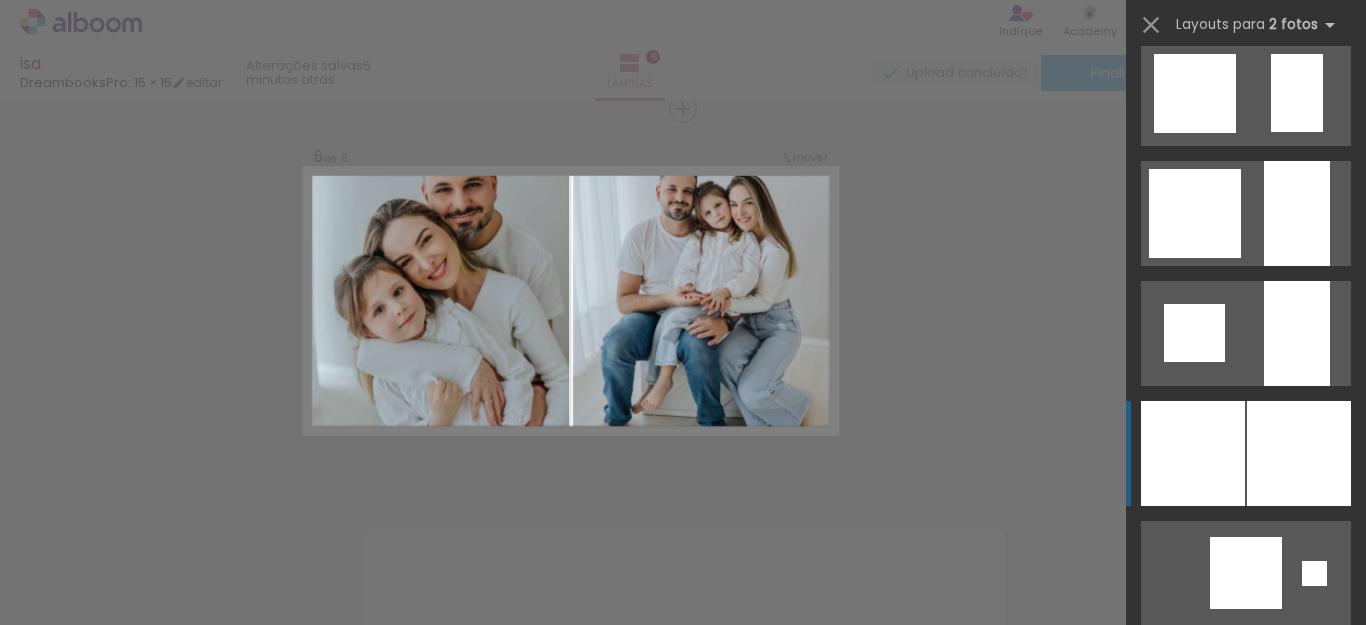 click at bounding box center [1297, 213] 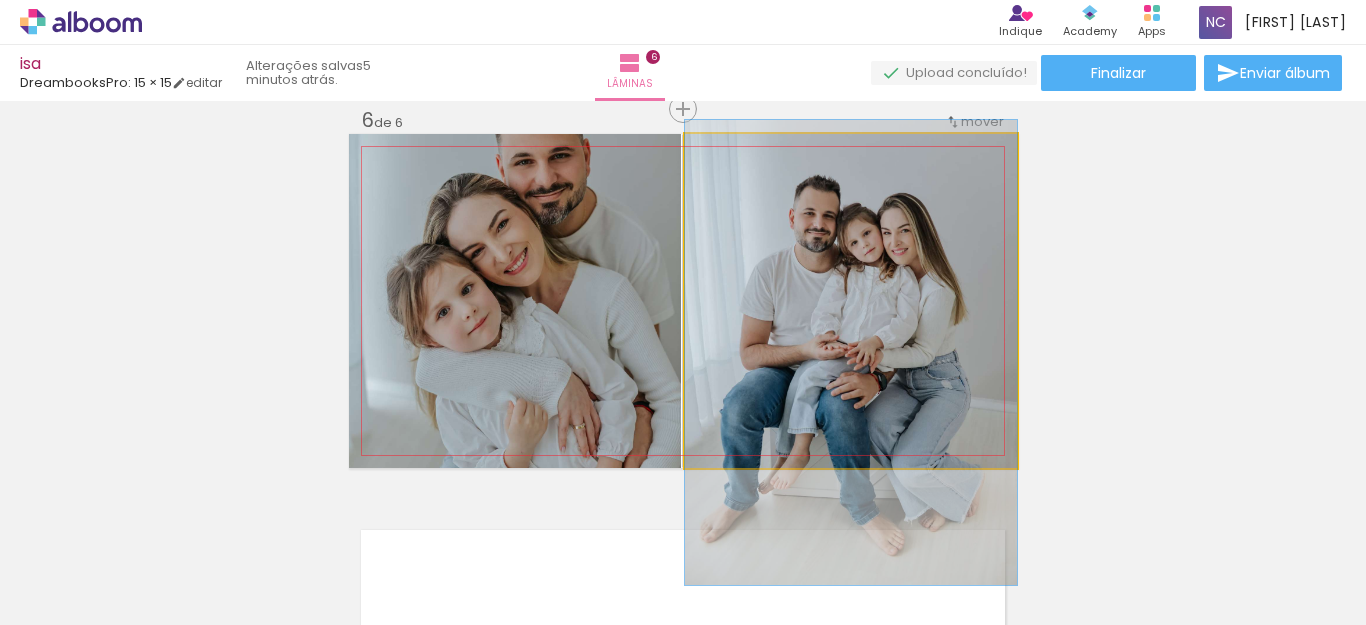 drag, startPoint x: 864, startPoint y: 285, endPoint x: 864, endPoint y: 342, distance: 57 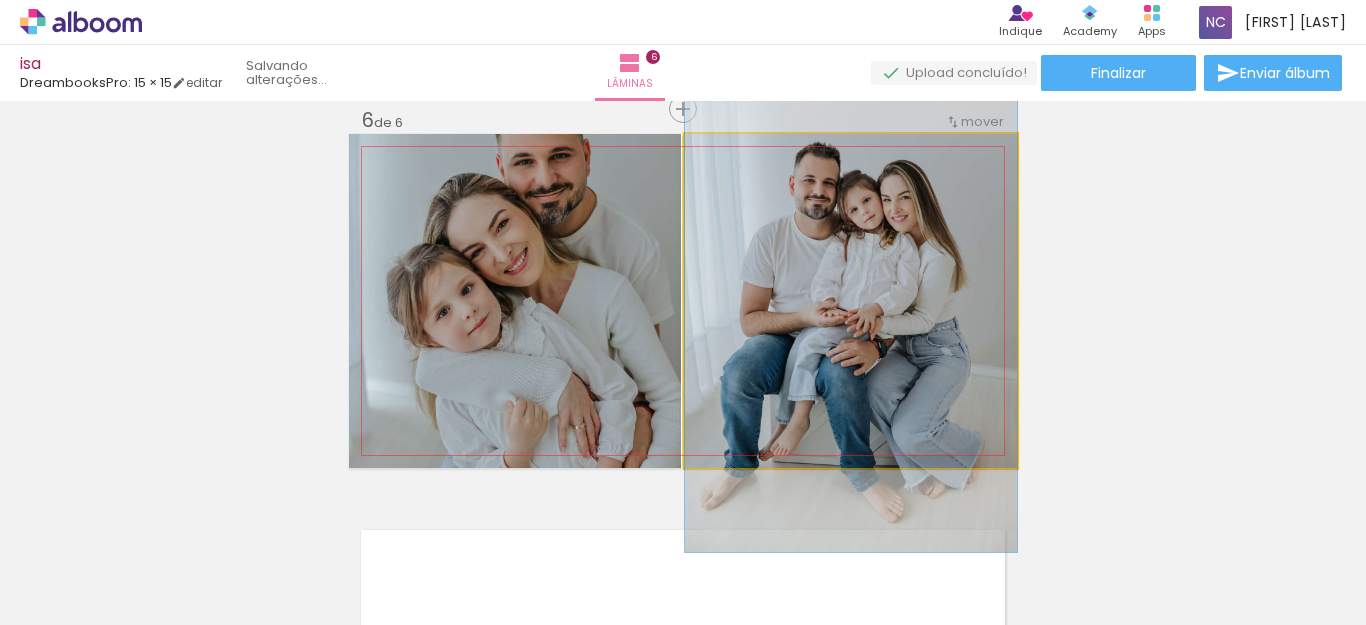 drag, startPoint x: 861, startPoint y: 318, endPoint x: 857, endPoint y: 280, distance: 38.209946 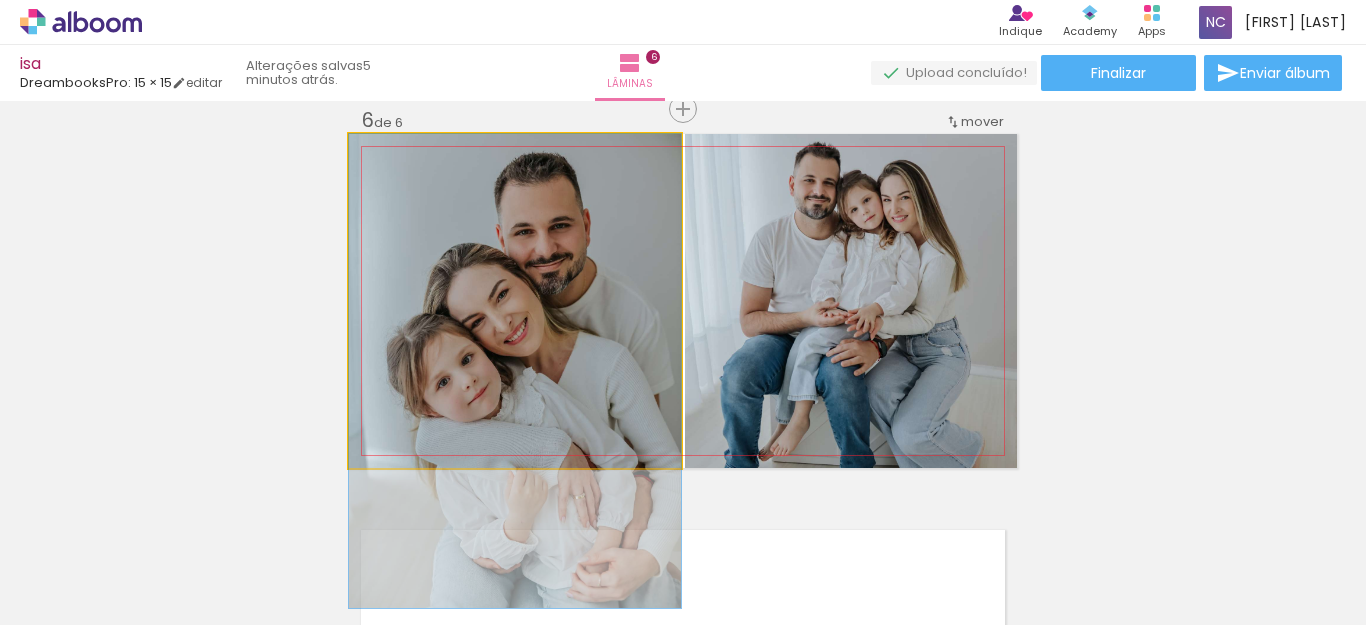drag, startPoint x: 514, startPoint y: 269, endPoint x: 513, endPoint y: 347, distance: 78.00641 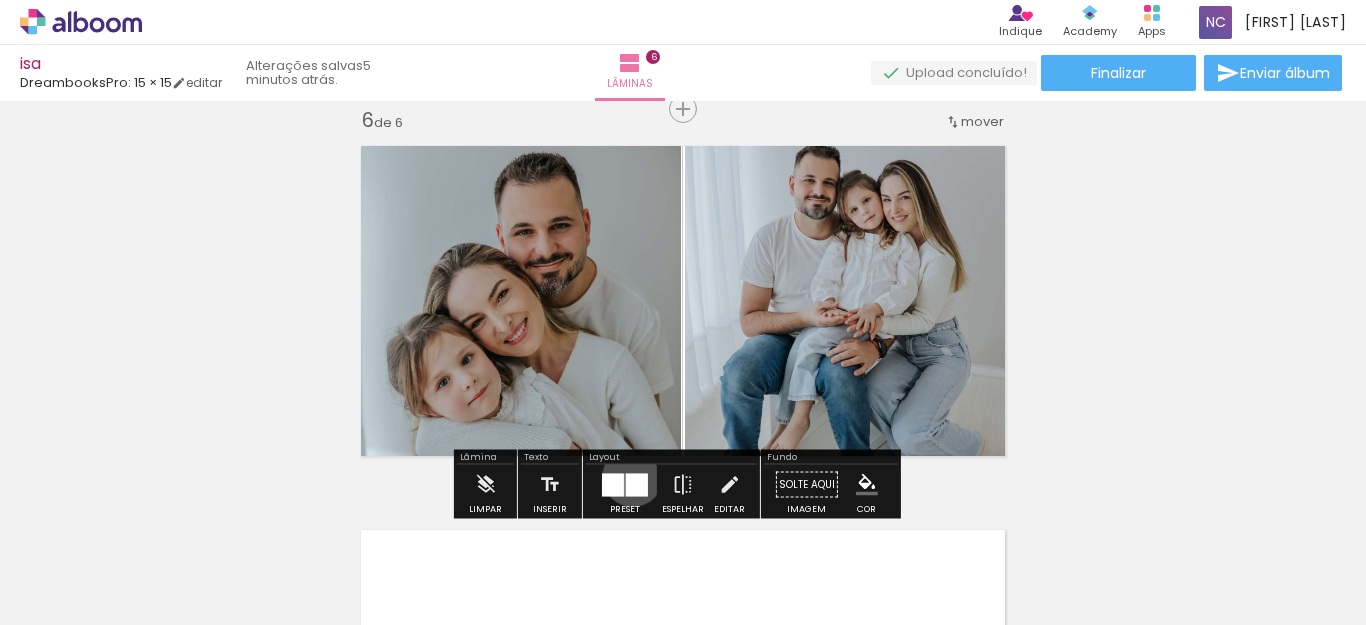 click at bounding box center [637, 484] 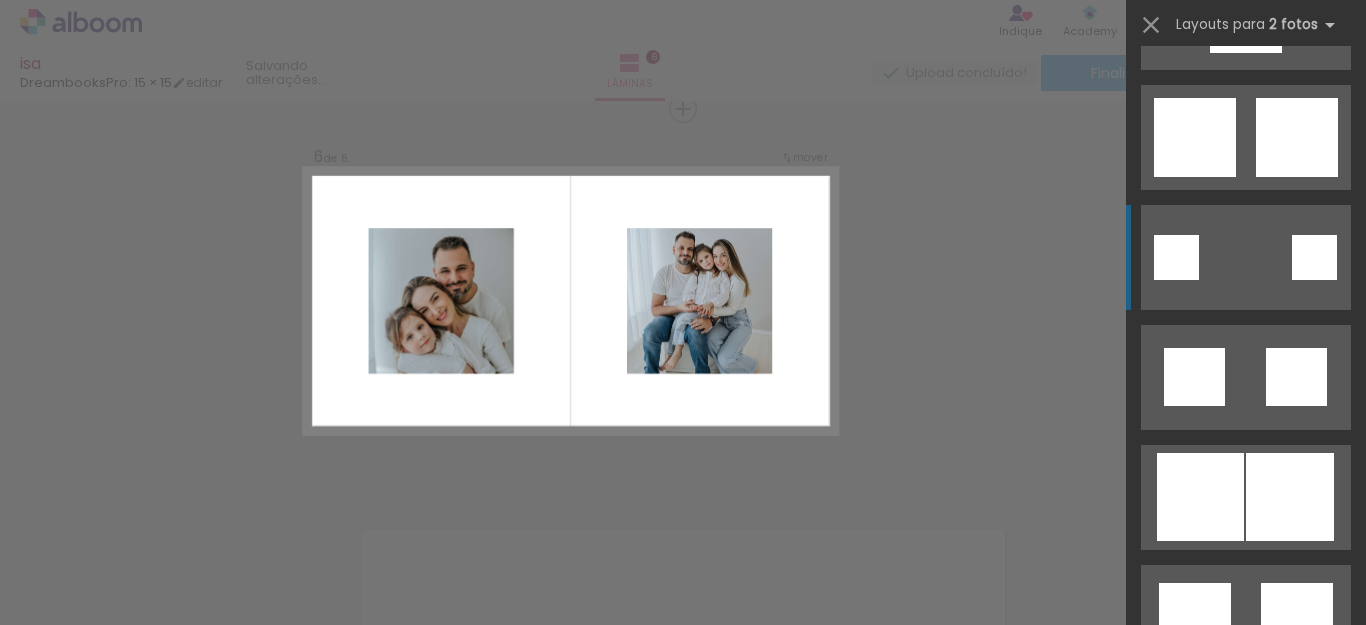 scroll, scrollTop: 2340, scrollLeft: 0, axis: vertical 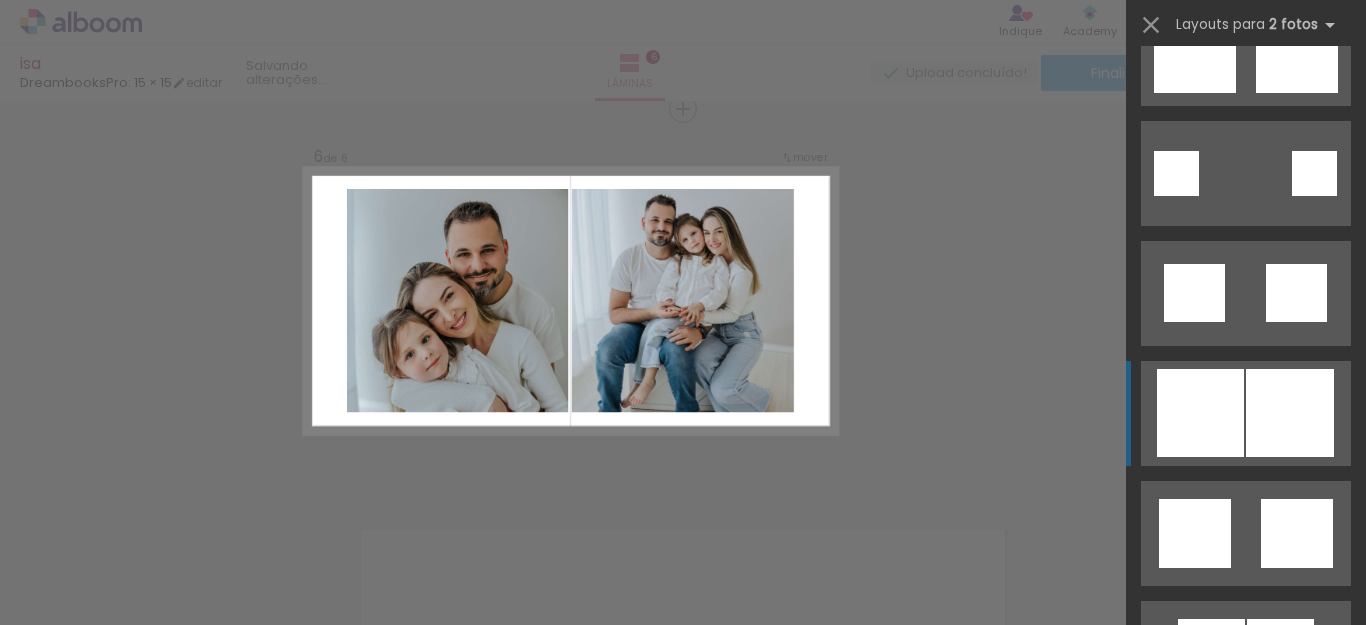 click at bounding box center (1246, 773) 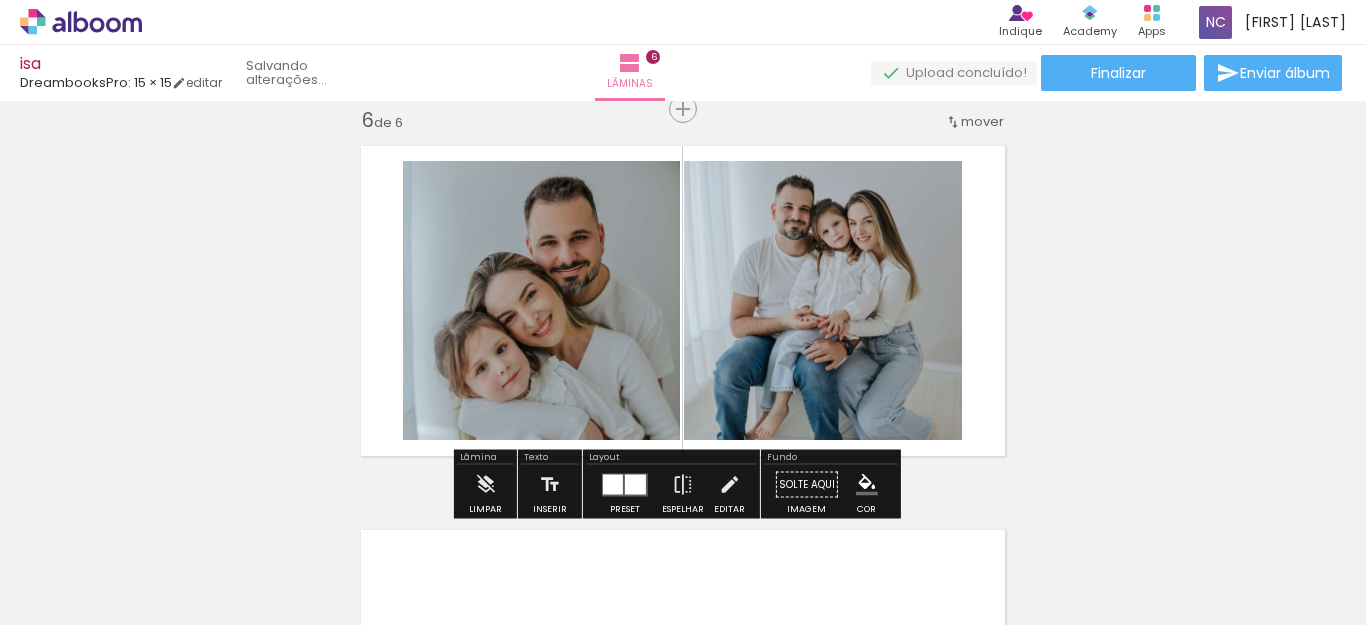 drag, startPoint x: 613, startPoint y: 490, endPoint x: 876, endPoint y: 431, distance: 269.53665 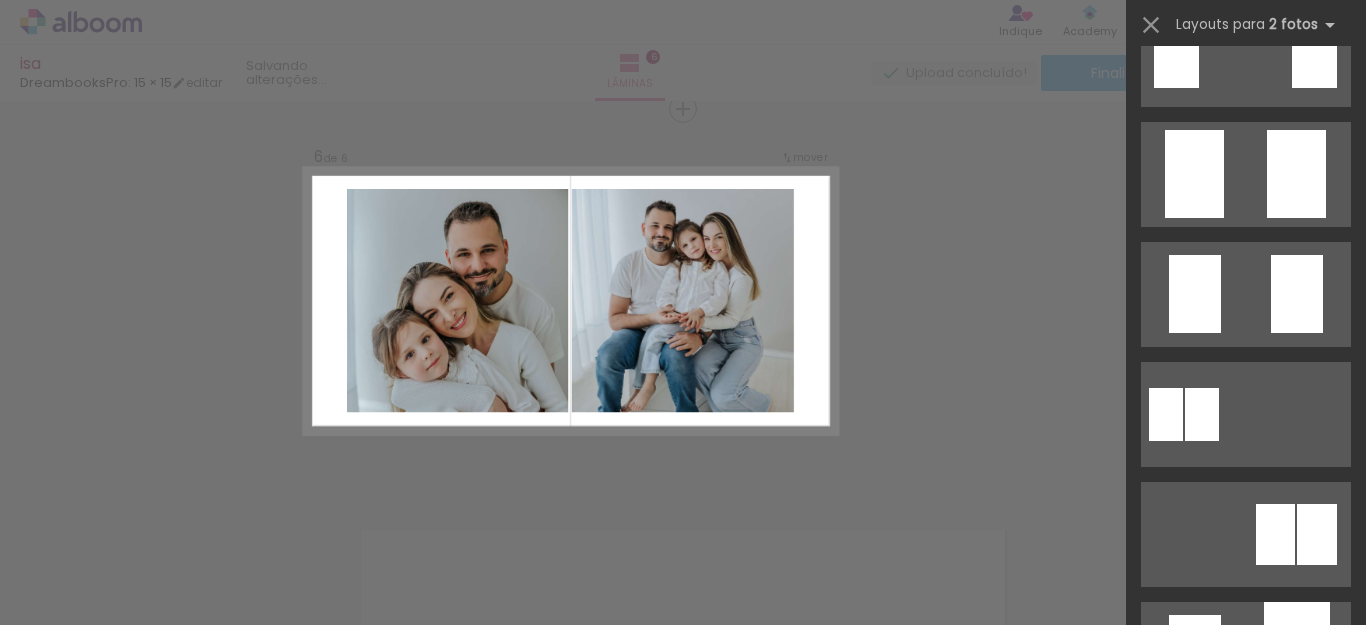 scroll, scrollTop: 0, scrollLeft: 0, axis: both 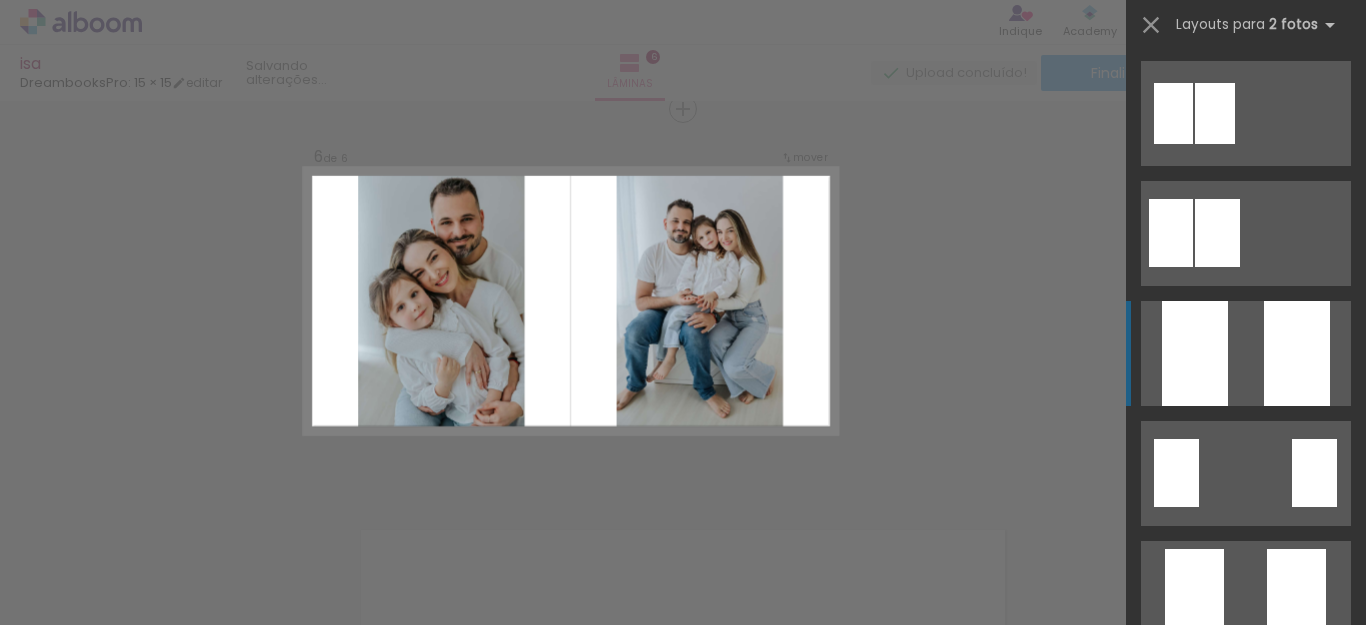 click at bounding box center [1246, 233] 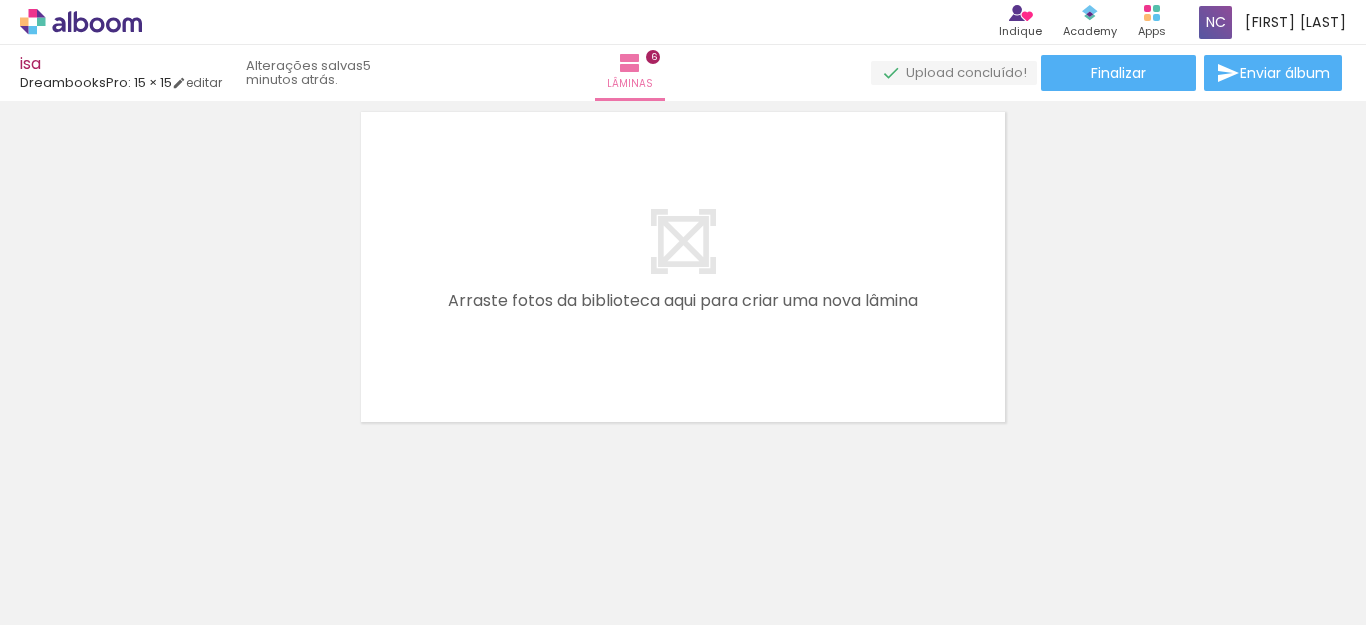 scroll, scrollTop: 2367, scrollLeft: 0, axis: vertical 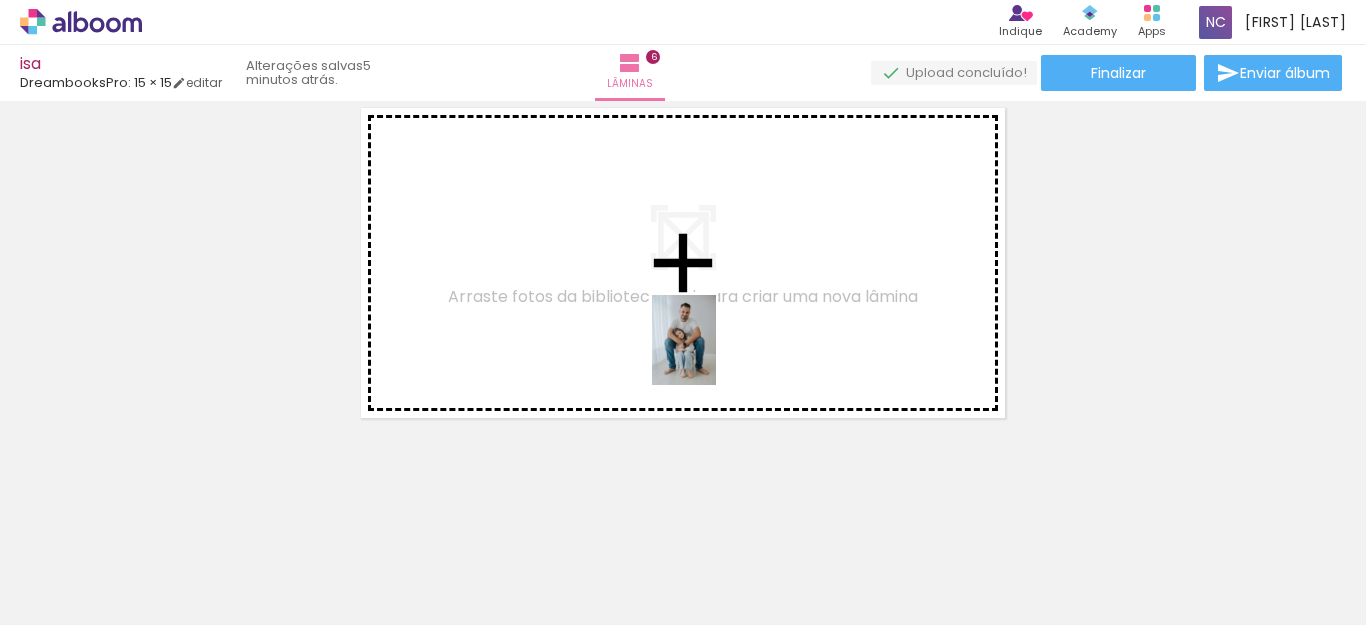 drag, startPoint x: 919, startPoint y: 583, endPoint x: 995, endPoint y: 541, distance: 86.833176 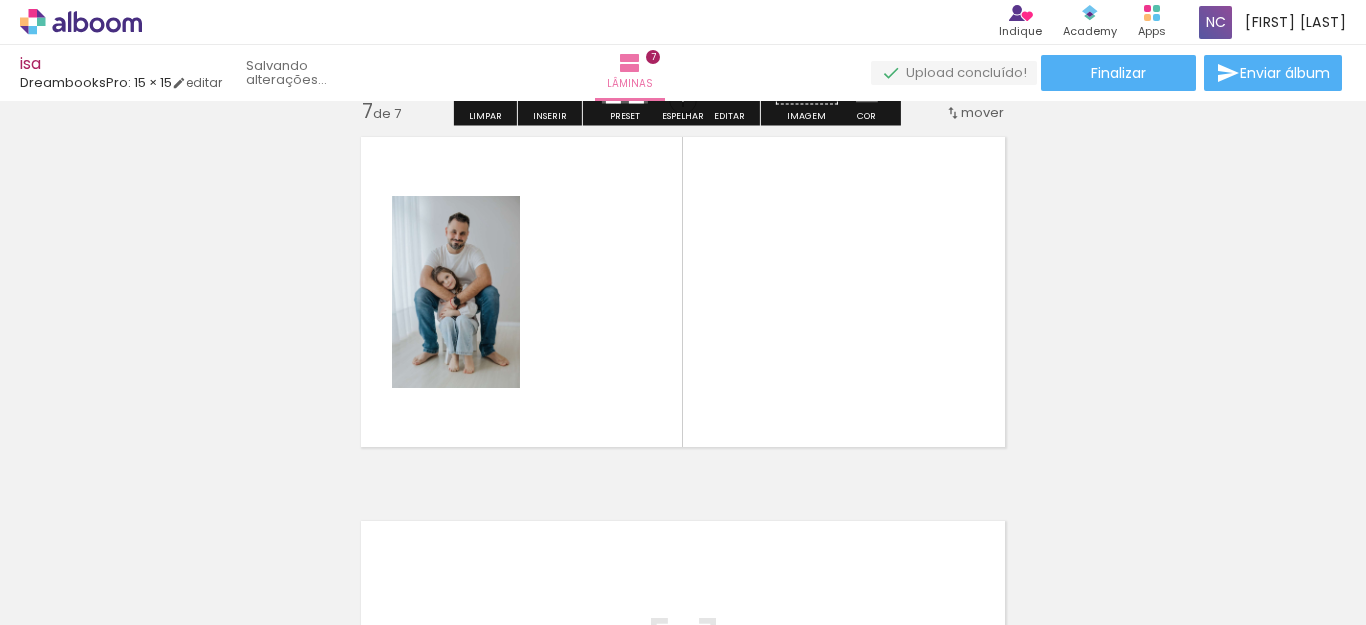 scroll, scrollTop: 2329, scrollLeft: 0, axis: vertical 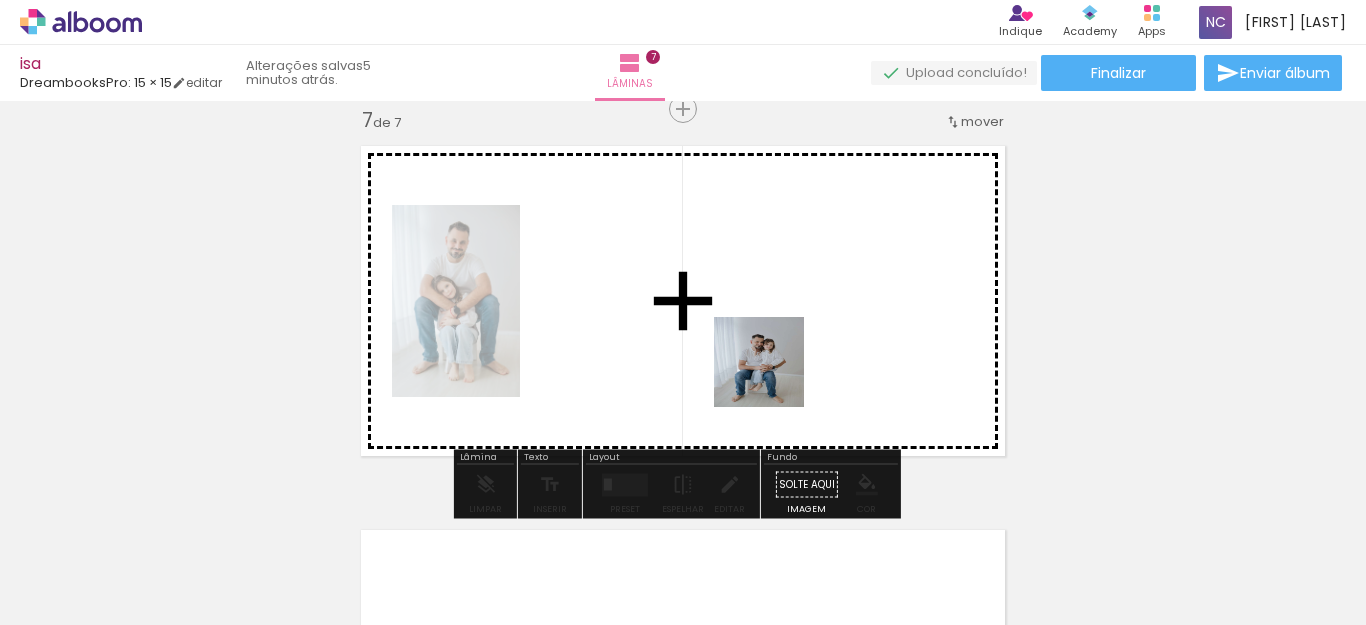 drag, startPoint x: 1037, startPoint y: 526, endPoint x: 804, endPoint y: 372, distance: 279.29376 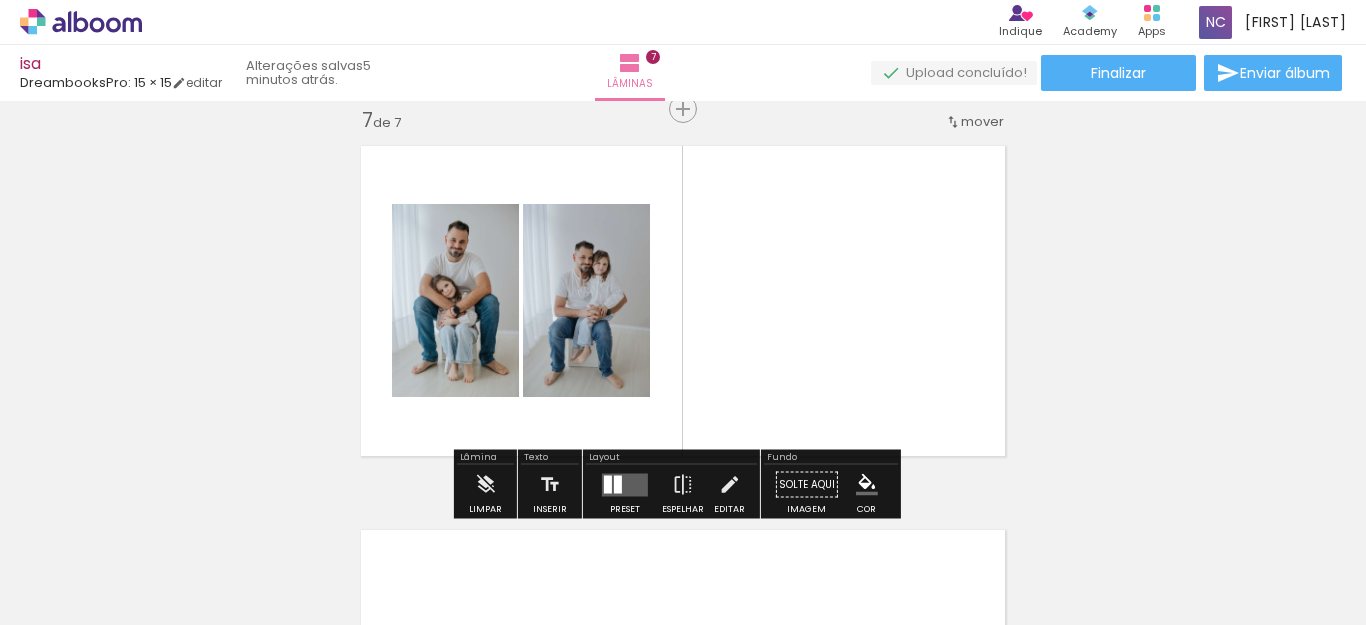 click at bounding box center [625, 485] 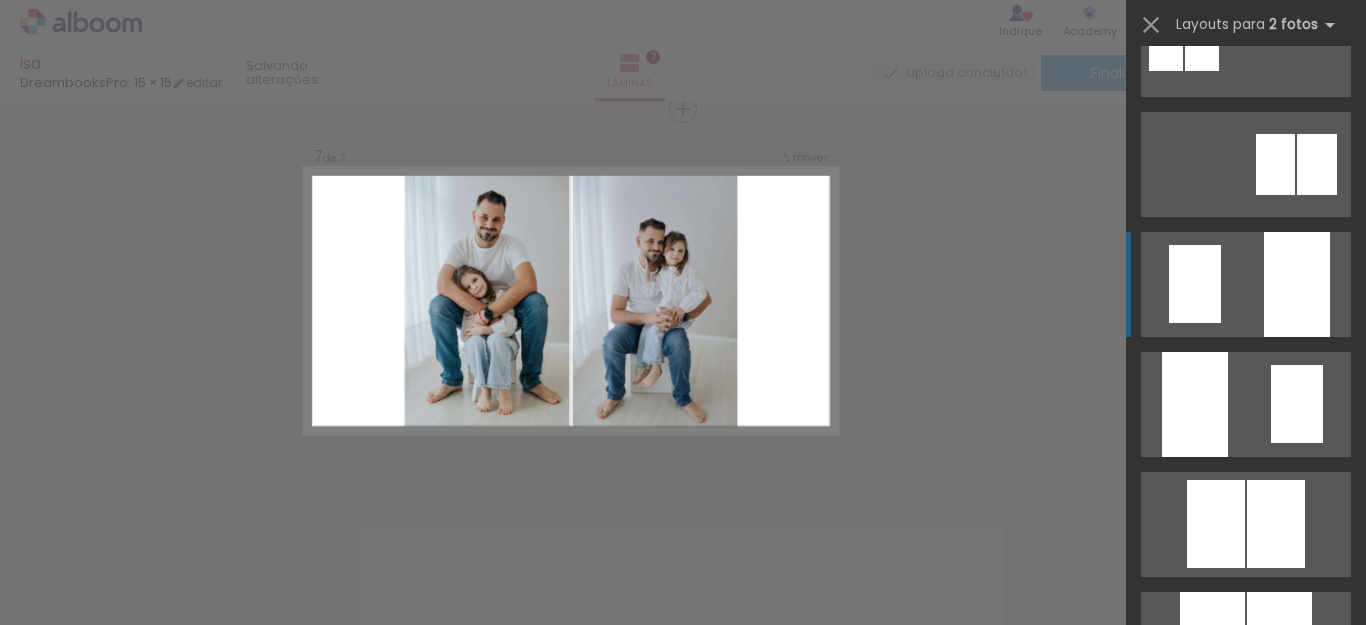 scroll, scrollTop: 1000, scrollLeft: 0, axis: vertical 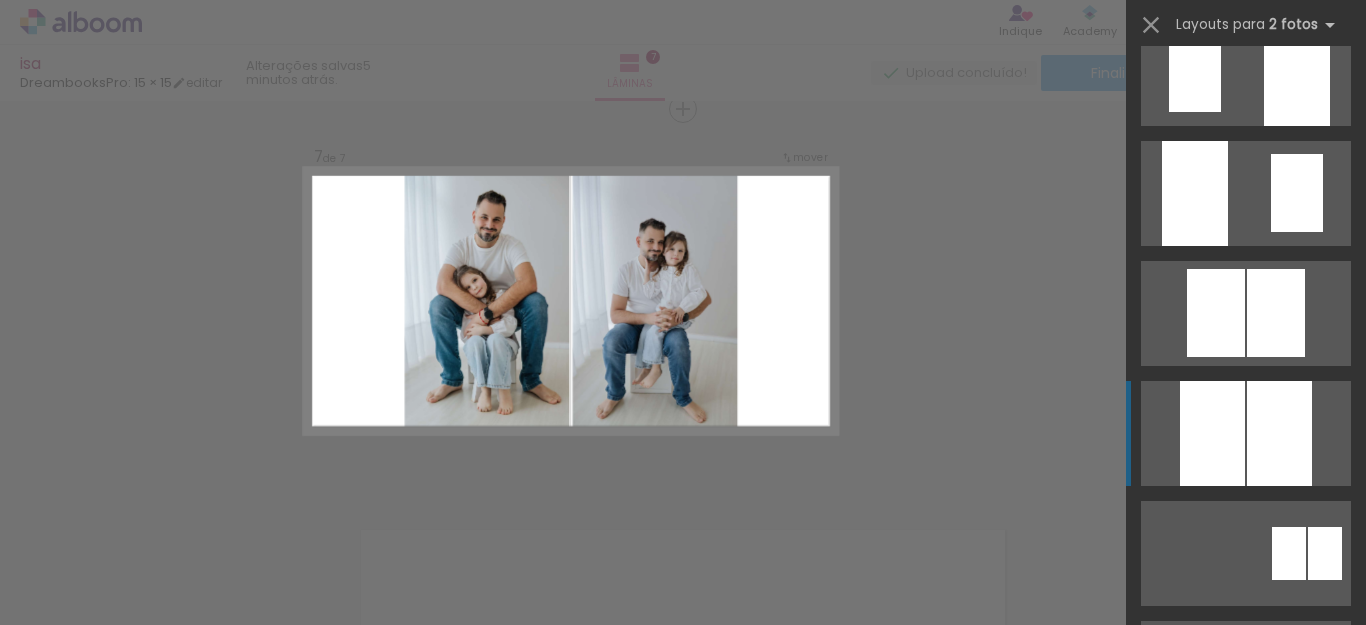 click at bounding box center [1297, 913] 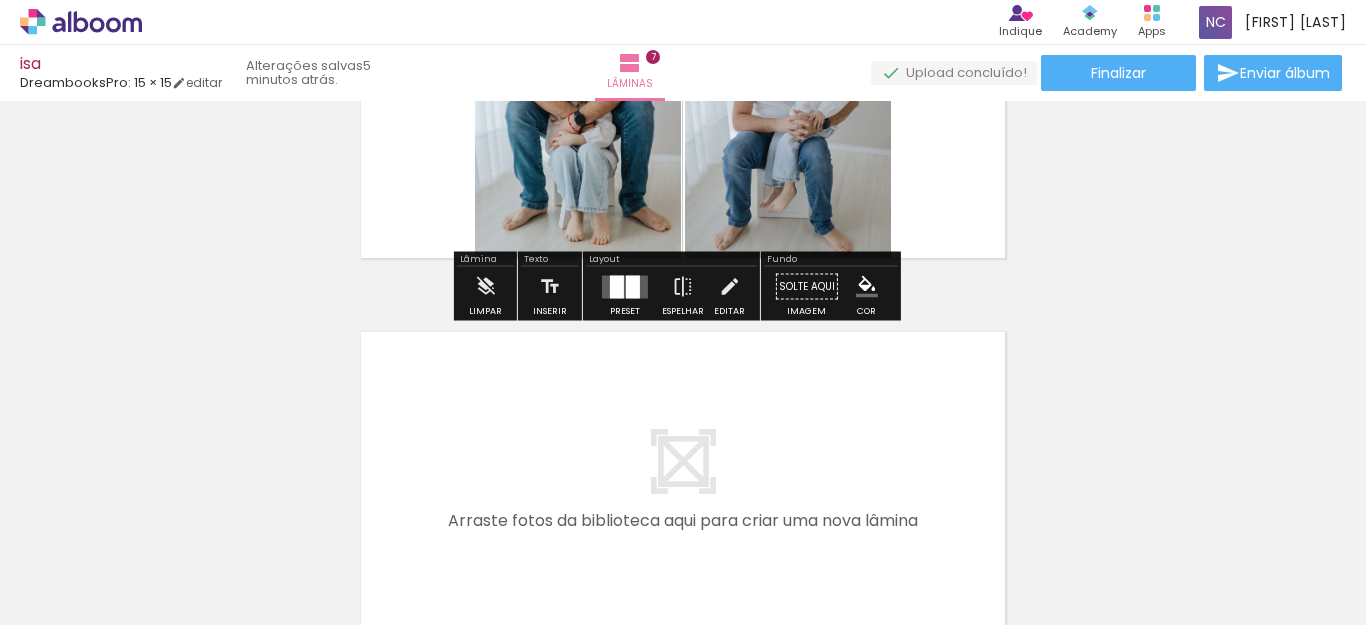 scroll, scrollTop: 2629, scrollLeft: 0, axis: vertical 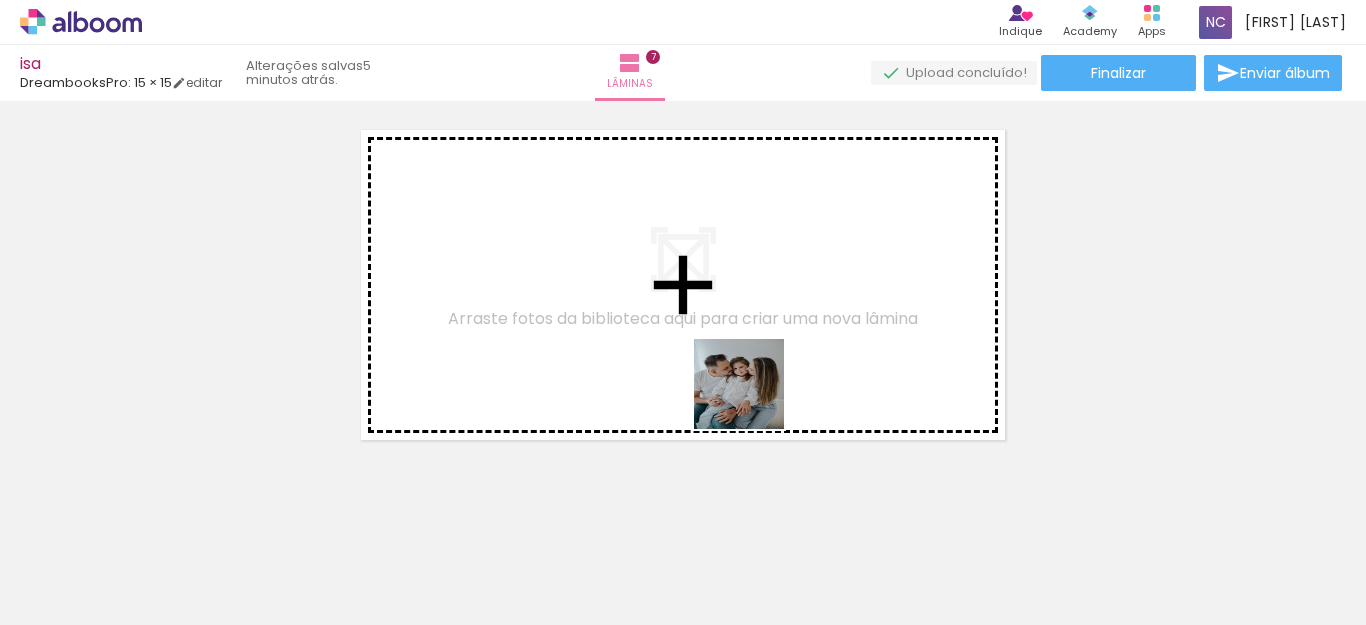 drag, startPoint x: 971, startPoint y: 573, endPoint x: 975, endPoint y: 232, distance: 341.02347 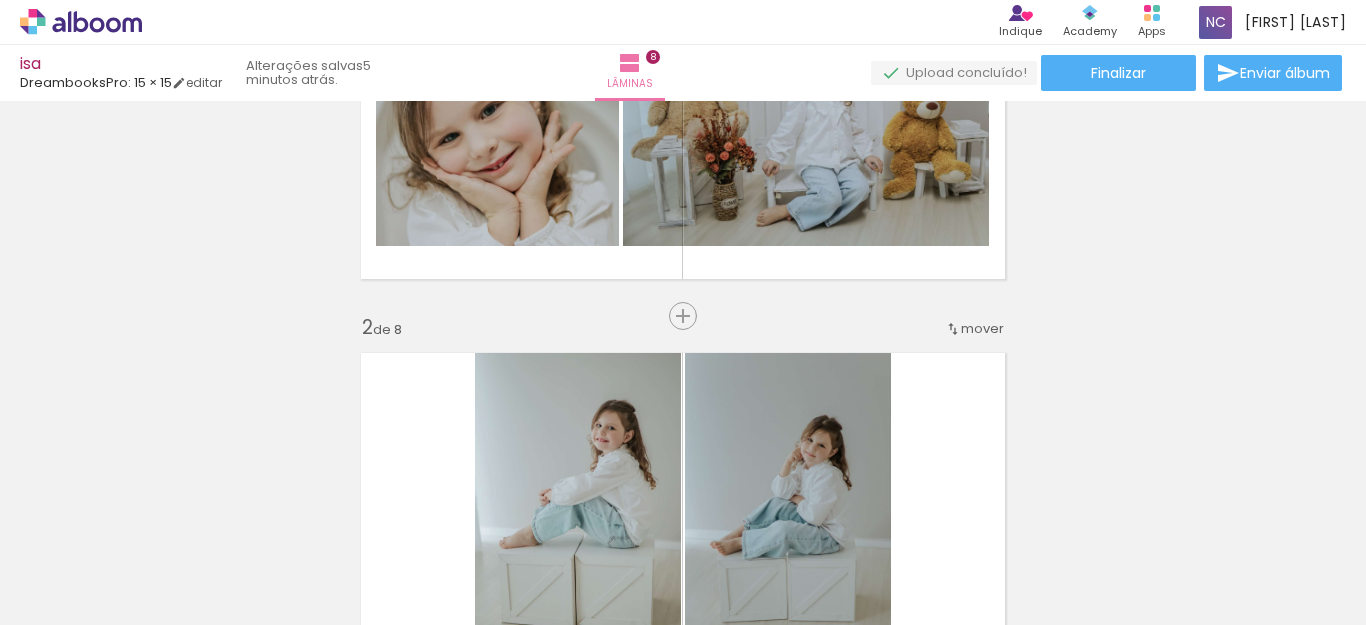 scroll, scrollTop: 200, scrollLeft: 0, axis: vertical 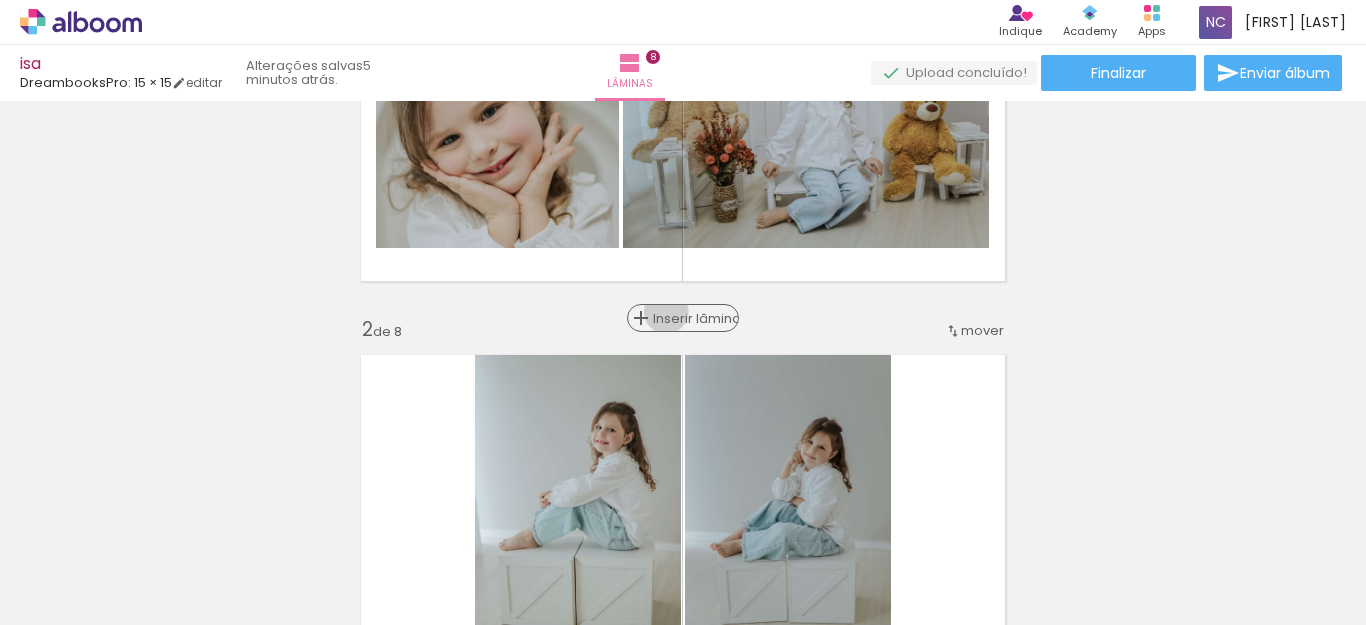 click on "Inserir lâmina" at bounding box center [692, 318] 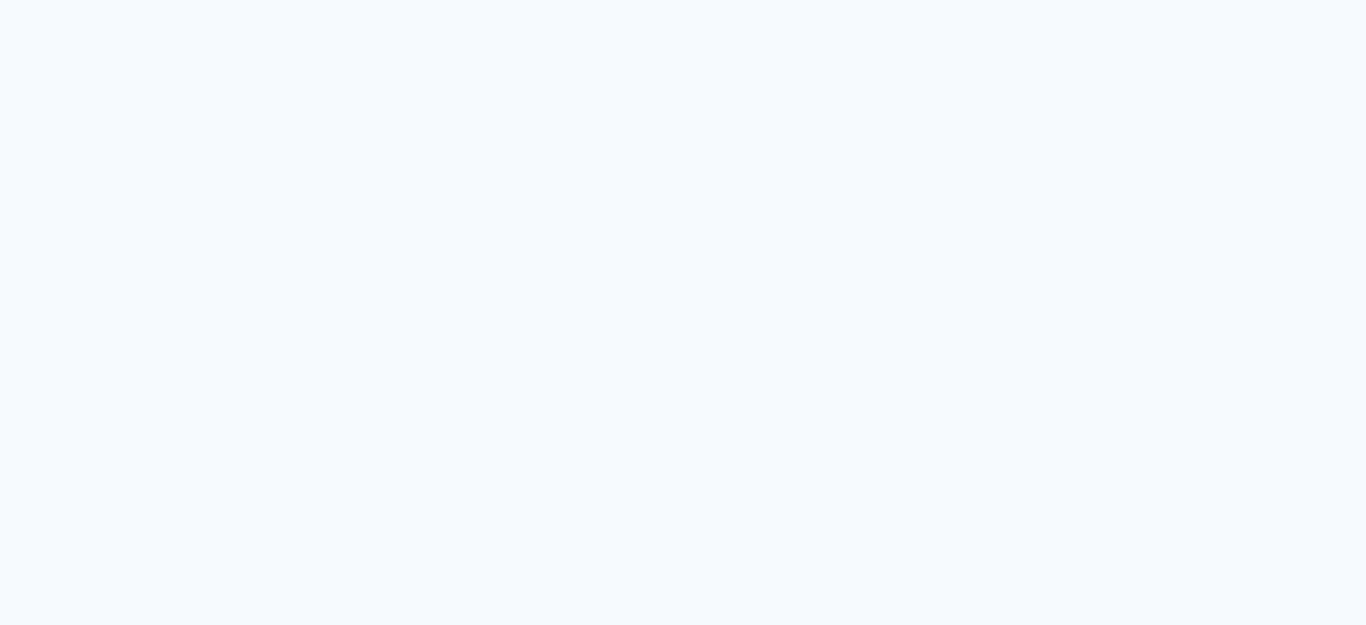 scroll, scrollTop: 0, scrollLeft: 0, axis: both 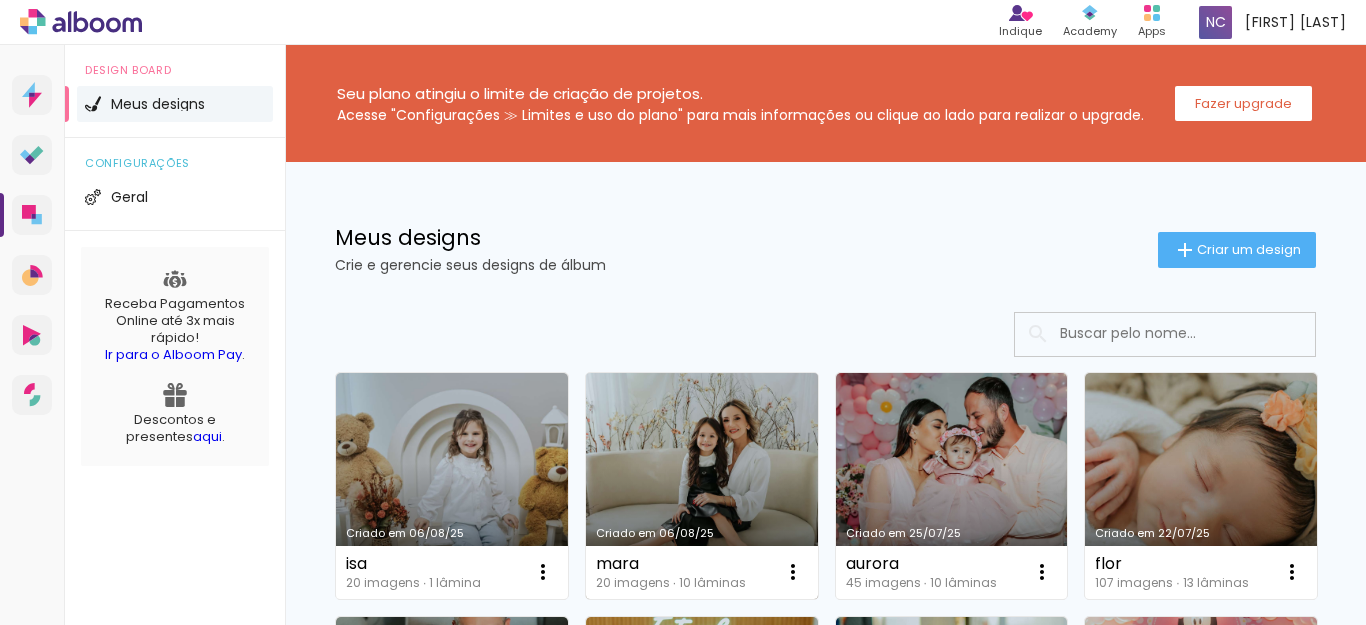 click on "Criado em 06/08/25" at bounding box center [702, 486] 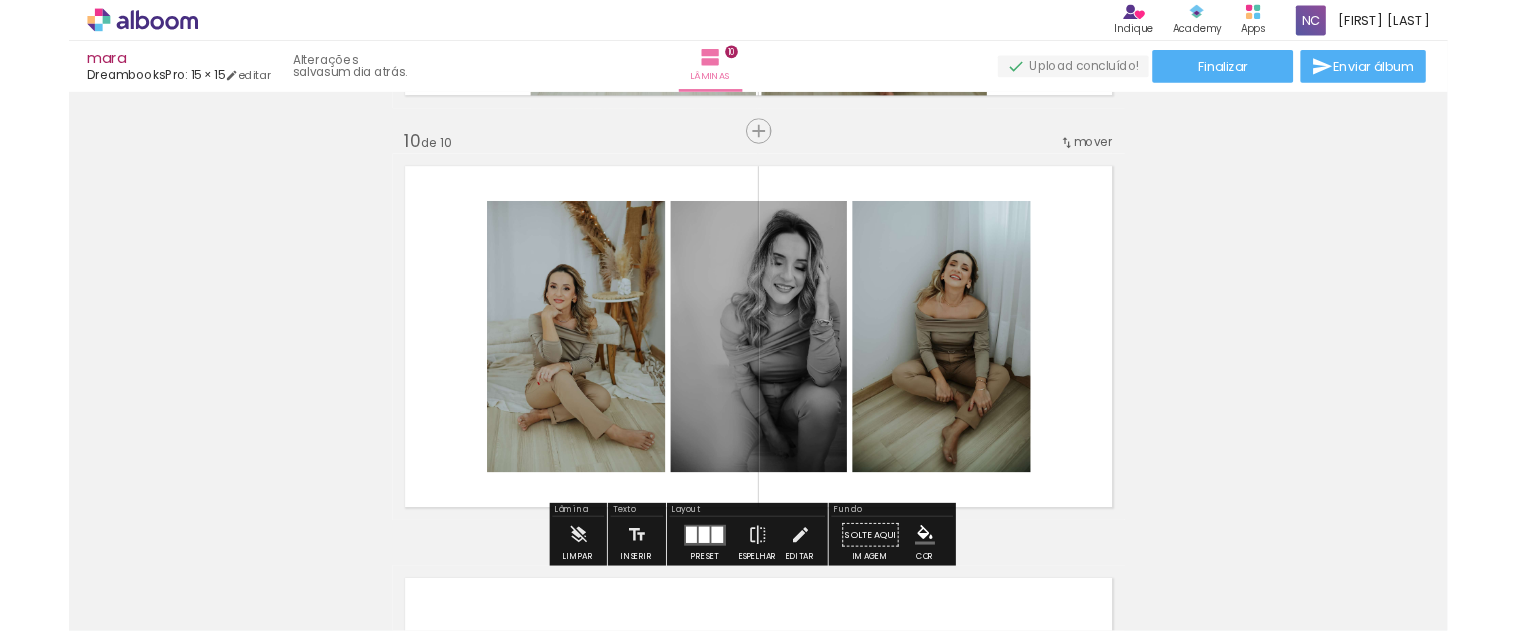scroll, scrollTop: 4000, scrollLeft: 0, axis: vertical 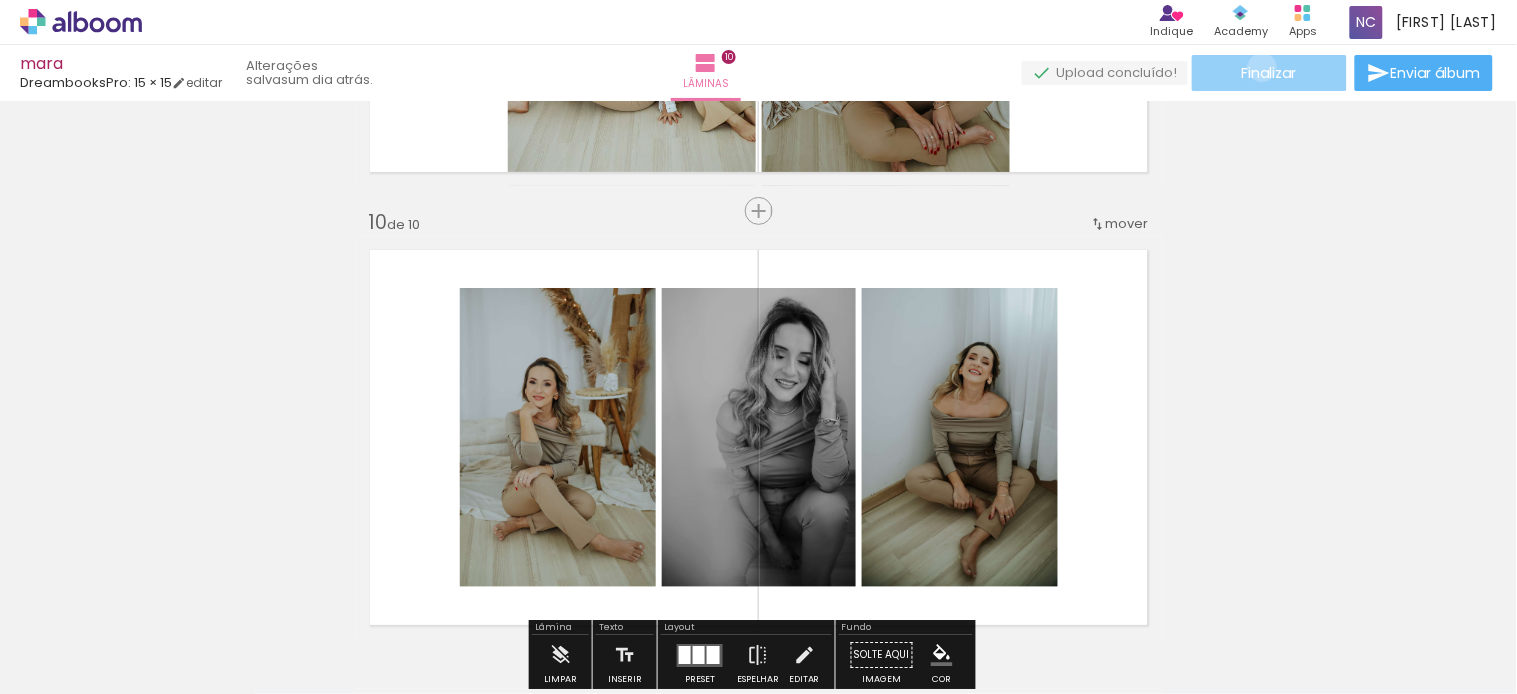 click on "Finalizar" 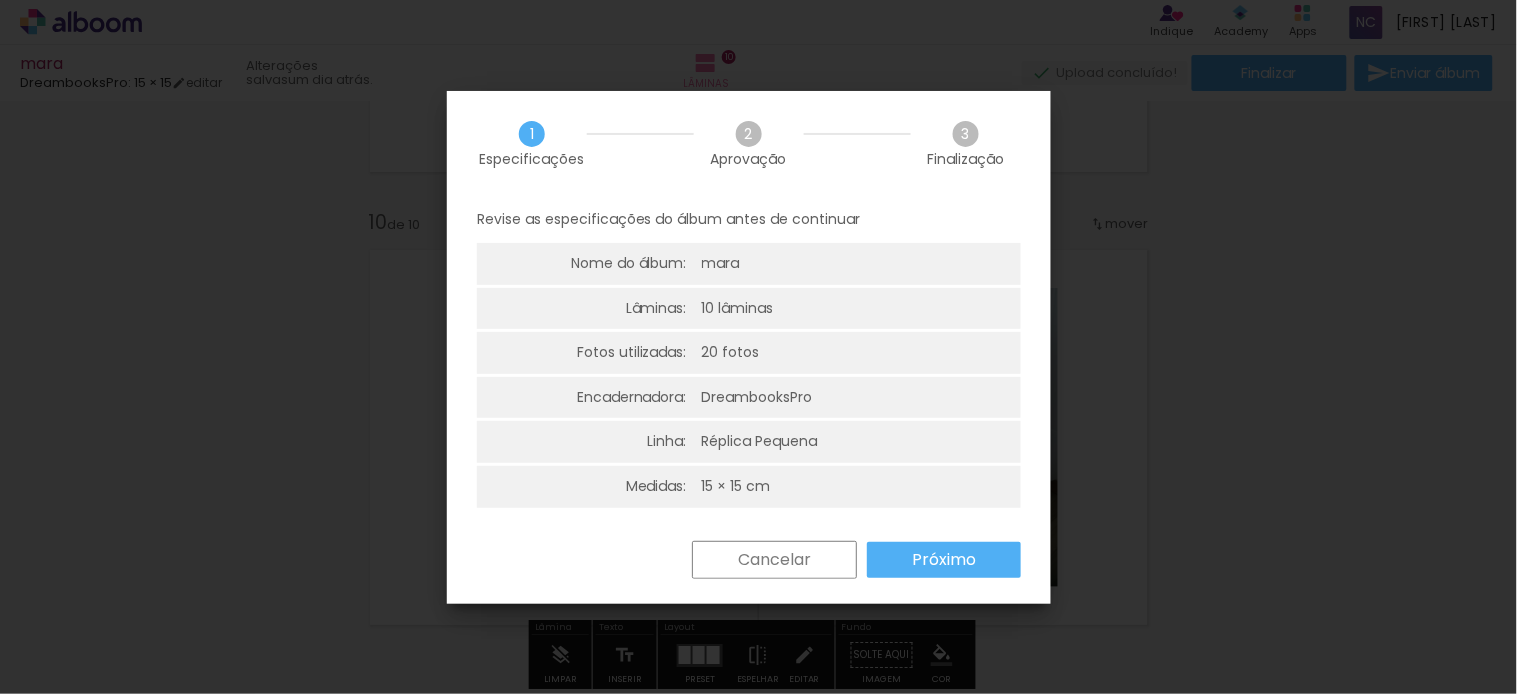 click on "Próximo" at bounding box center (944, 560) 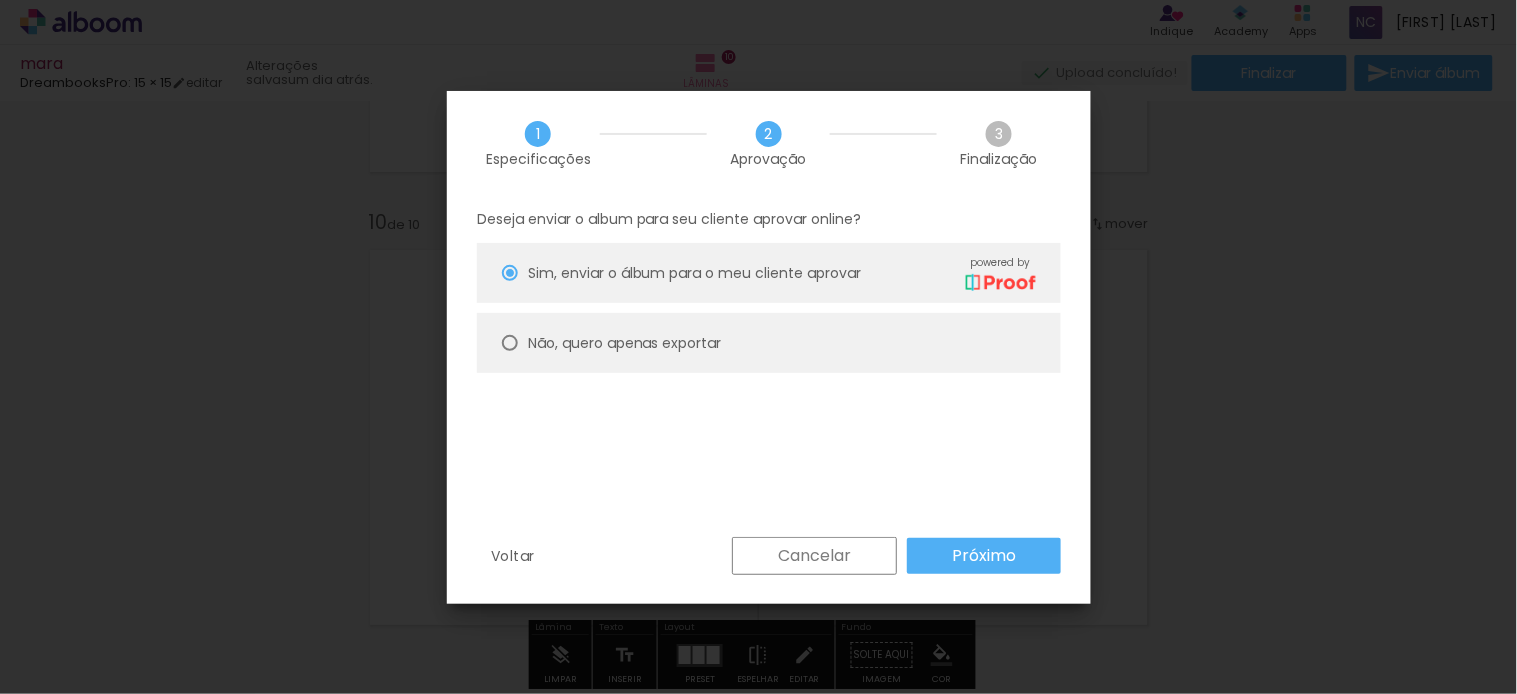 click on "Não, quero apenas exportar" at bounding box center (0, 0) 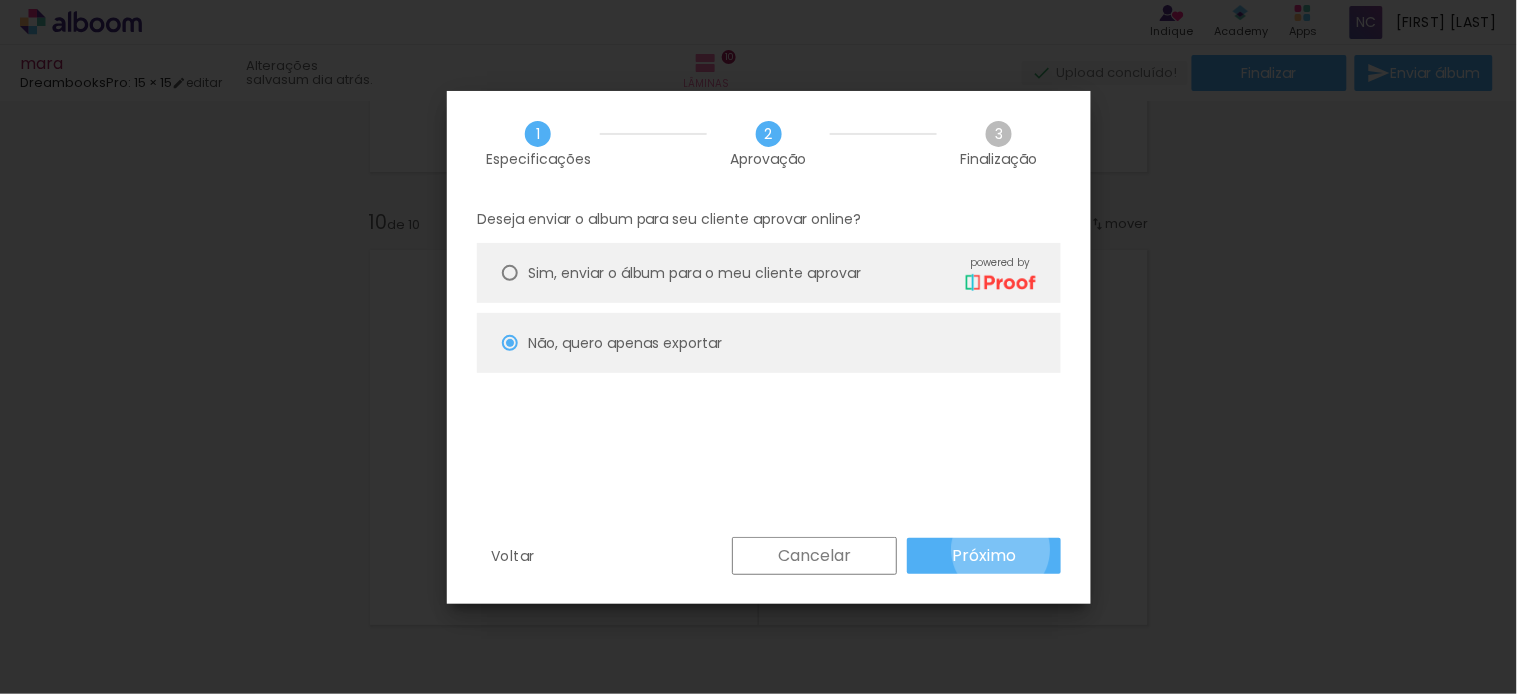 click on "Próximo" at bounding box center [0, 0] 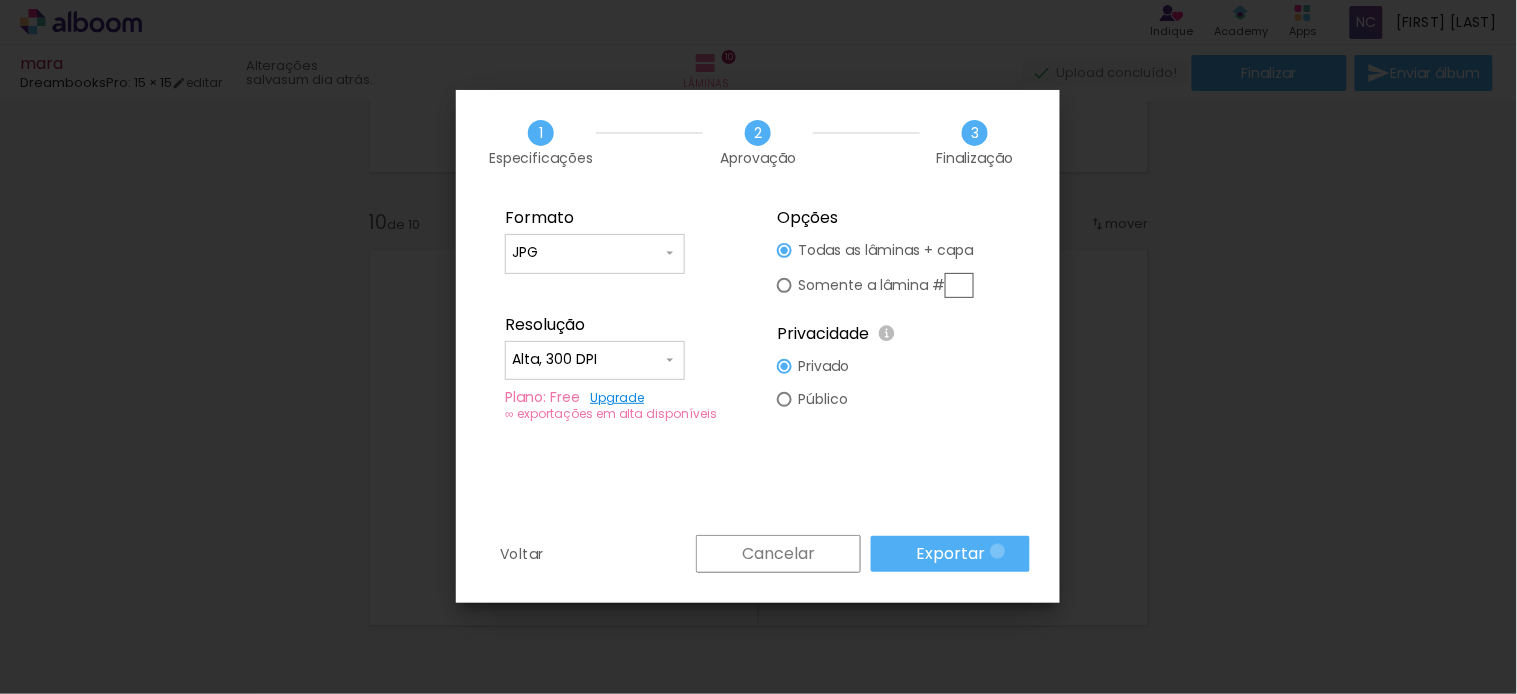 click on "Exportar" at bounding box center (950, 554) 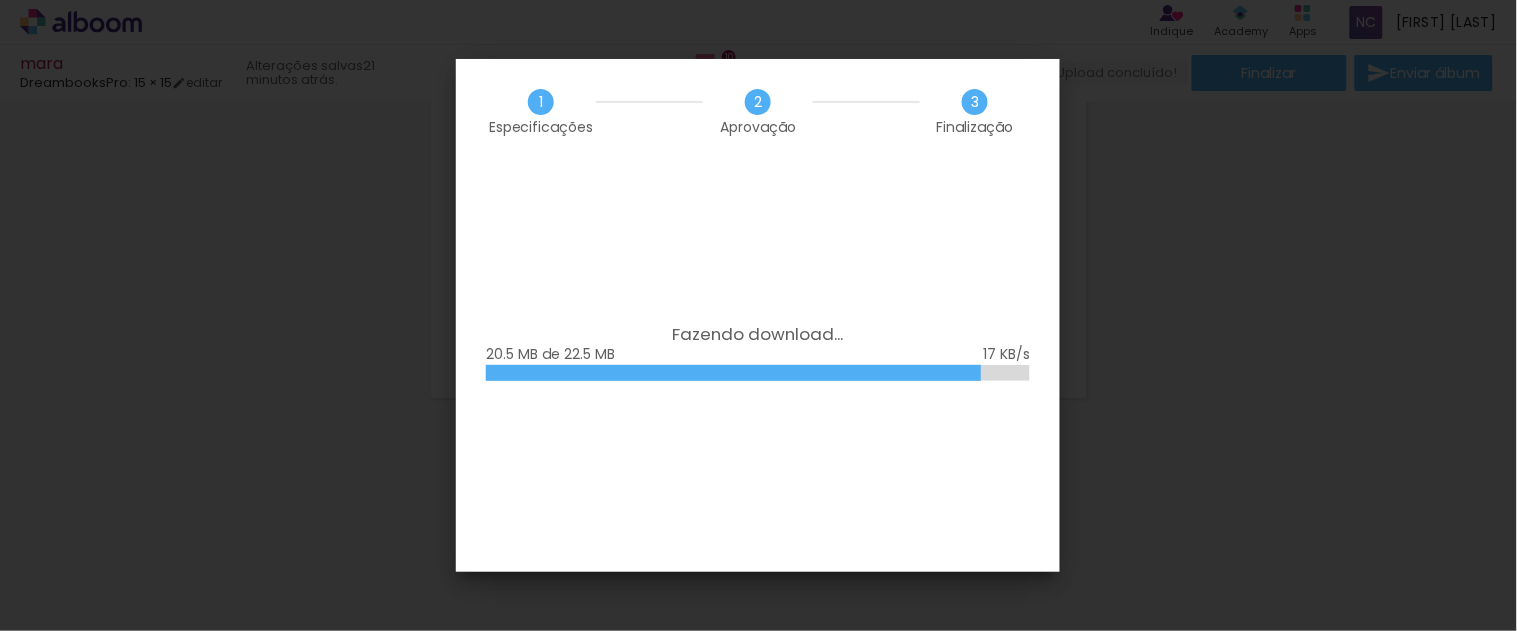 scroll, scrollTop: 3988, scrollLeft: 0, axis: vertical 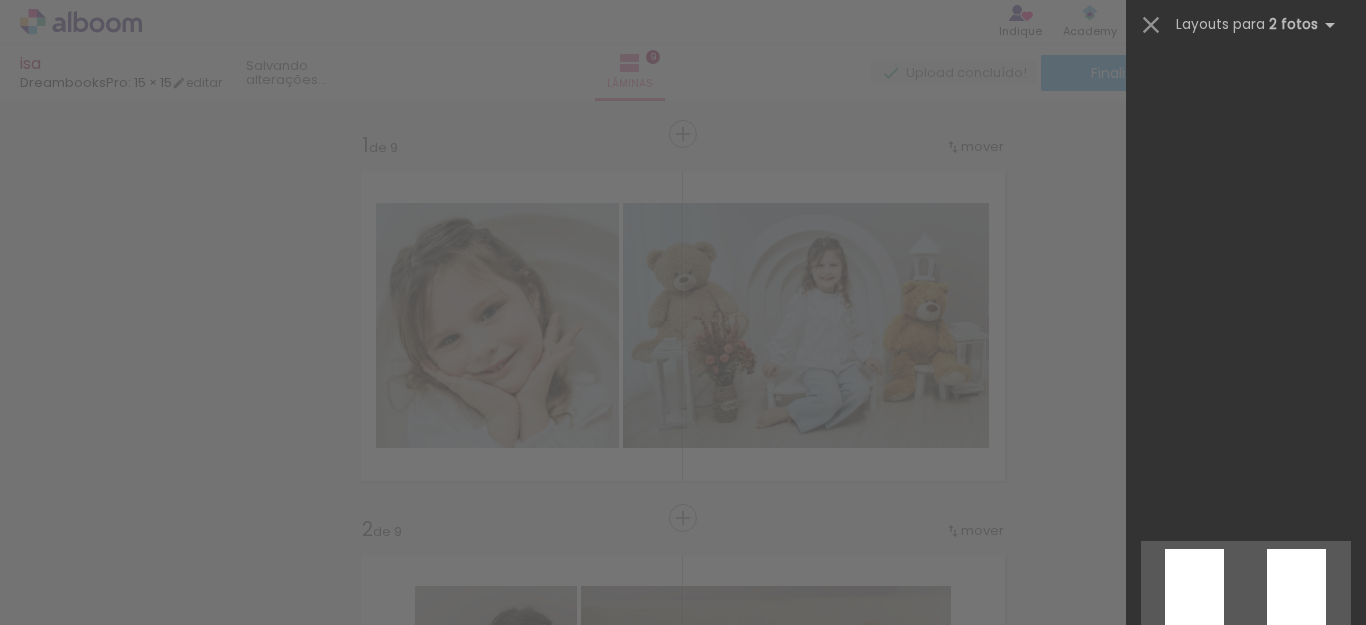 click at bounding box center [1246, 1673] 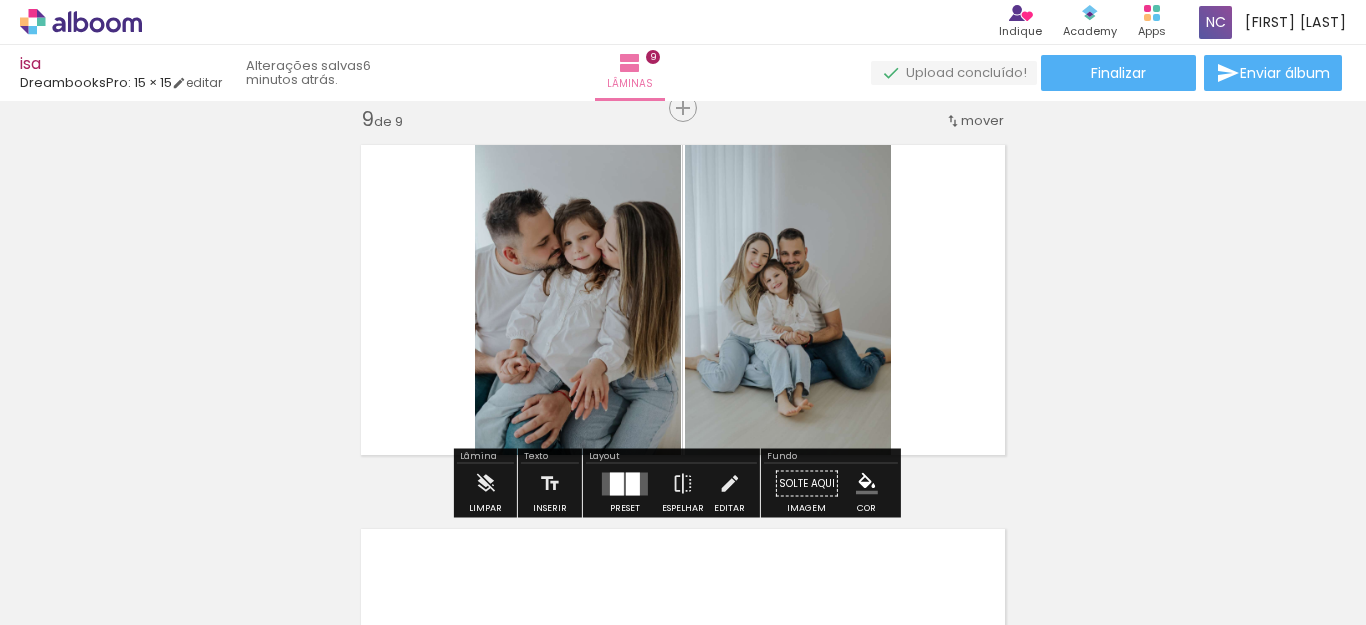 scroll, scrollTop: 0, scrollLeft: 0, axis: both 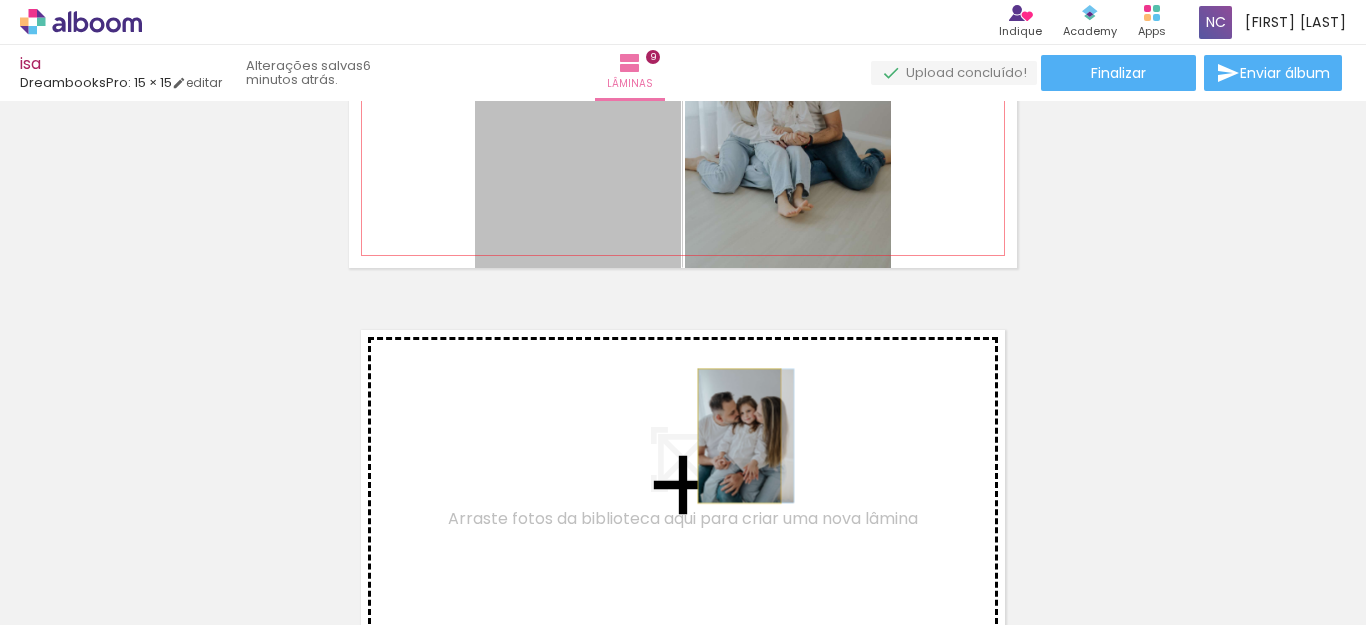 drag, startPoint x: 563, startPoint y: 193, endPoint x: 724, endPoint y: 441, distance: 295.6772 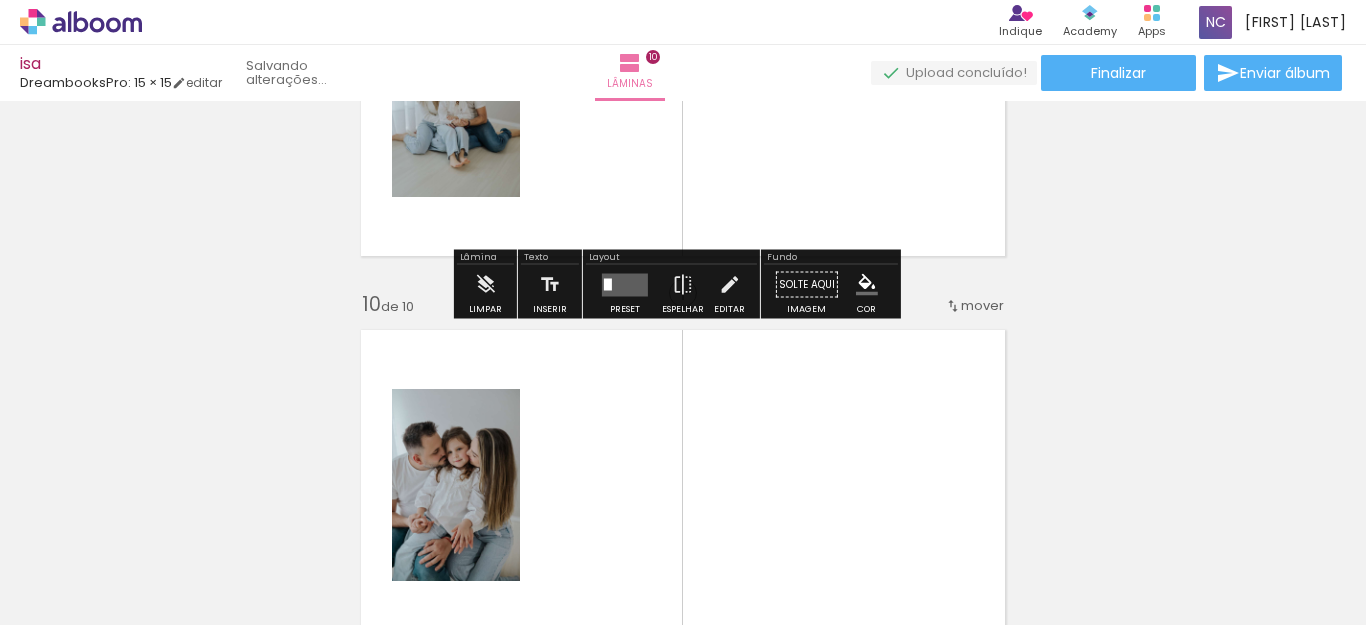 scroll, scrollTop: 3481, scrollLeft: 0, axis: vertical 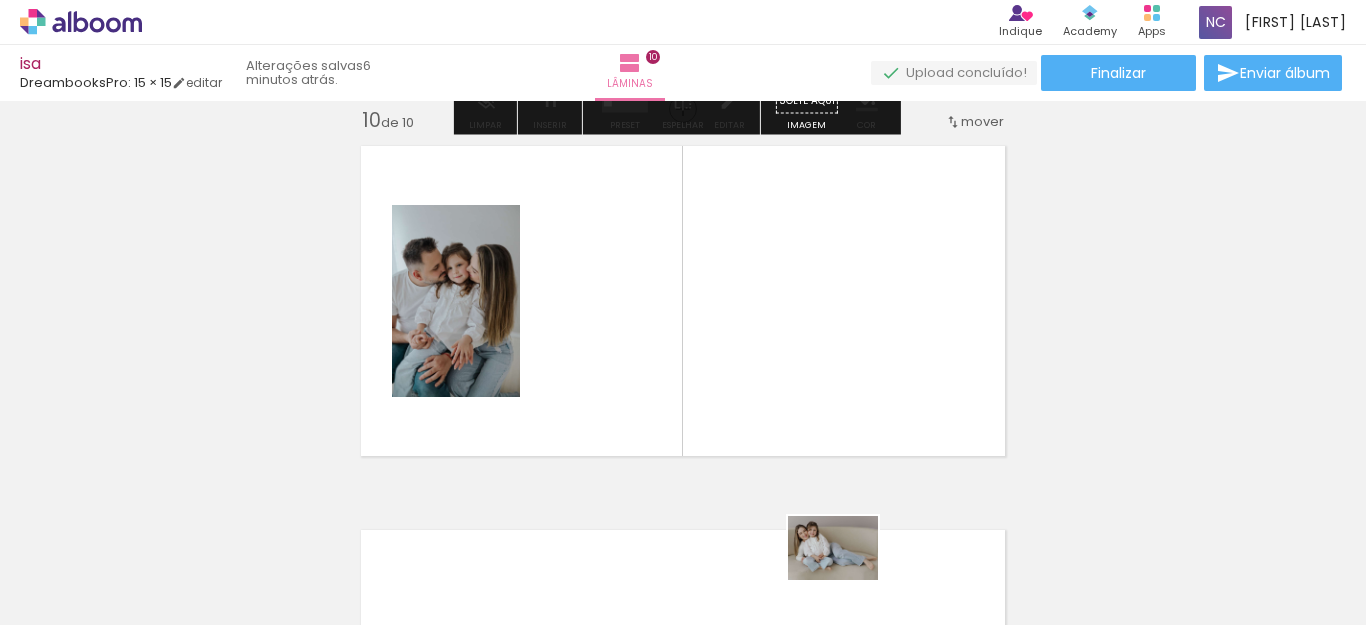 click at bounding box center (836, 557) 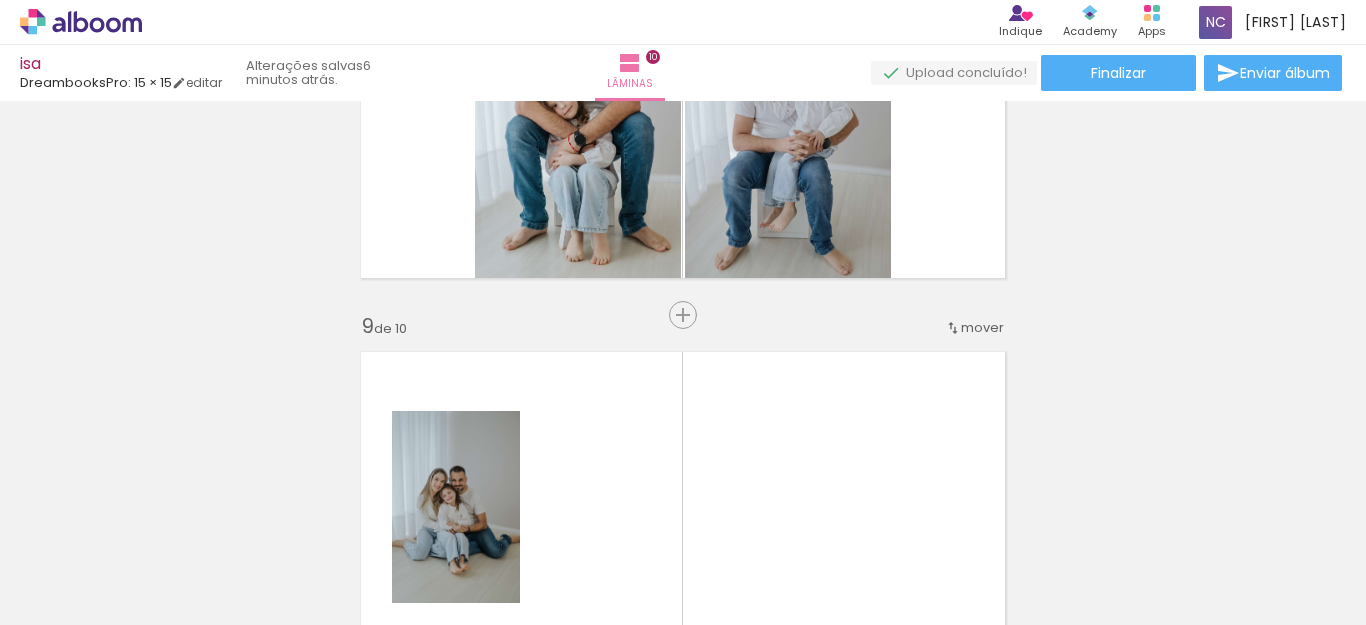 scroll, scrollTop: 2881, scrollLeft: 0, axis: vertical 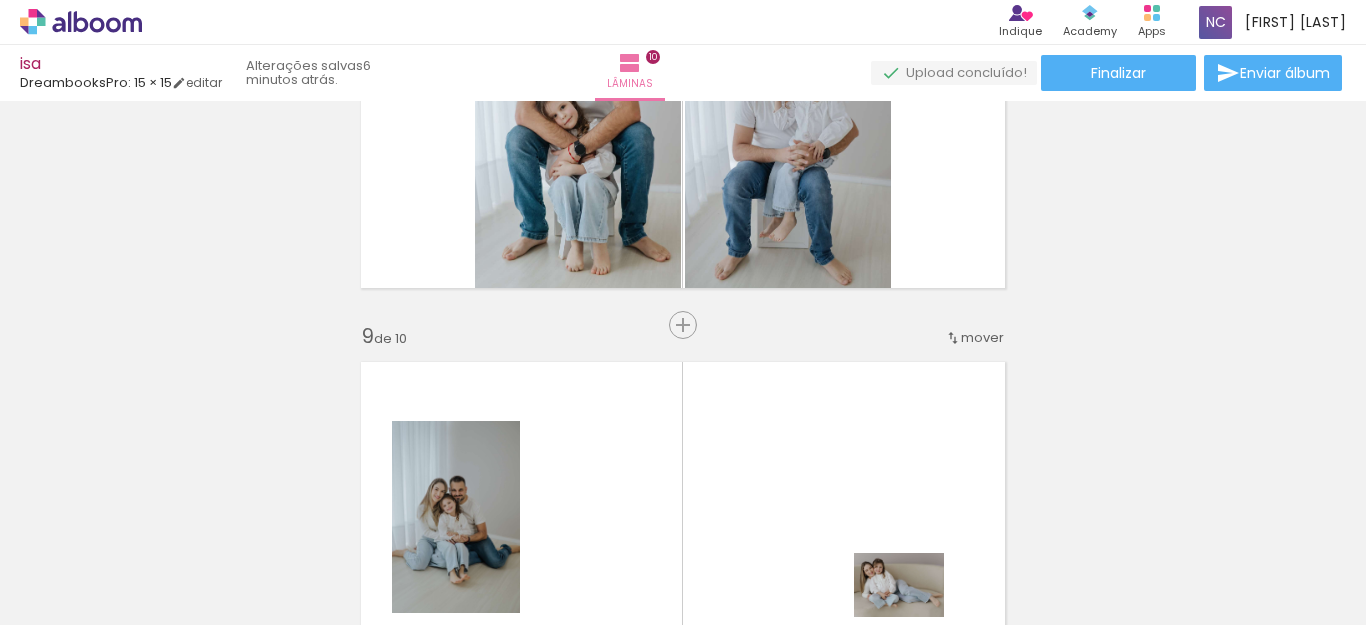 drag, startPoint x: 844, startPoint y: 558, endPoint x: 908, endPoint y: 596, distance: 74.431175 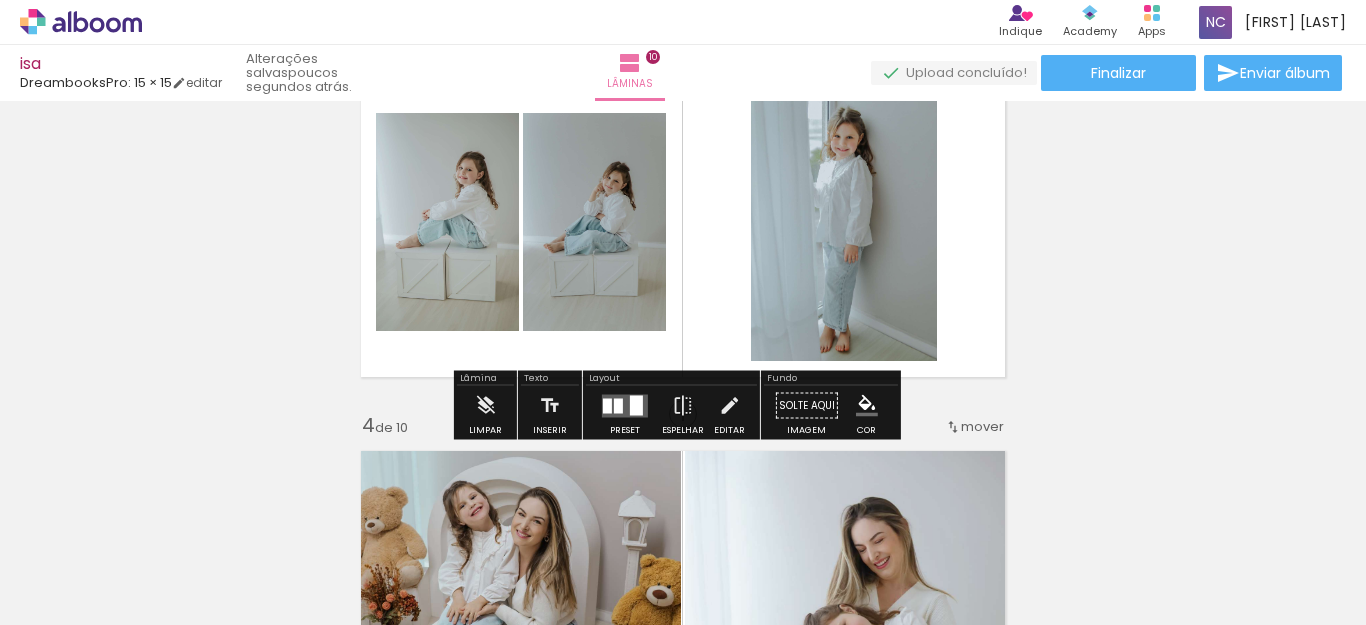 scroll, scrollTop: 881, scrollLeft: 0, axis: vertical 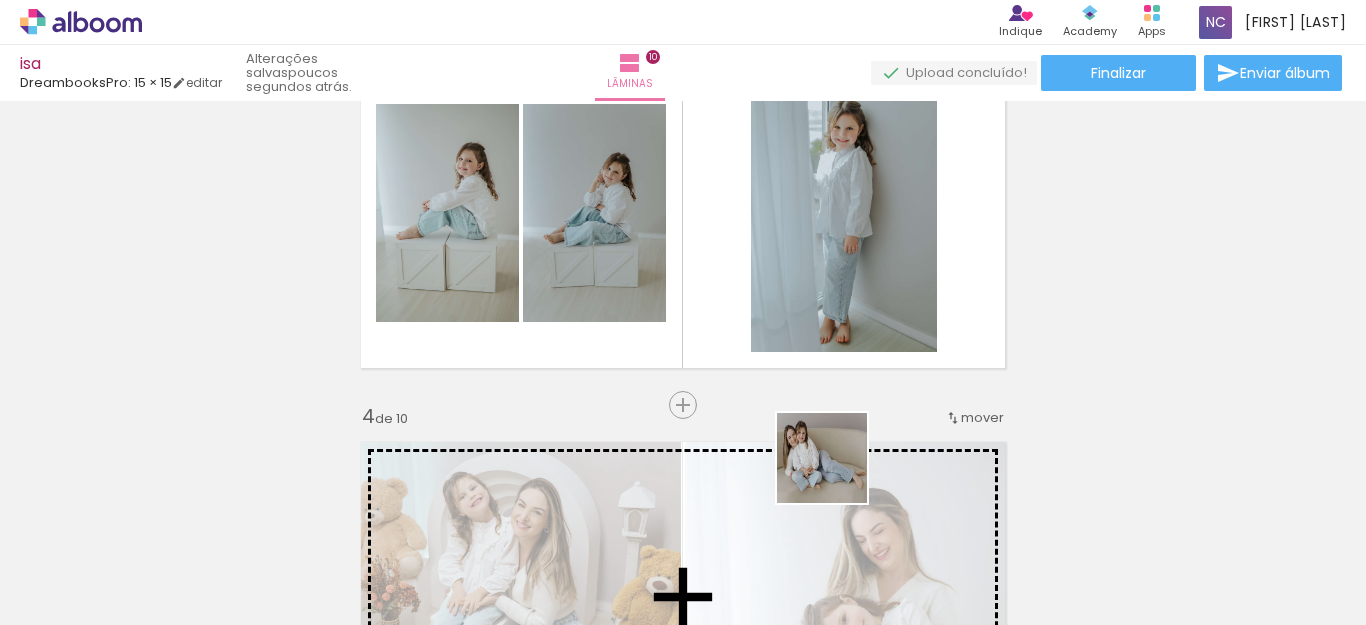 drag, startPoint x: 830, startPoint y: 574, endPoint x: 837, endPoint y: 473, distance: 101.24229 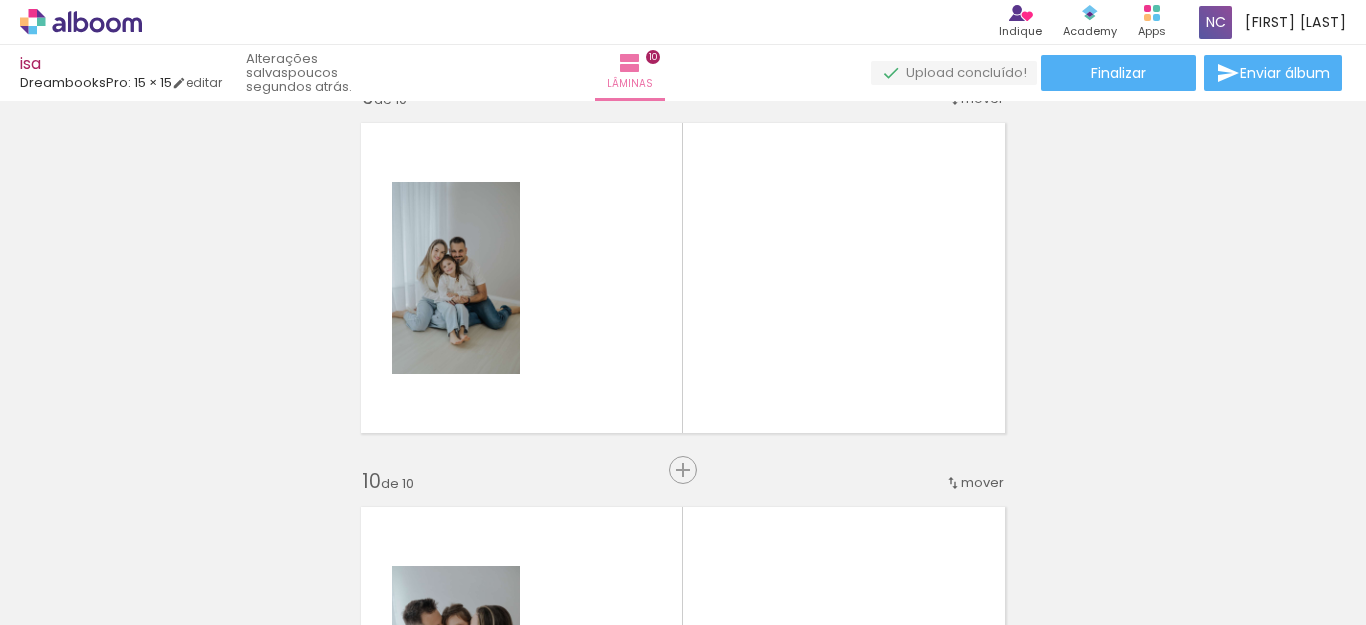 scroll, scrollTop: 3081, scrollLeft: 0, axis: vertical 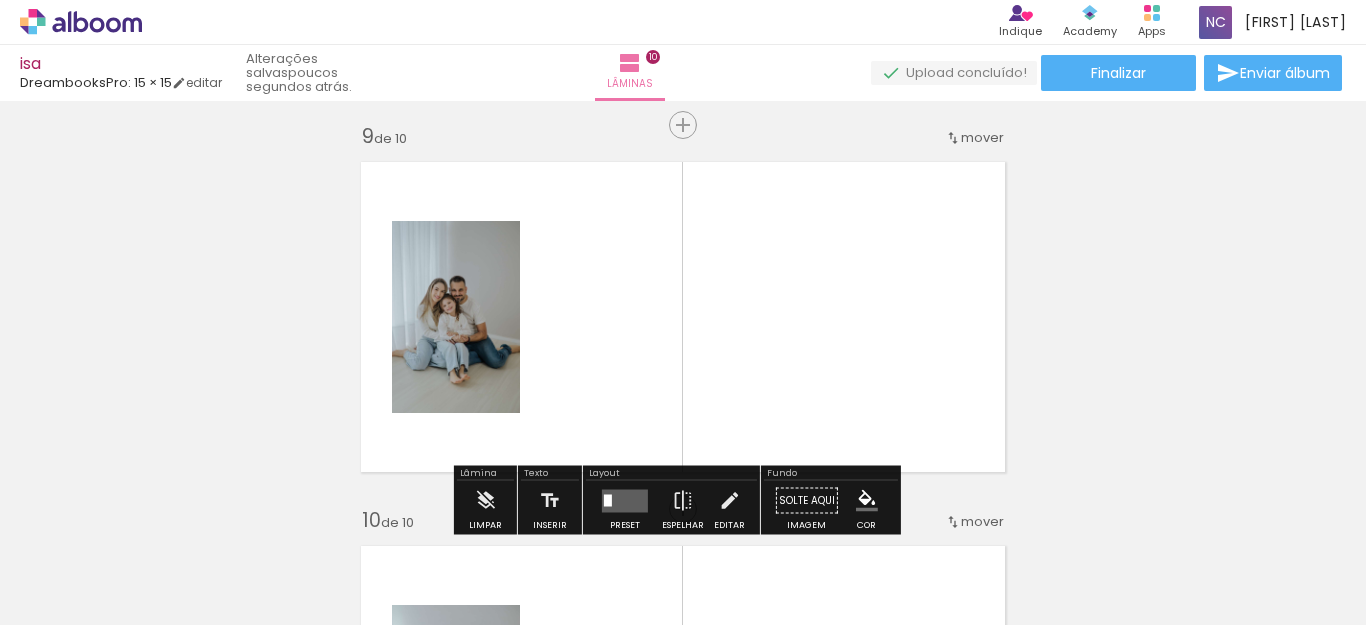drag, startPoint x: 606, startPoint y: 490, endPoint x: 654, endPoint y: 475, distance: 50.289165 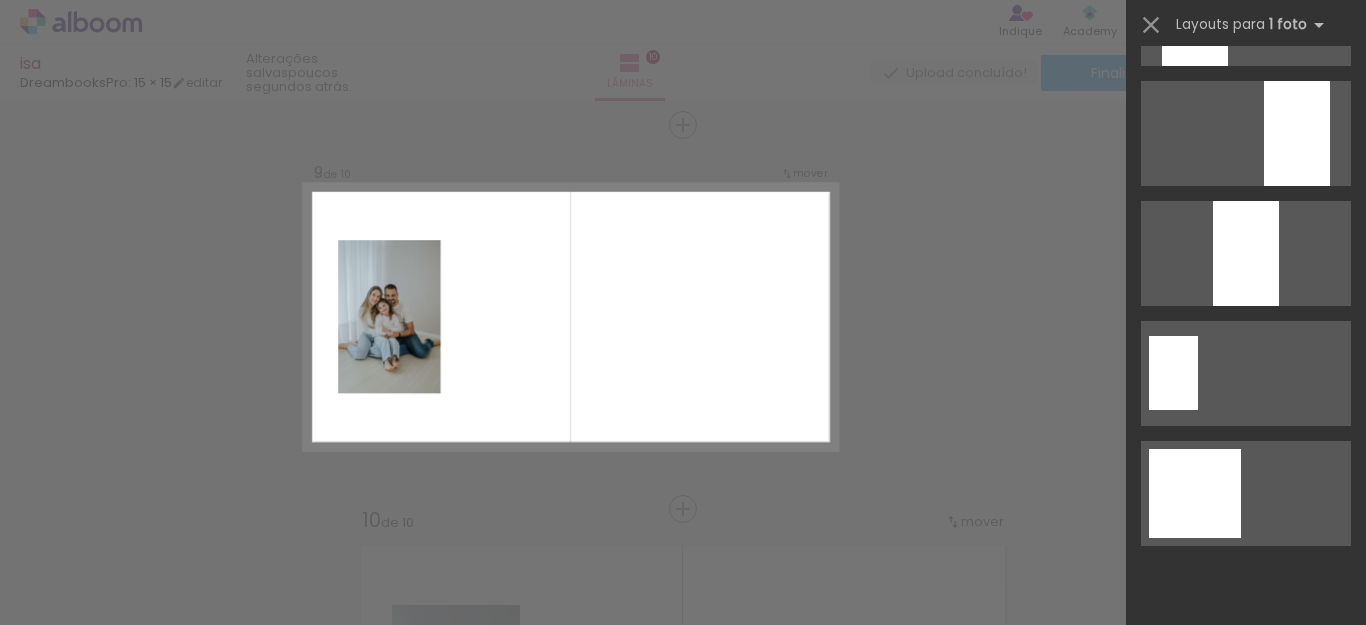 scroll, scrollTop: 0, scrollLeft: 0, axis: both 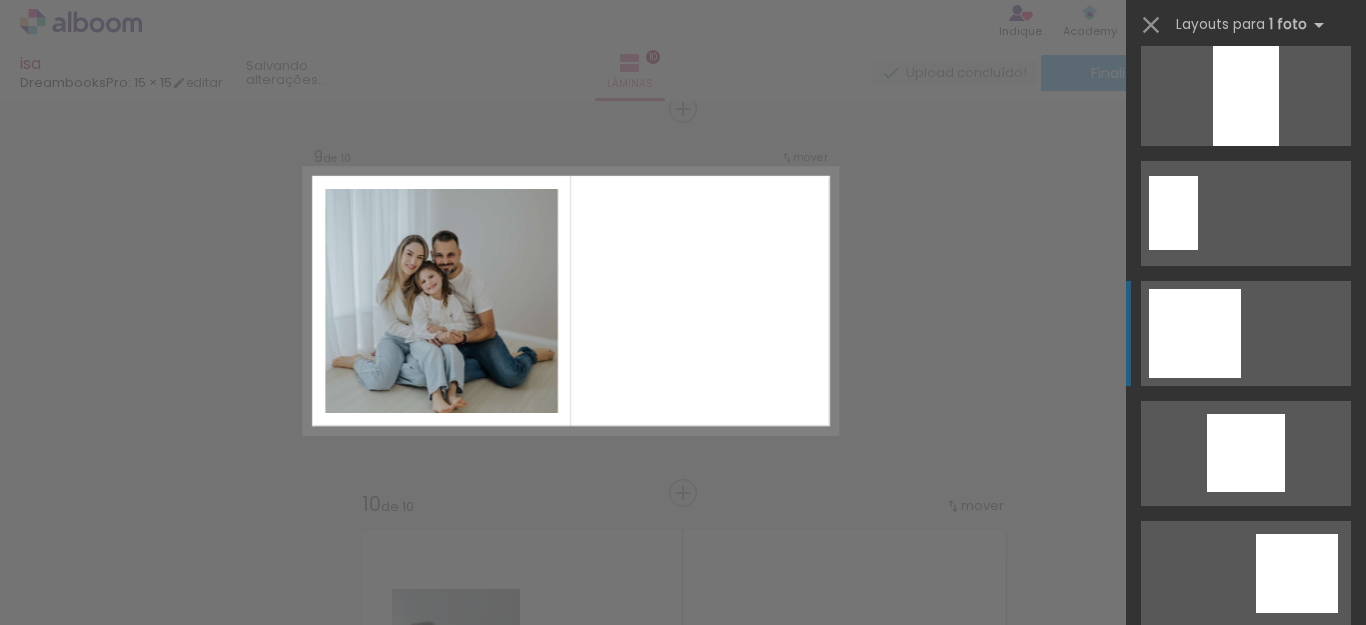 click at bounding box center (1297, 573) 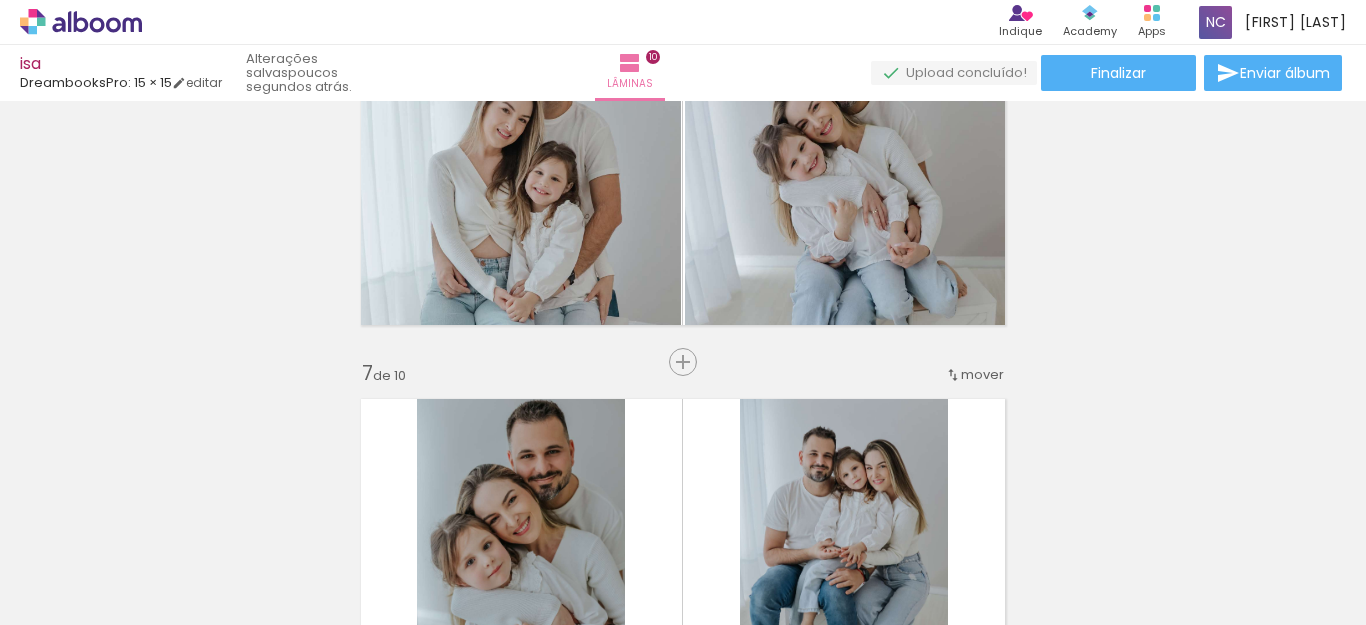 scroll, scrollTop: 1997, scrollLeft: 0, axis: vertical 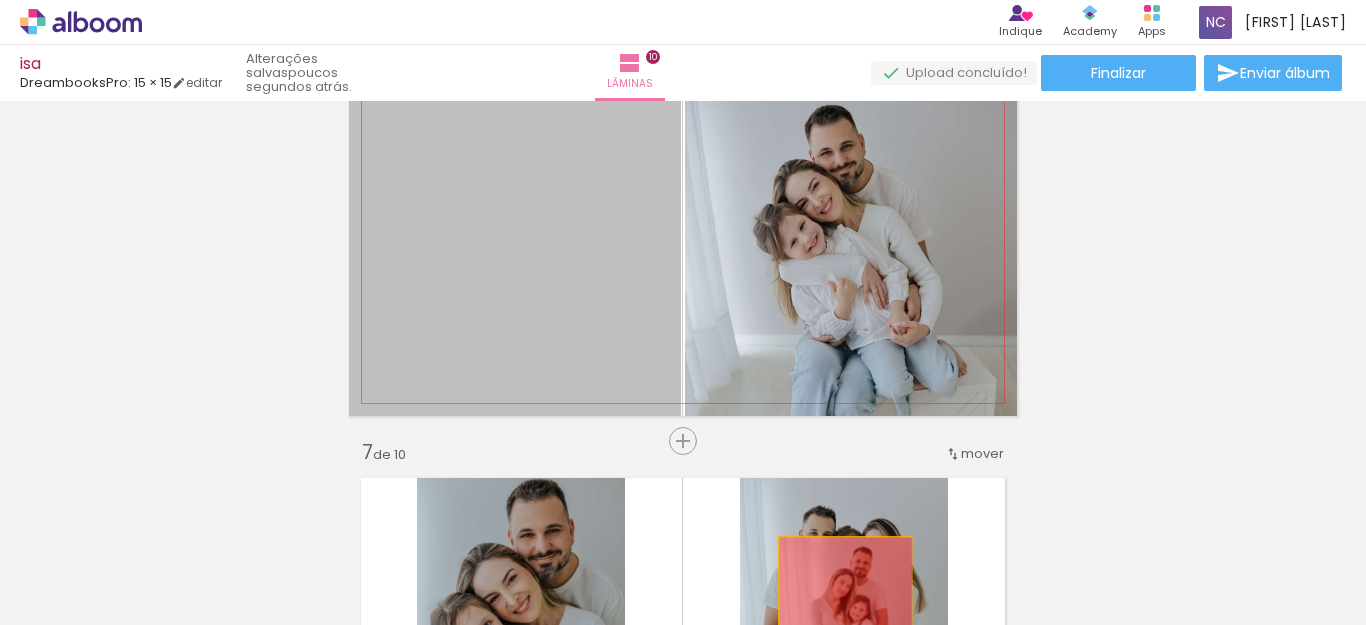 drag, startPoint x: 524, startPoint y: 277, endPoint x: 795, endPoint y: 486, distance: 342.23093 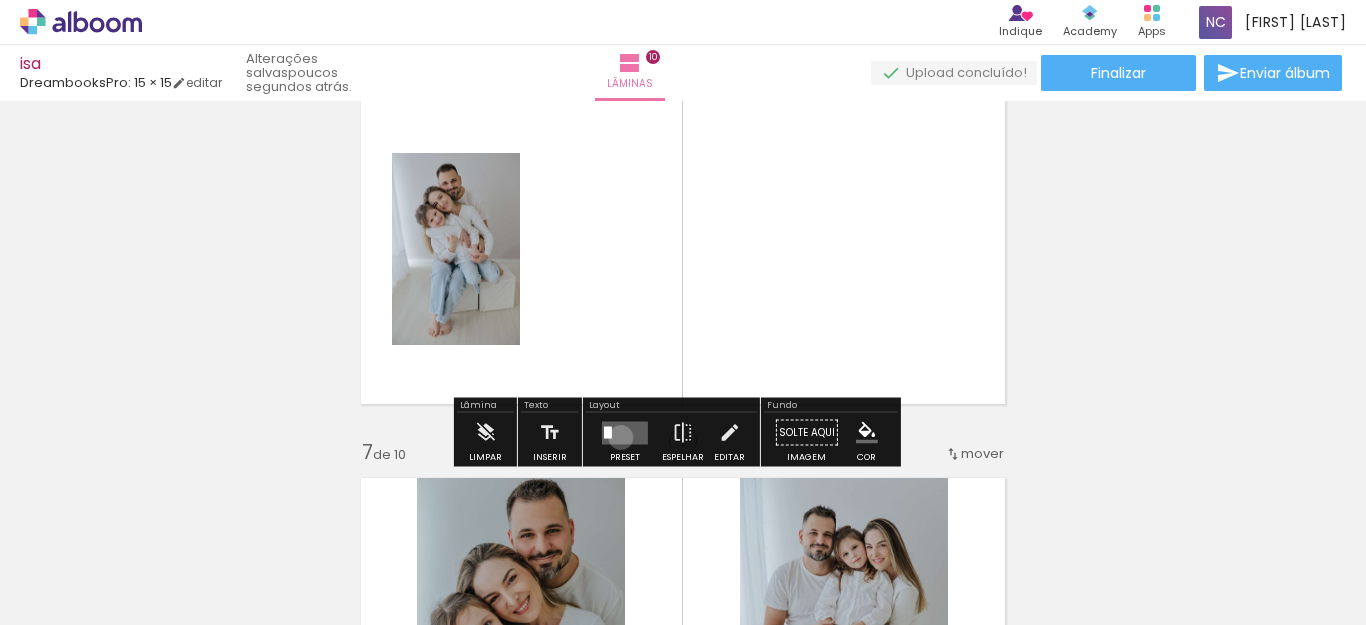 click at bounding box center [625, 432] 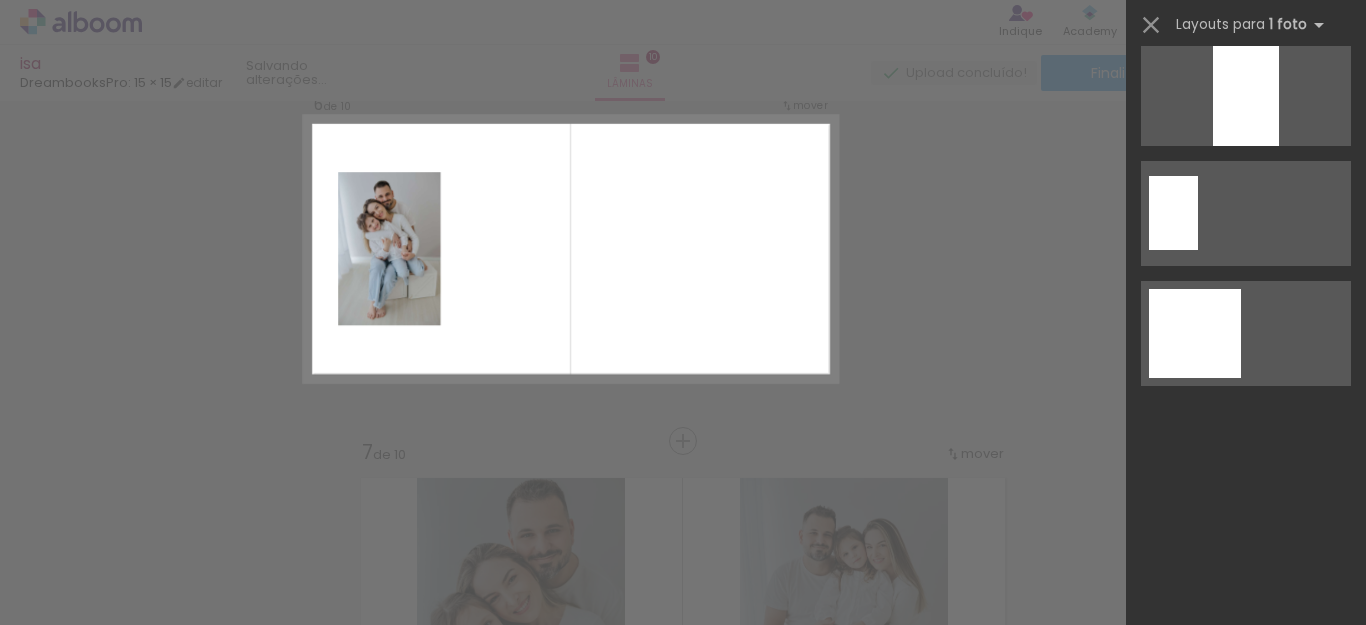 scroll, scrollTop: 0, scrollLeft: 0, axis: both 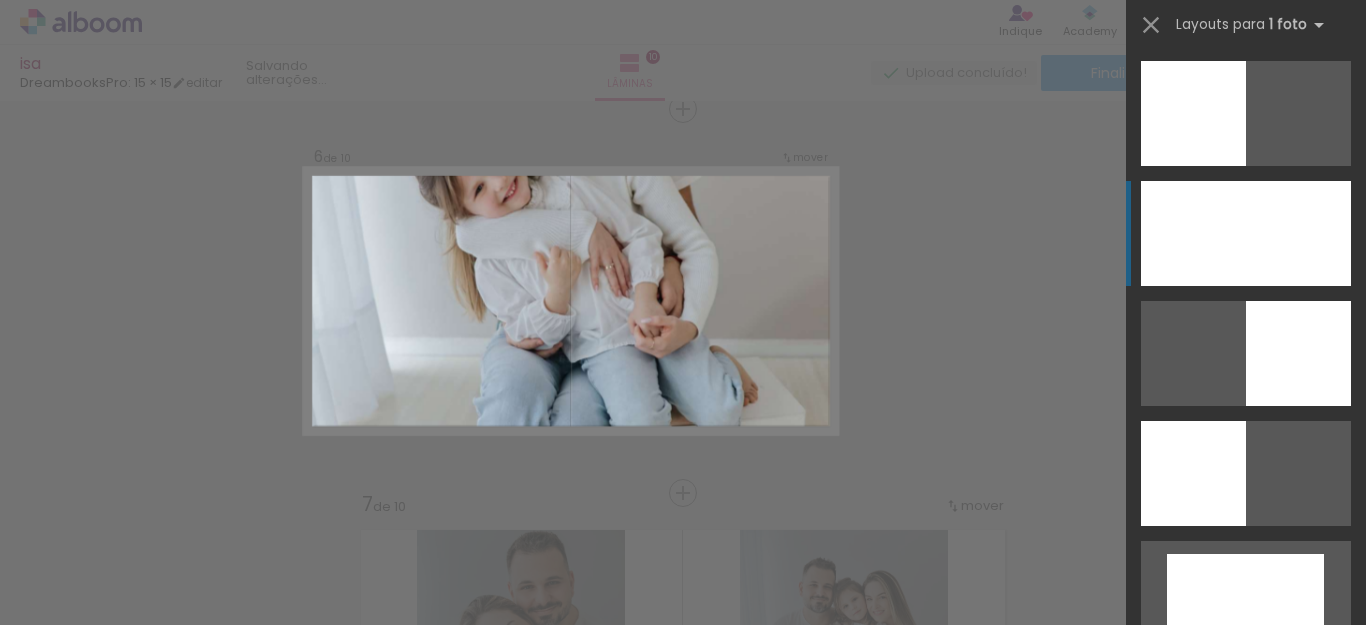click at bounding box center [1245, -7] 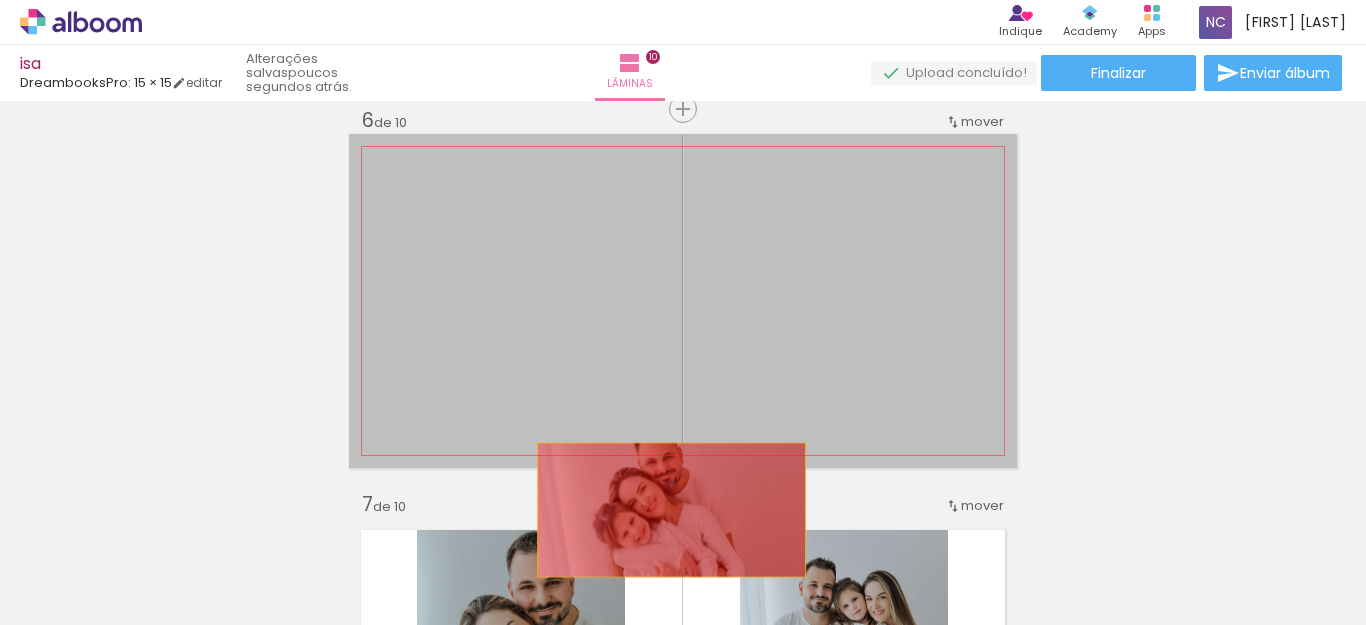 drag, startPoint x: 698, startPoint y: 283, endPoint x: 663, endPoint y: 510, distance: 229.68239 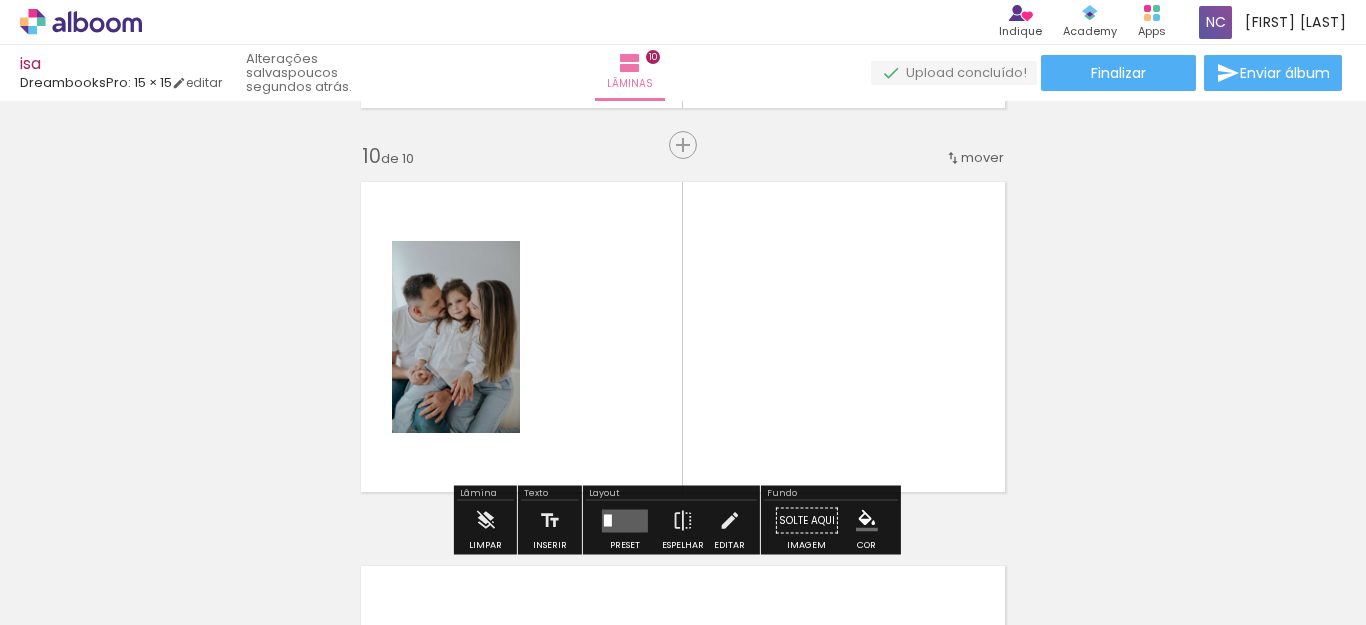 scroll, scrollTop: 3545, scrollLeft: 0, axis: vertical 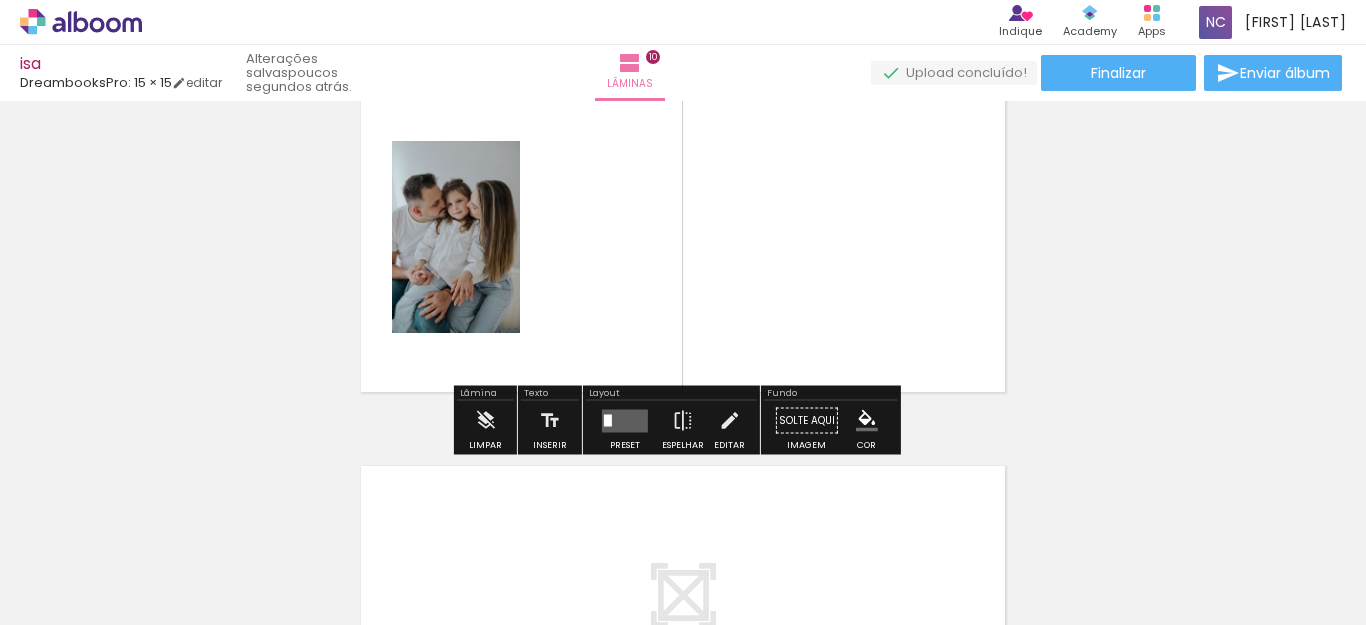 click at bounding box center (625, 421) 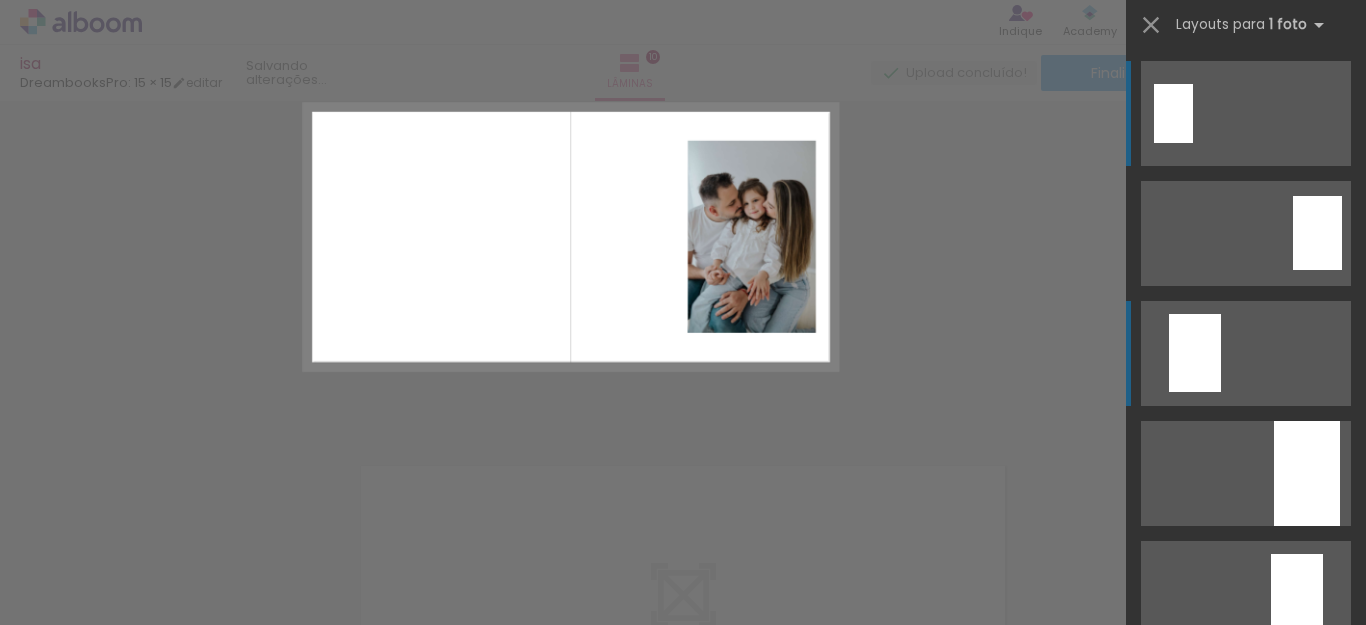 scroll, scrollTop: 114, scrollLeft: 0, axis: vertical 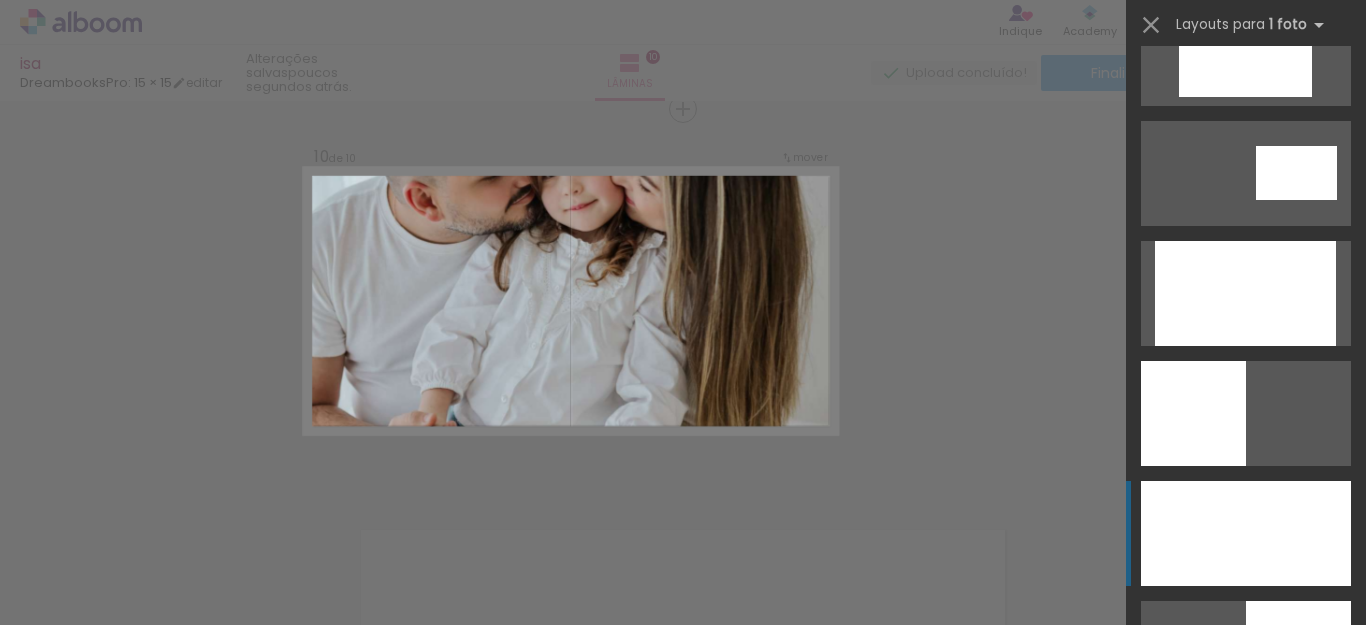 click at bounding box center (1245, 293) 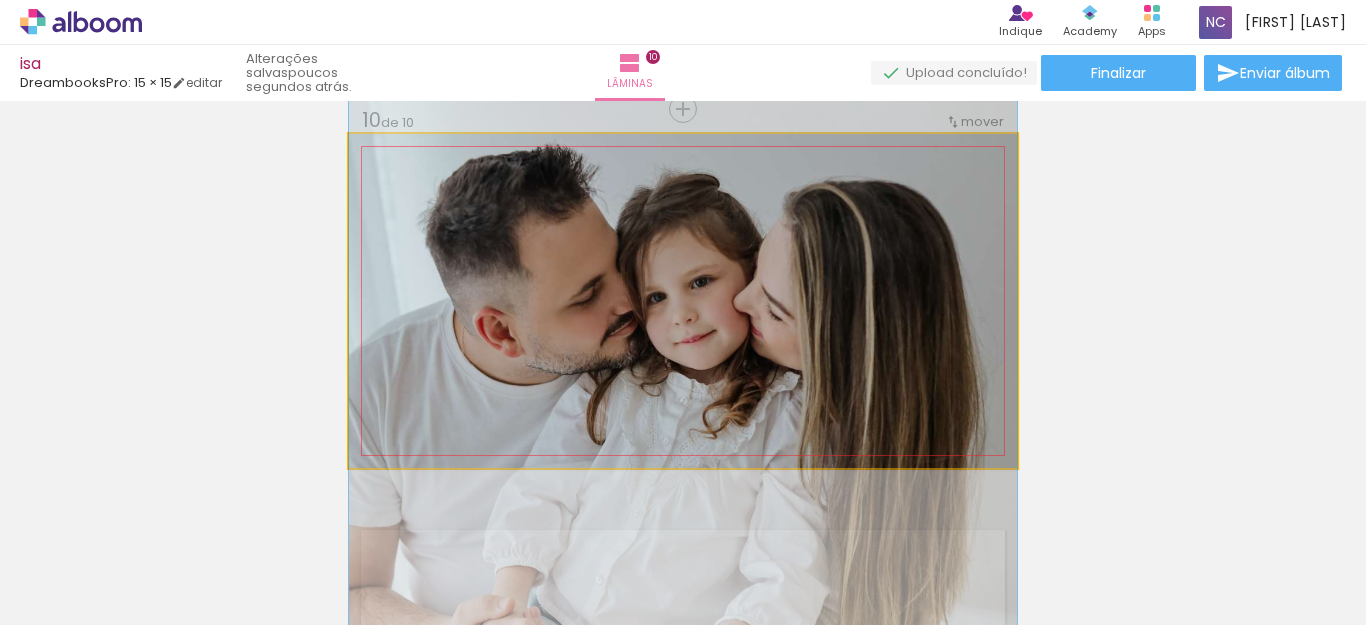 drag, startPoint x: 866, startPoint y: 236, endPoint x: 885, endPoint y: 397, distance: 162.11725 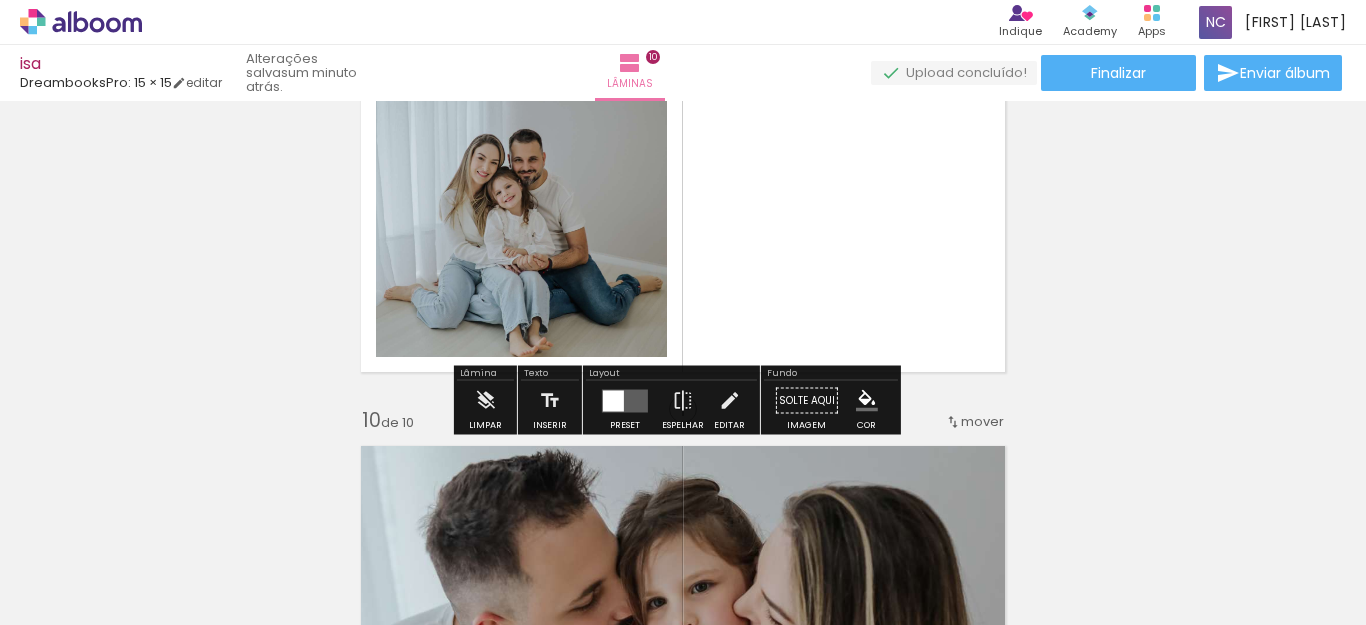 scroll, scrollTop: 3081, scrollLeft: 0, axis: vertical 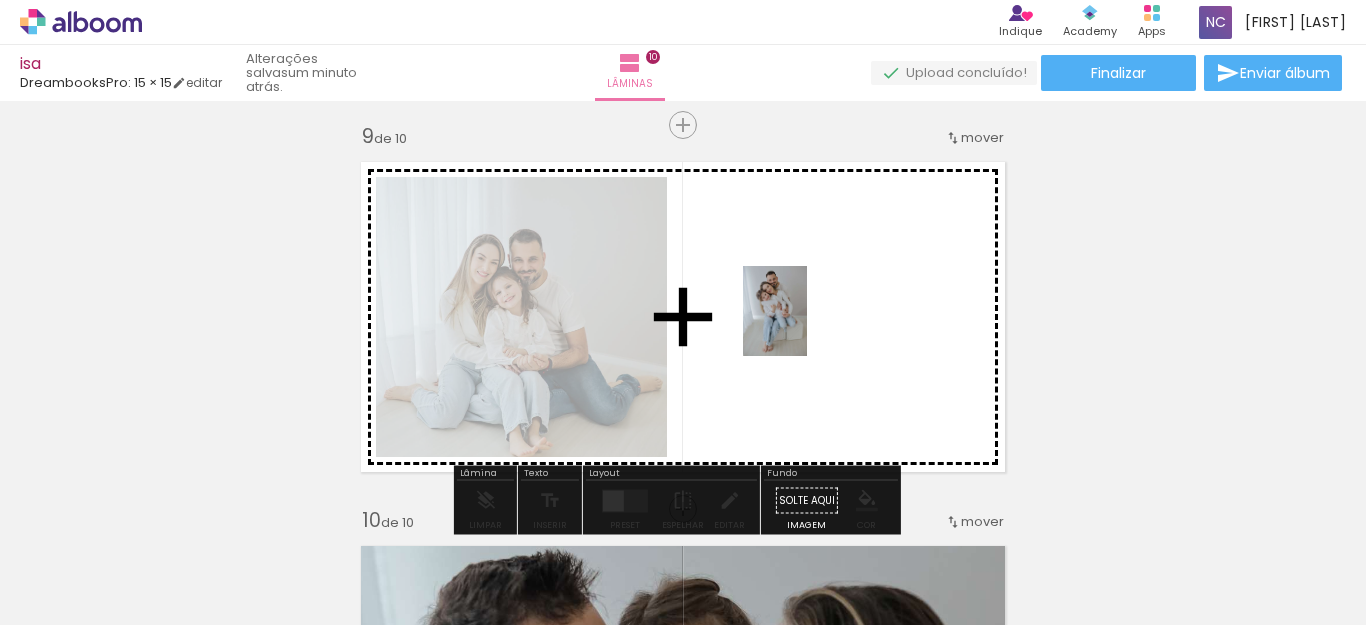 drag, startPoint x: 647, startPoint y: 400, endPoint x: 803, endPoint y: 326, distance: 172.66151 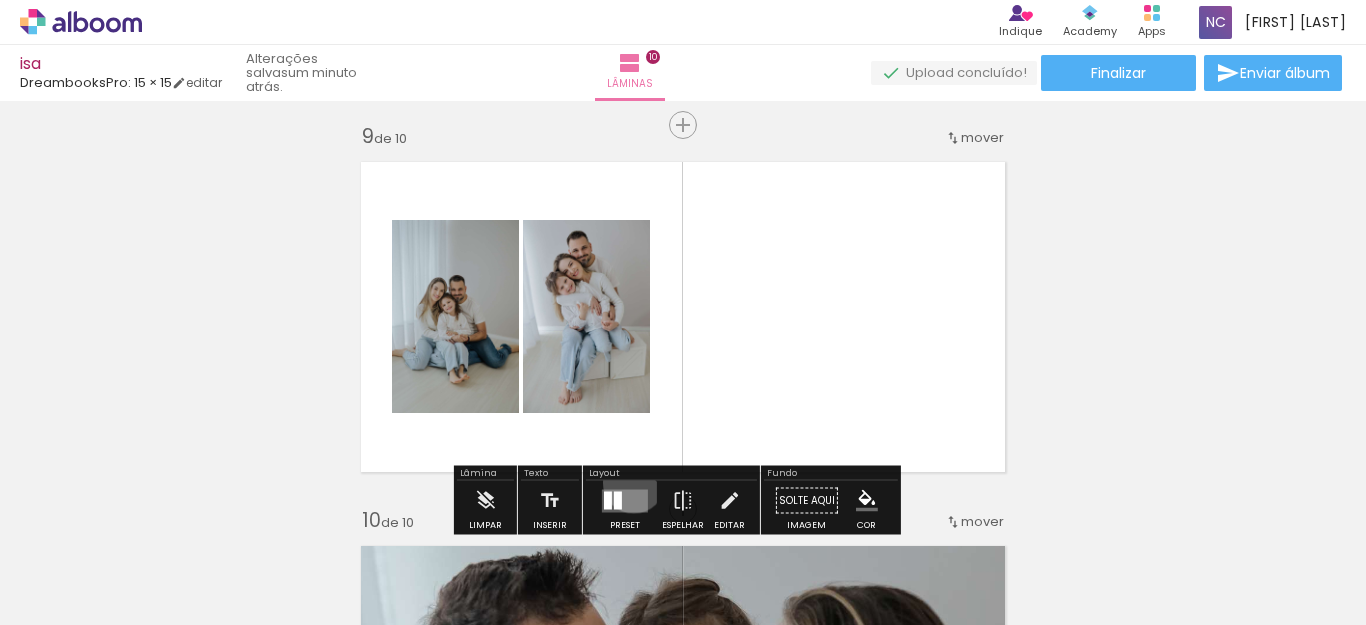 click at bounding box center (625, 501) 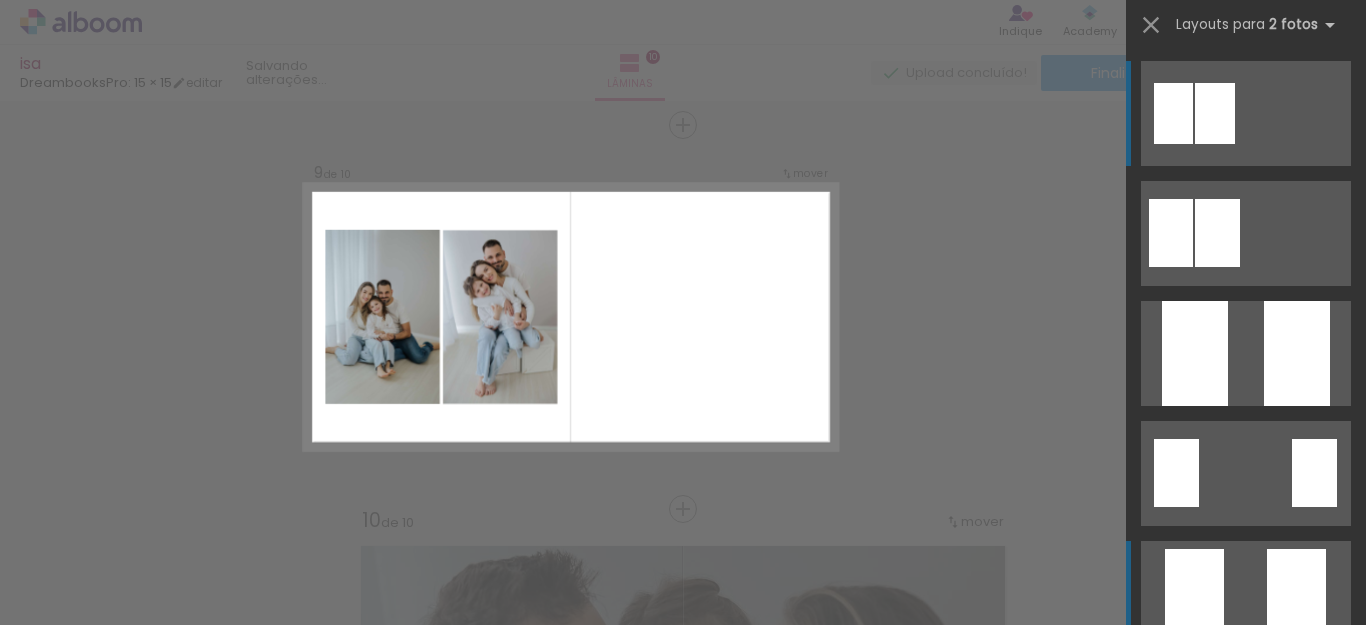 scroll, scrollTop: 91, scrollLeft: 0, axis: vertical 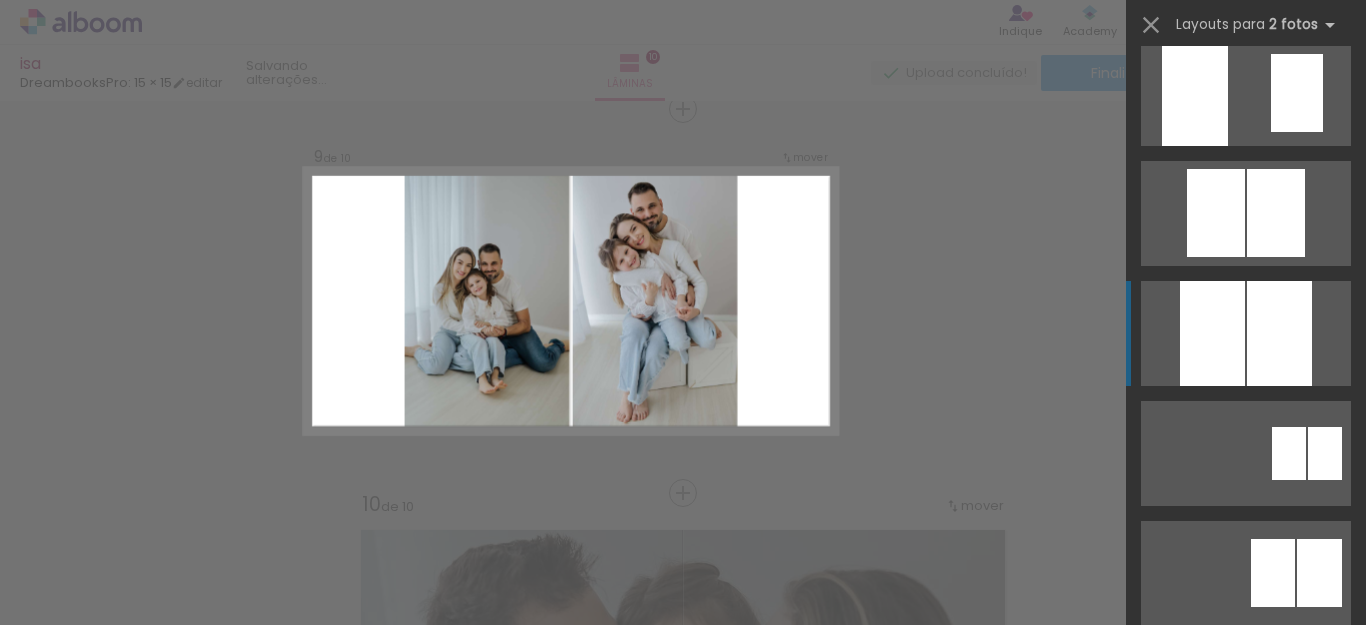 click at bounding box center [1297, 813] 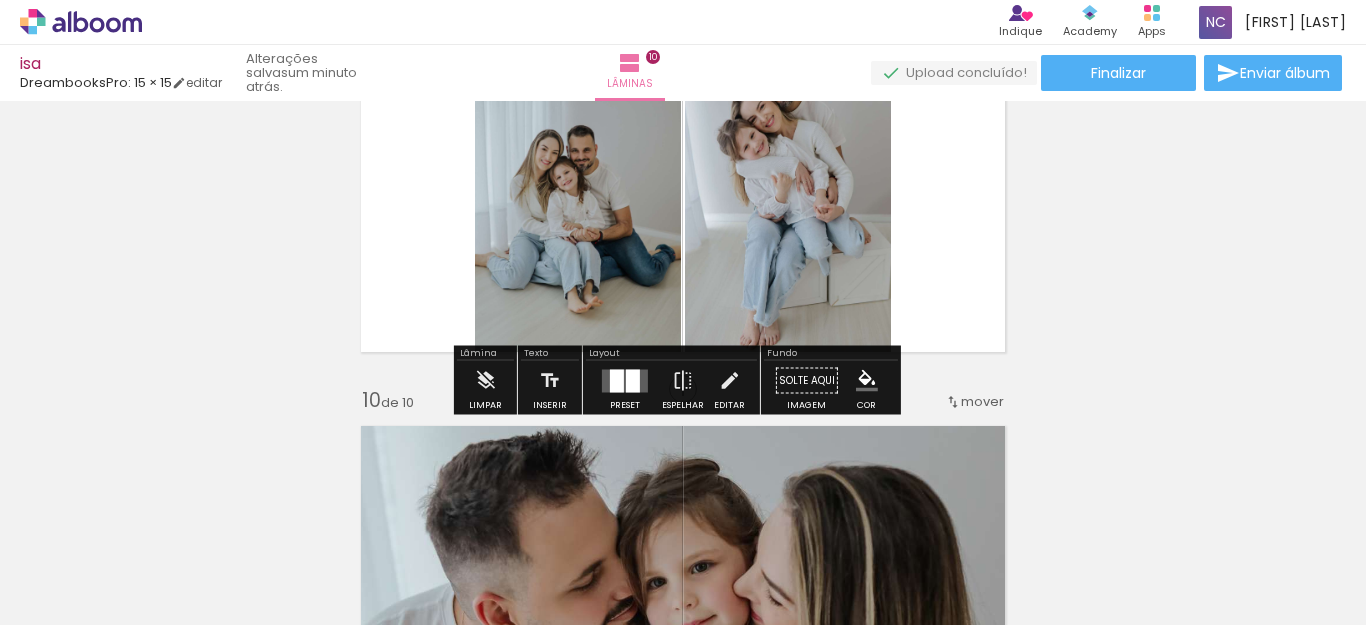 scroll, scrollTop: 3297, scrollLeft: 0, axis: vertical 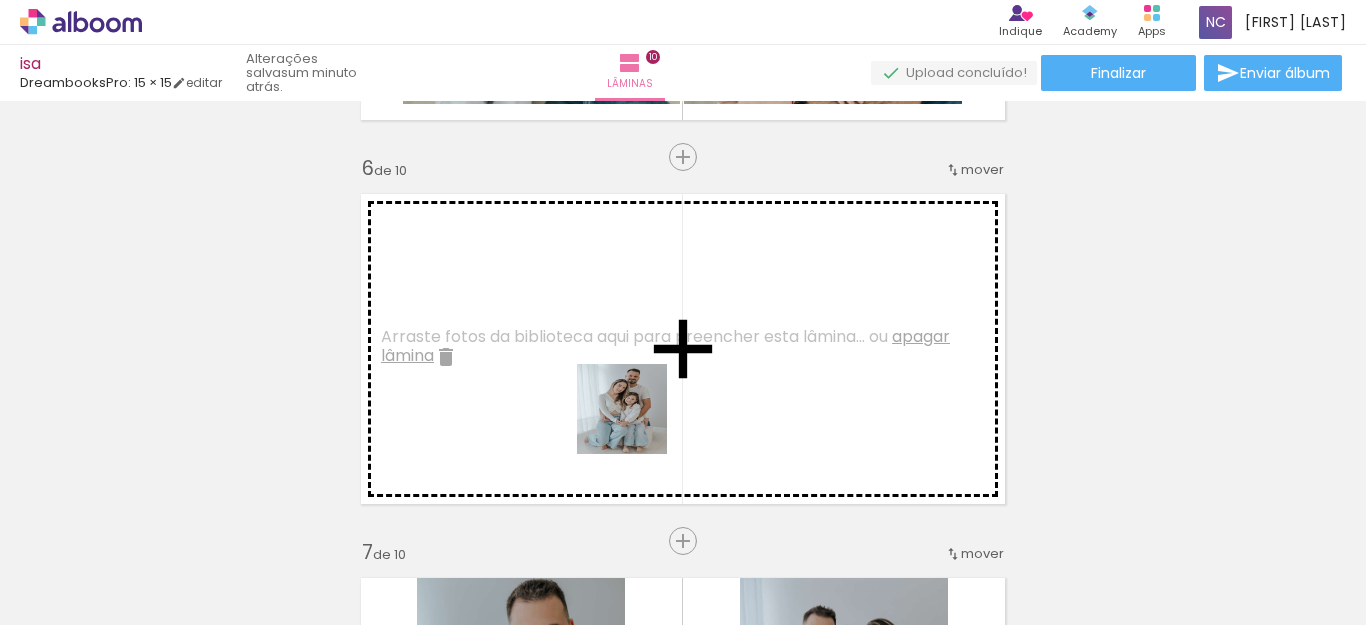 drag, startPoint x: 763, startPoint y: 590, endPoint x: 733, endPoint y: 356, distance: 235.91524 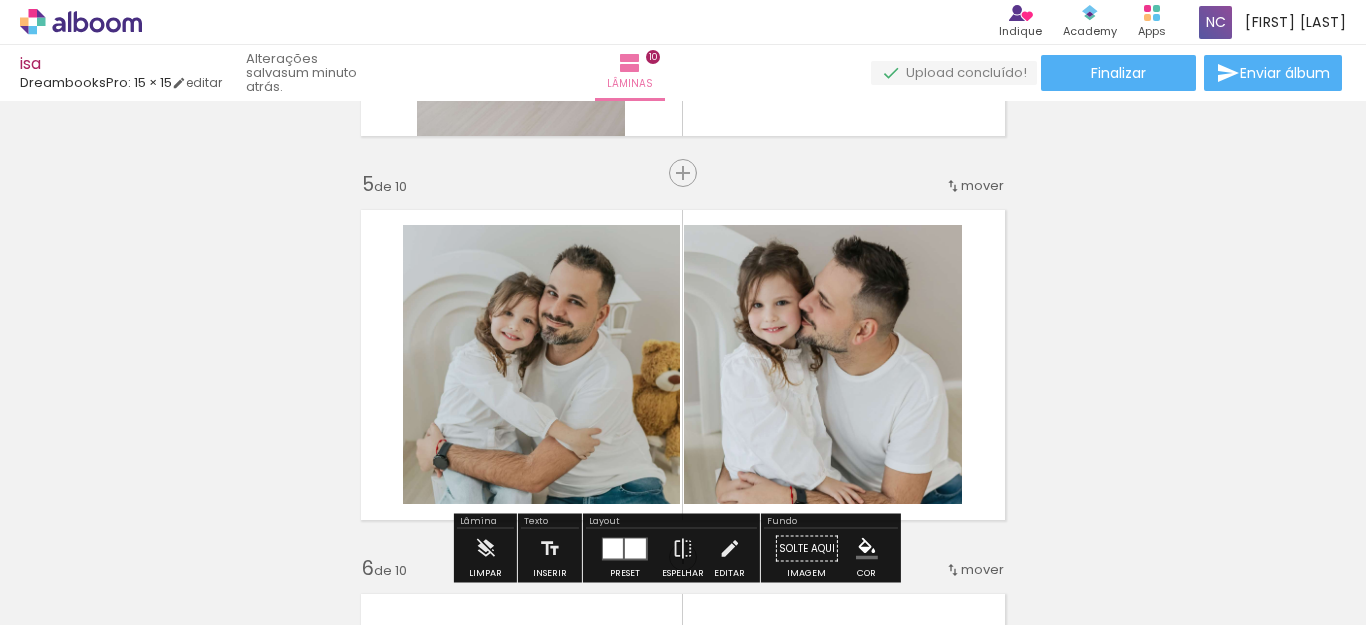 scroll, scrollTop: 1197, scrollLeft: 0, axis: vertical 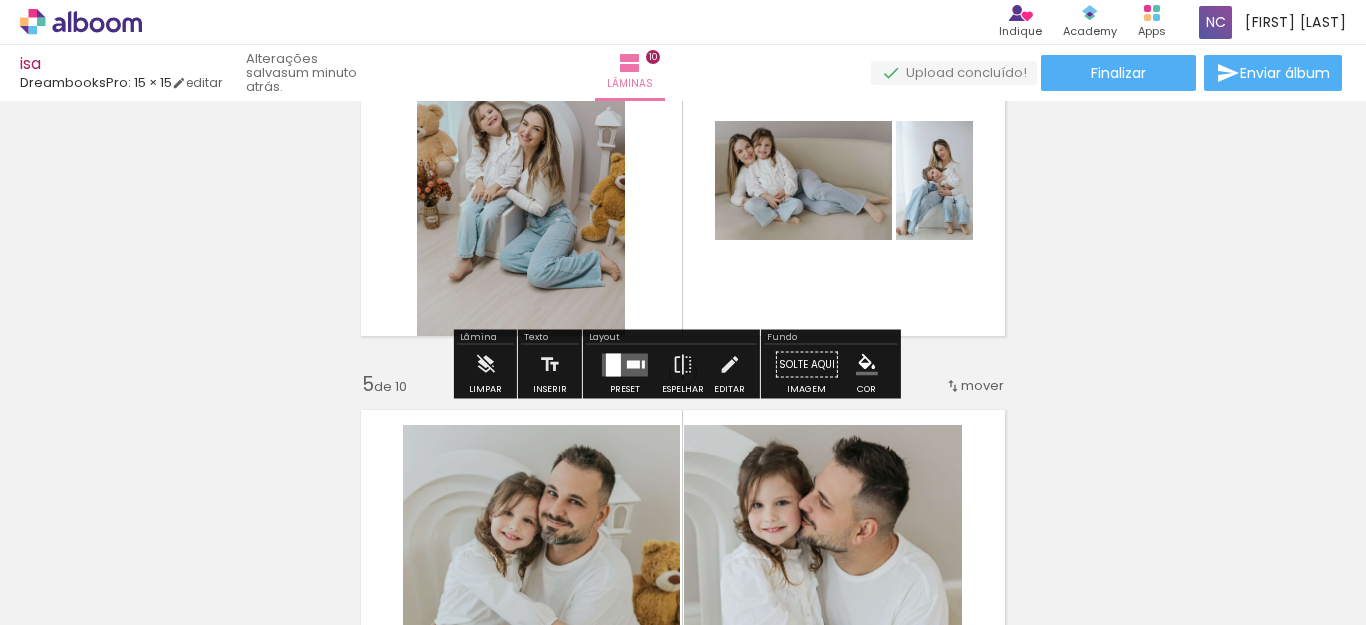 drag, startPoint x: 622, startPoint y: 366, endPoint x: 865, endPoint y: 322, distance: 246.95142 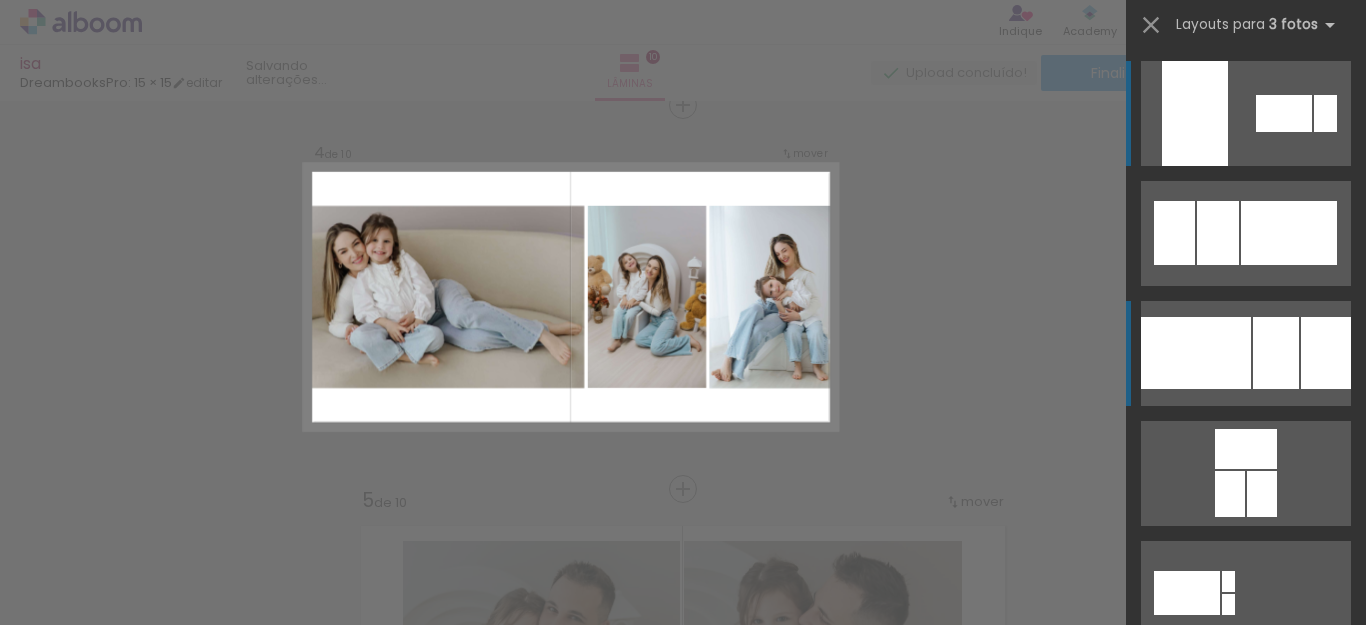 scroll, scrollTop: 1177, scrollLeft: 0, axis: vertical 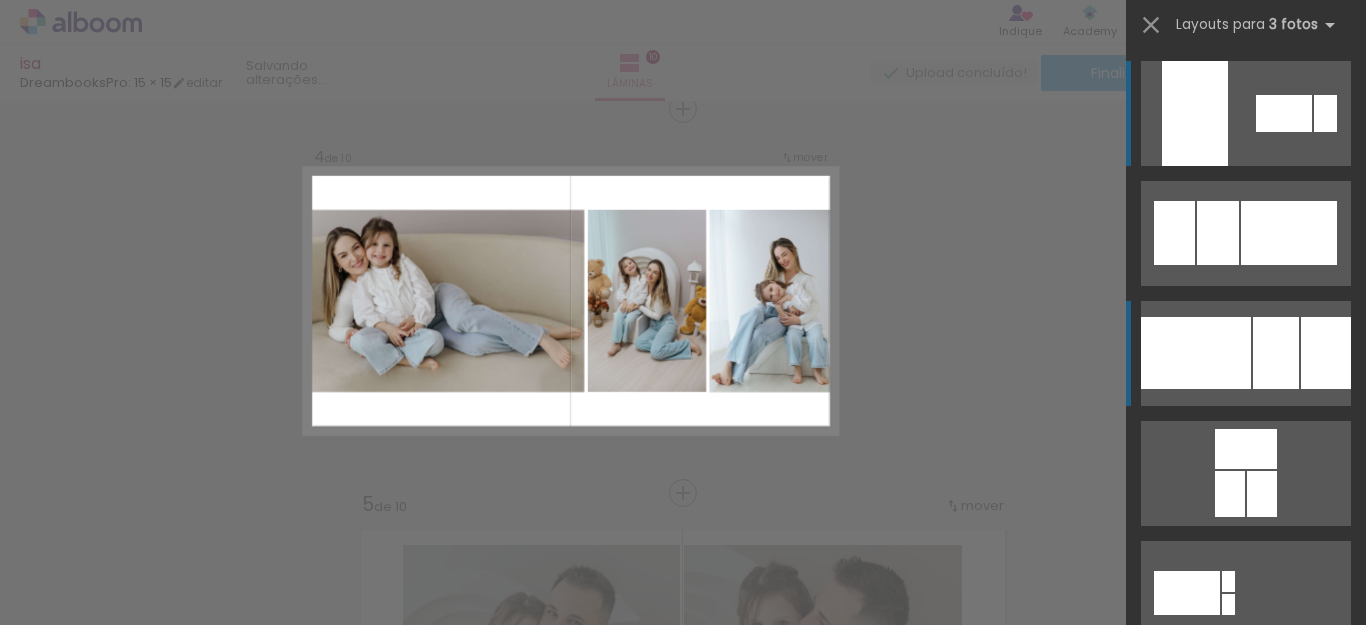 click at bounding box center (1218, 233) 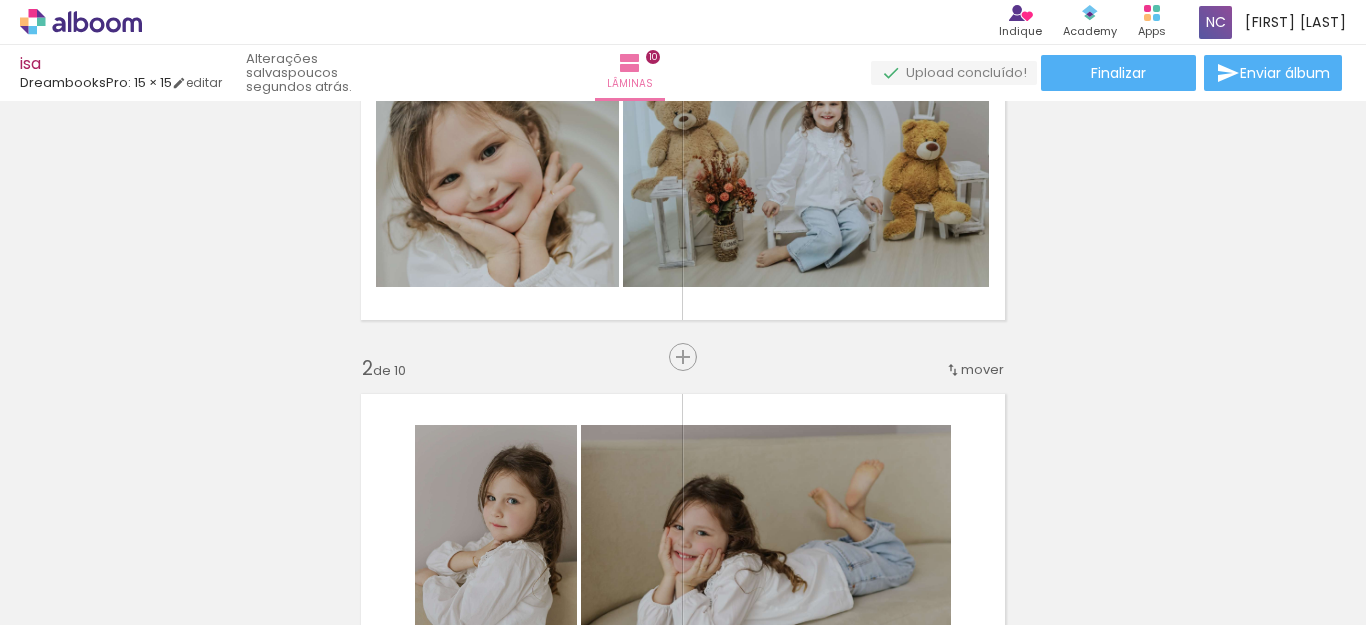 scroll, scrollTop: 128, scrollLeft: 0, axis: vertical 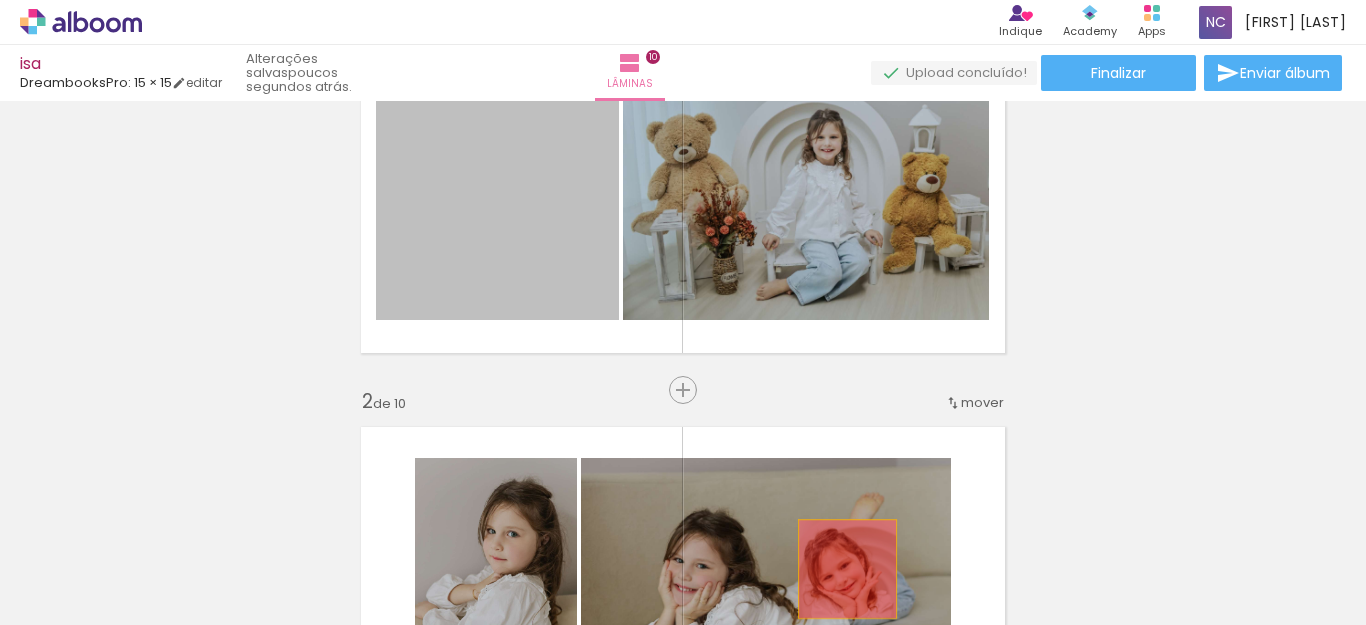 drag, startPoint x: 500, startPoint y: 206, endPoint x: 839, endPoint y: 569, distance: 496.679 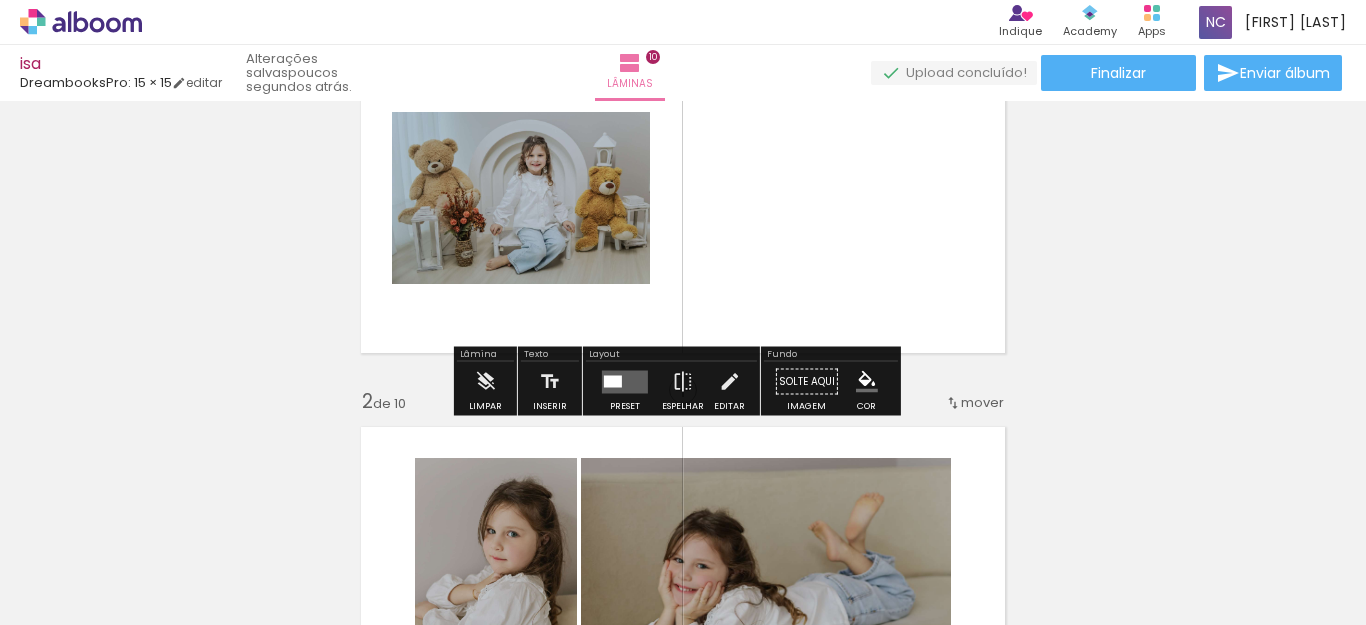 scroll, scrollTop: 28, scrollLeft: 0, axis: vertical 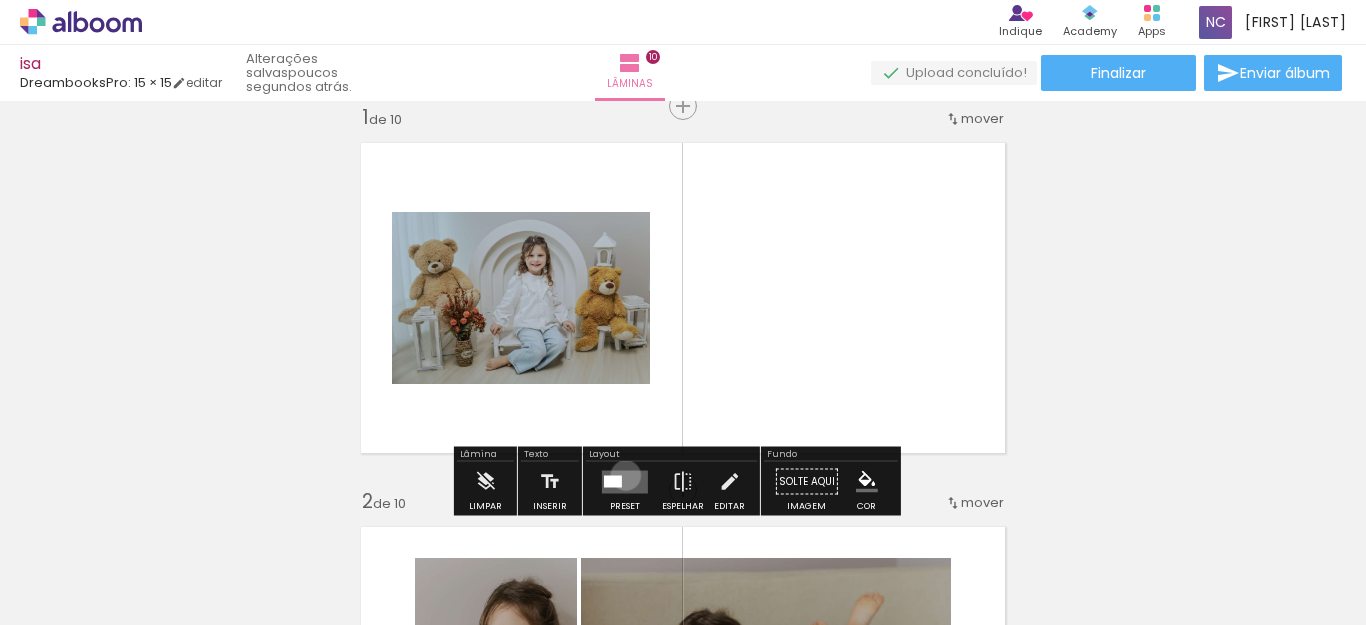 click at bounding box center (625, 481) 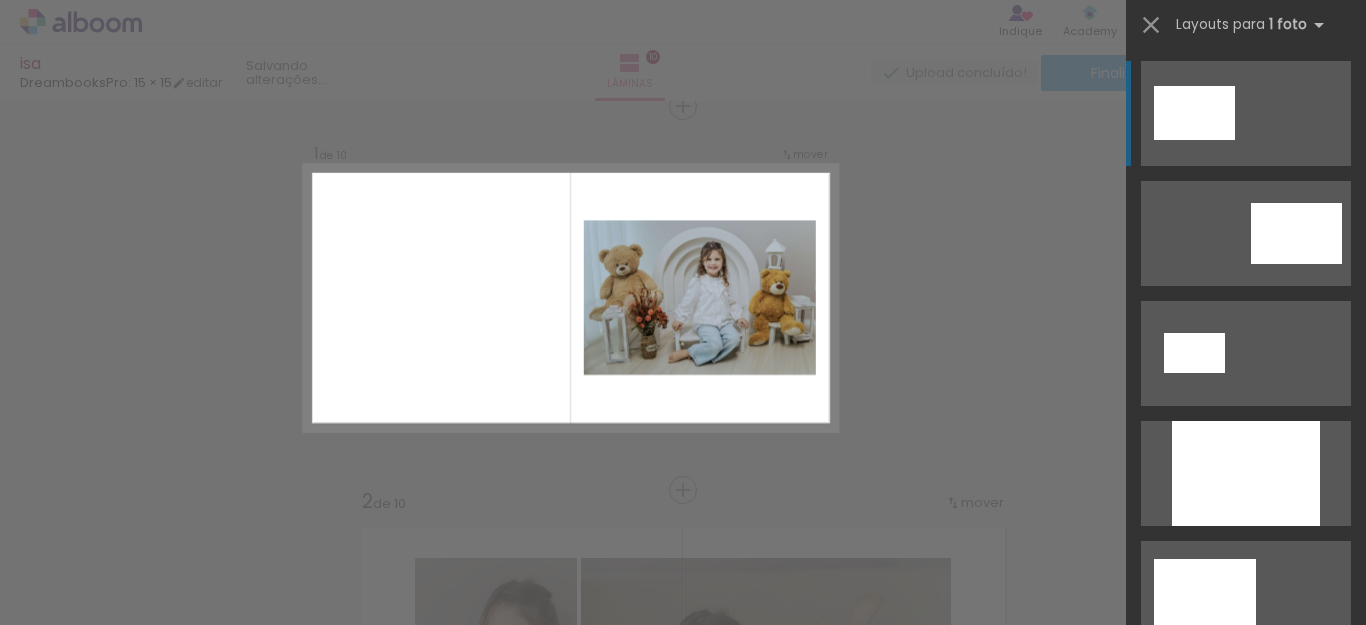 scroll, scrollTop: 27, scrollLeft: 0, axis: vertical 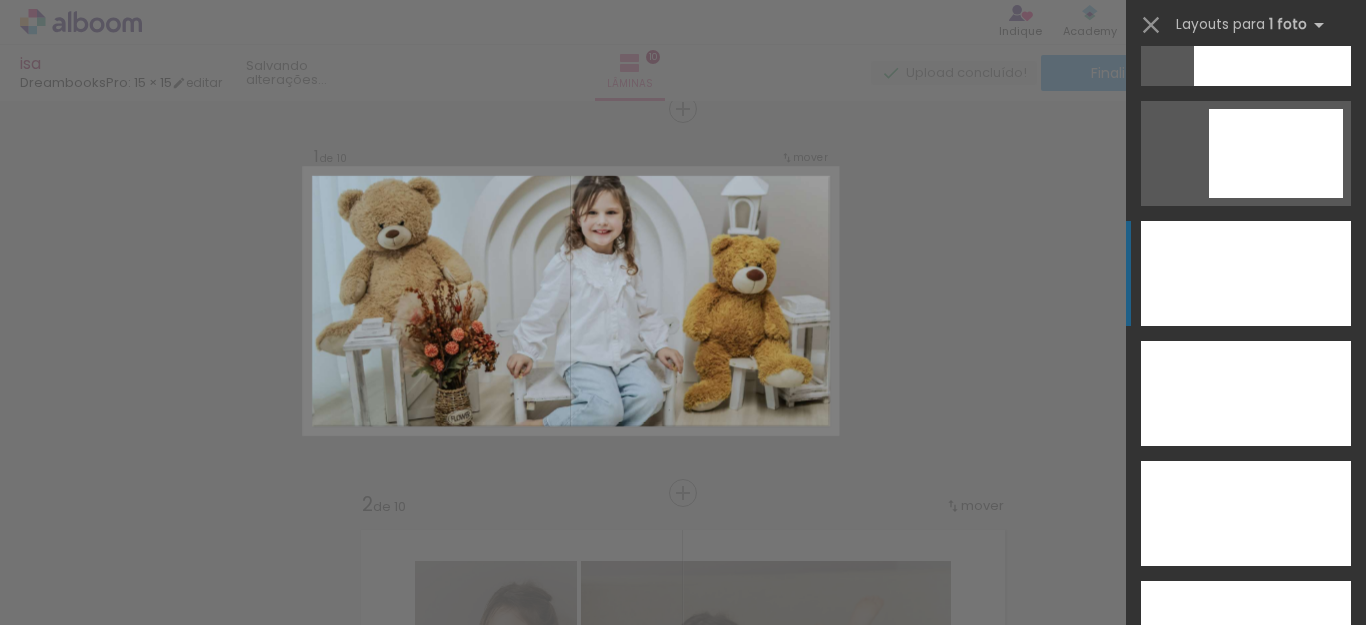 click at bounding box center (1246, 393) 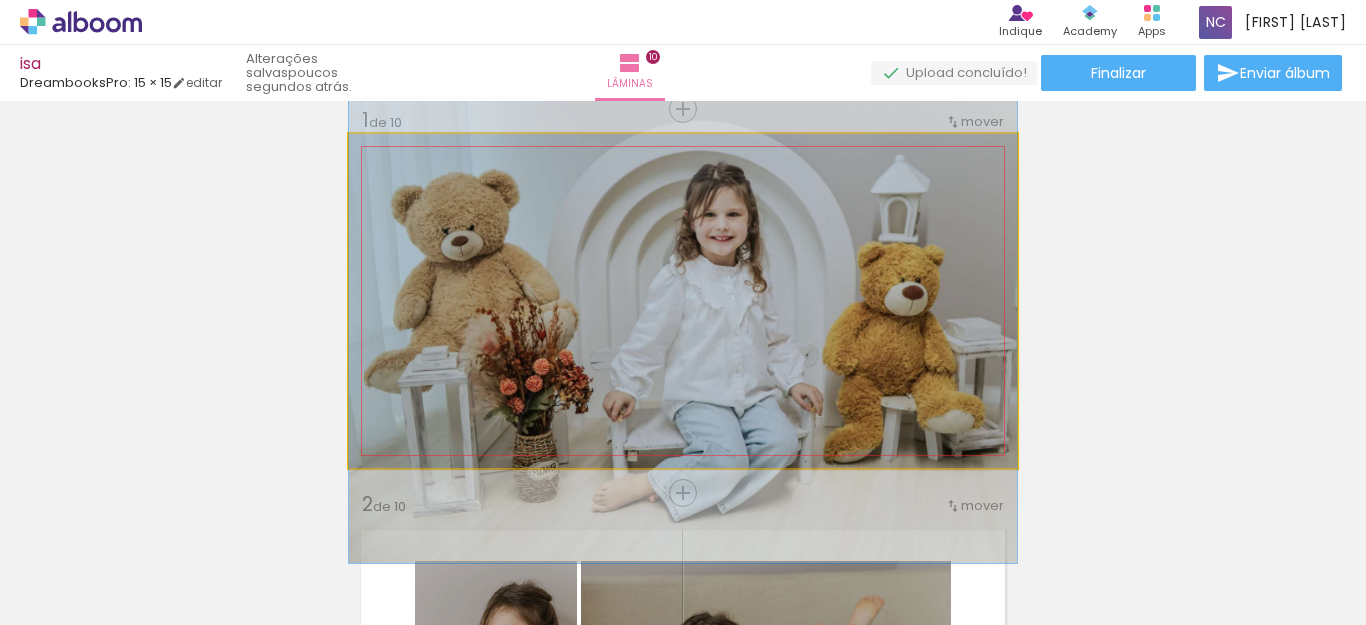drag, startPoint x: 892, startPoint y: 225, endPoint x: 892, endPoint y: 248, distance: 23 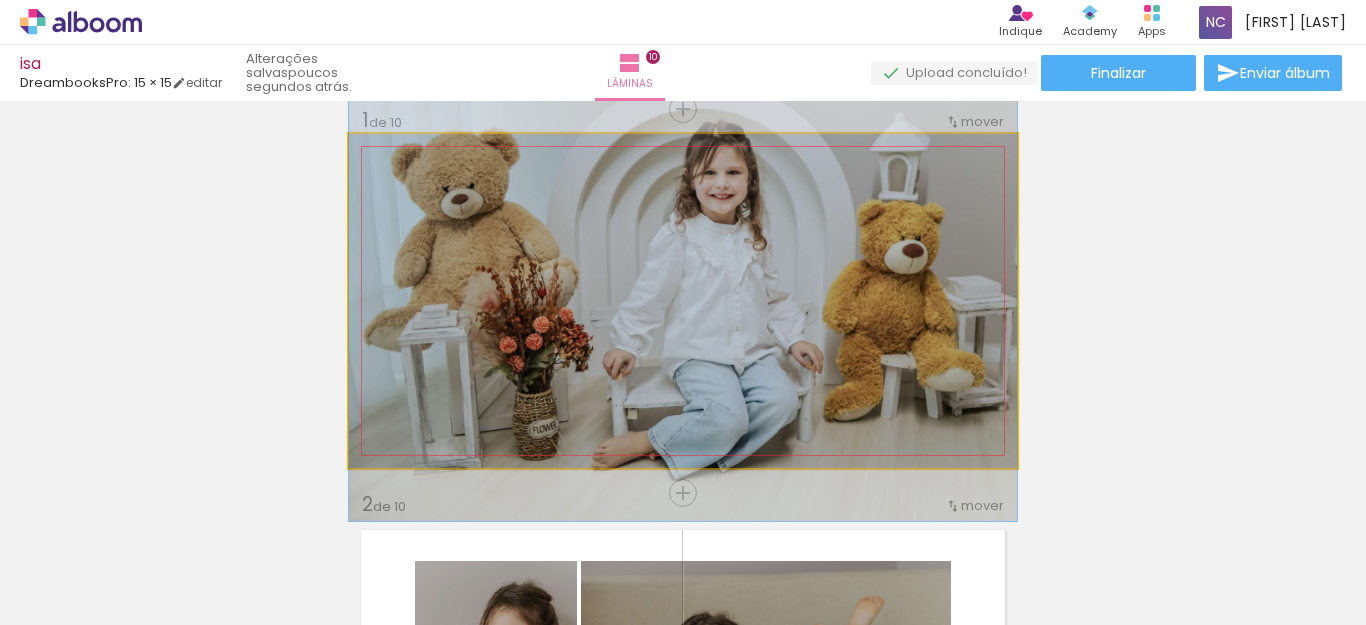 drag, startPoint x: 907, startPoint y: 271, endPoint x: 828, endPoint y: 256, distance: 80.411446 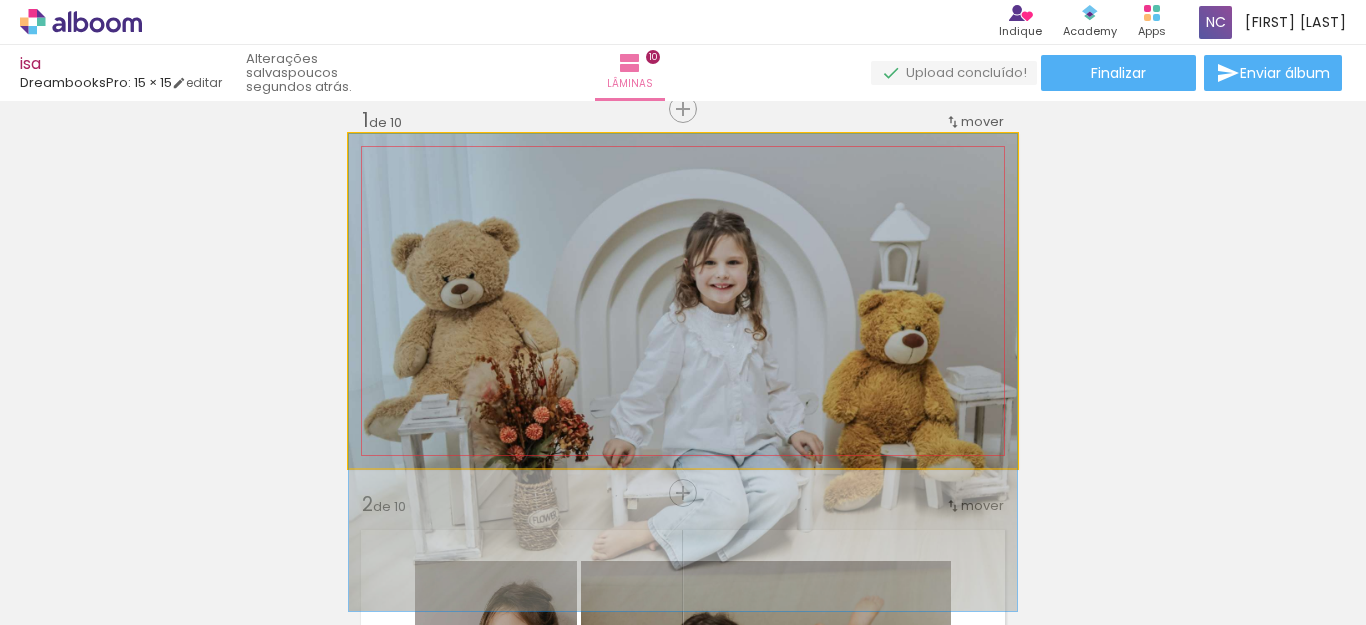 drag, startPoint x: 834, startPoint y: 266, endPoint x: 972, endPoint y: 390, distance: 185.52628 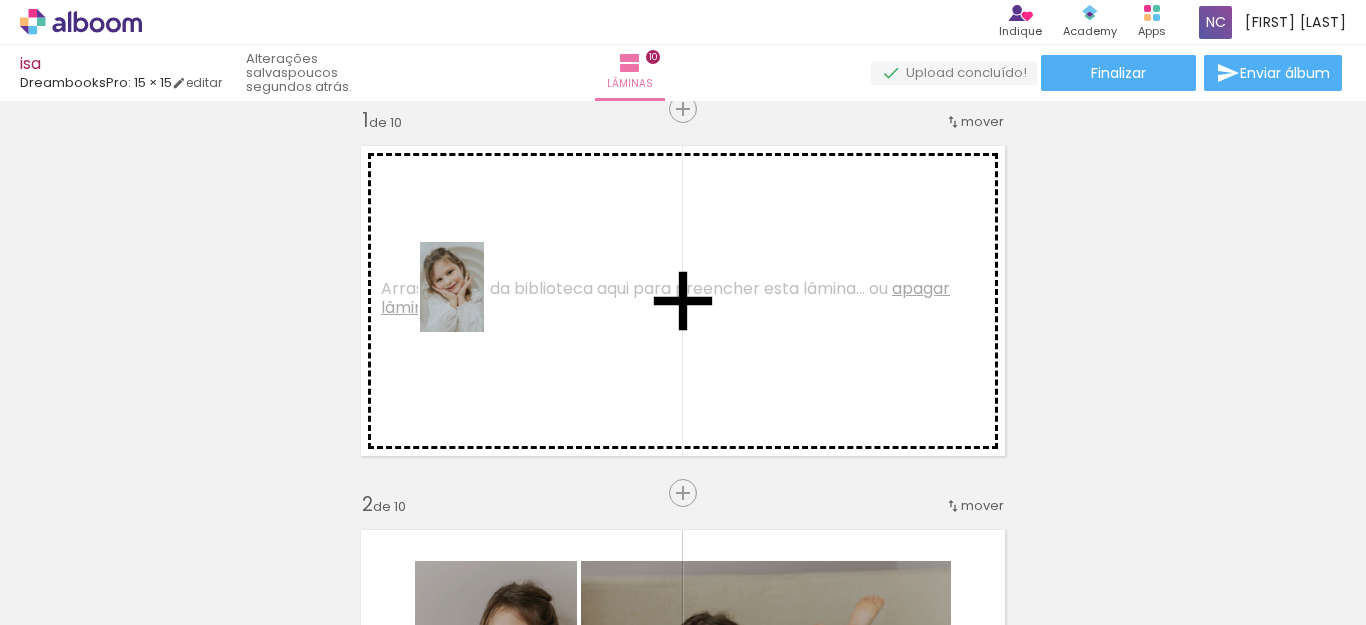 drag, startPoint x: 325, startPoint y: 570, endPoint x: 483, endPoint y: 290, distance: 321.50272 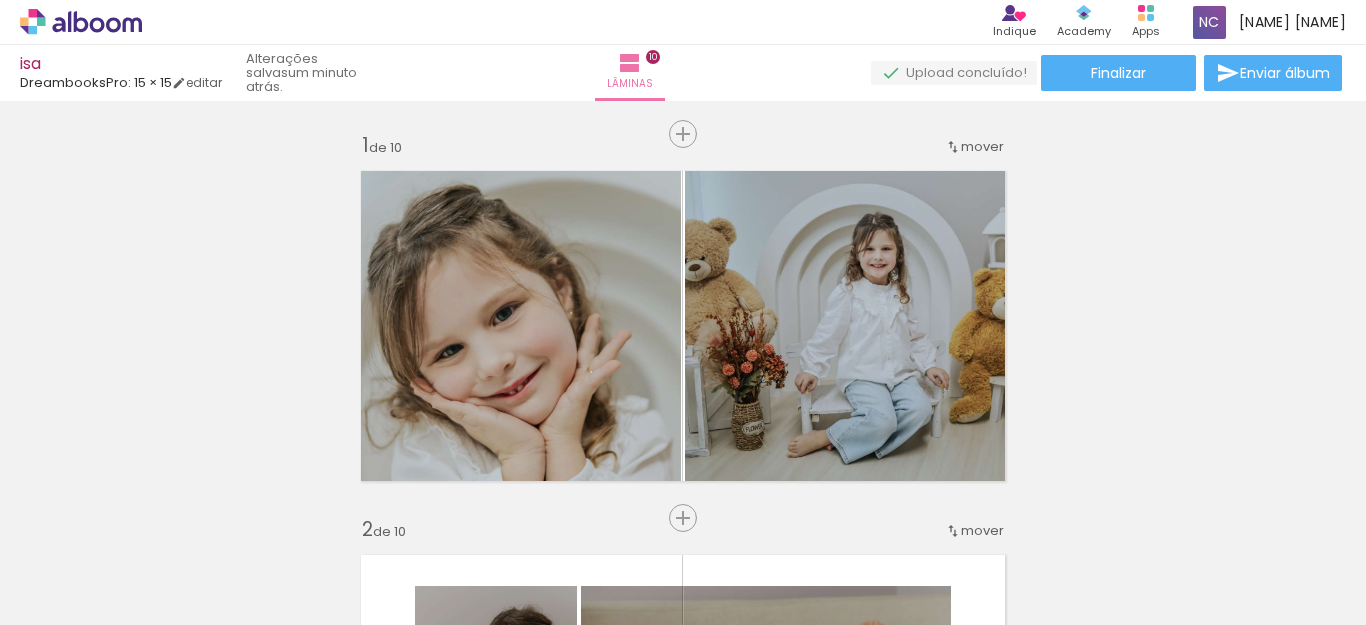 click on "Inserir lâmina 1  de 10  Inserir lâmina 2  de 10  Inserir lâmina 3  de 10  Inserir lâmina 4  de 10  Inserir lâmina 5  de 10  Inserir lâmina 6  de 10  Inserir lâmina 7  de 10  Inserir lâmina 8  de 10  Inserir lâmina 9  de 10  Inserir lâmina 10  de 10" at bounding box center (683, 2220) 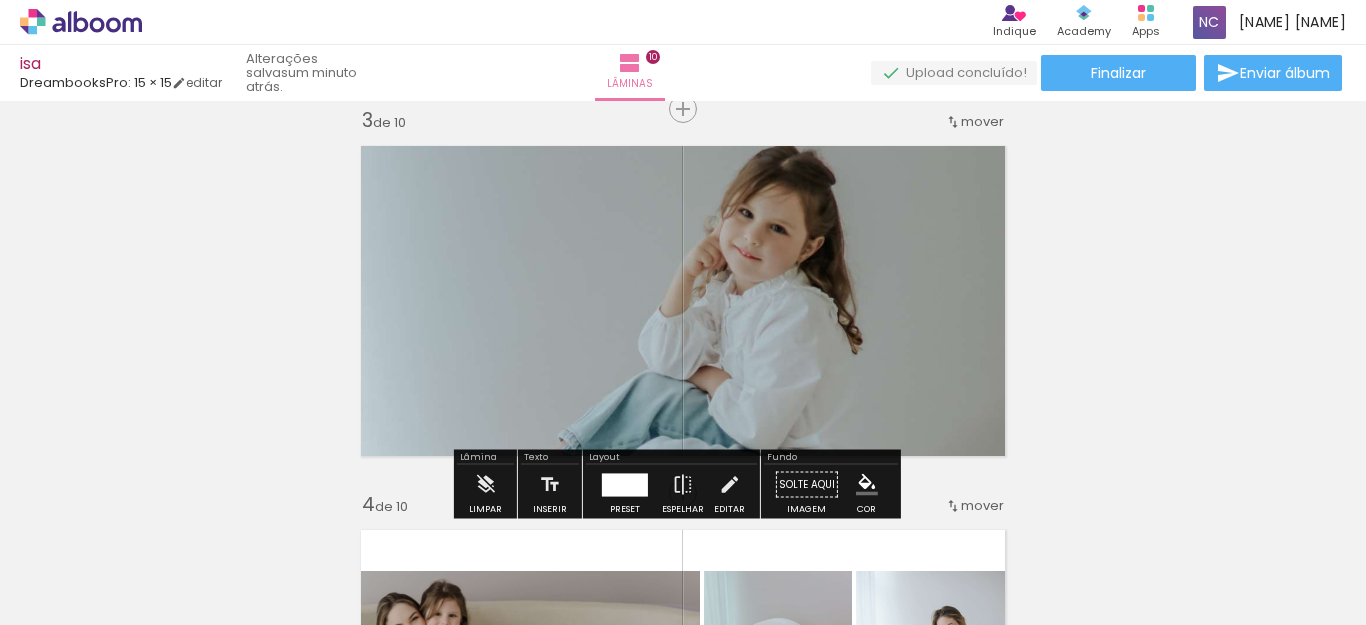 scroll, scrollTop: 0, scrollLeft: 0, axis: both 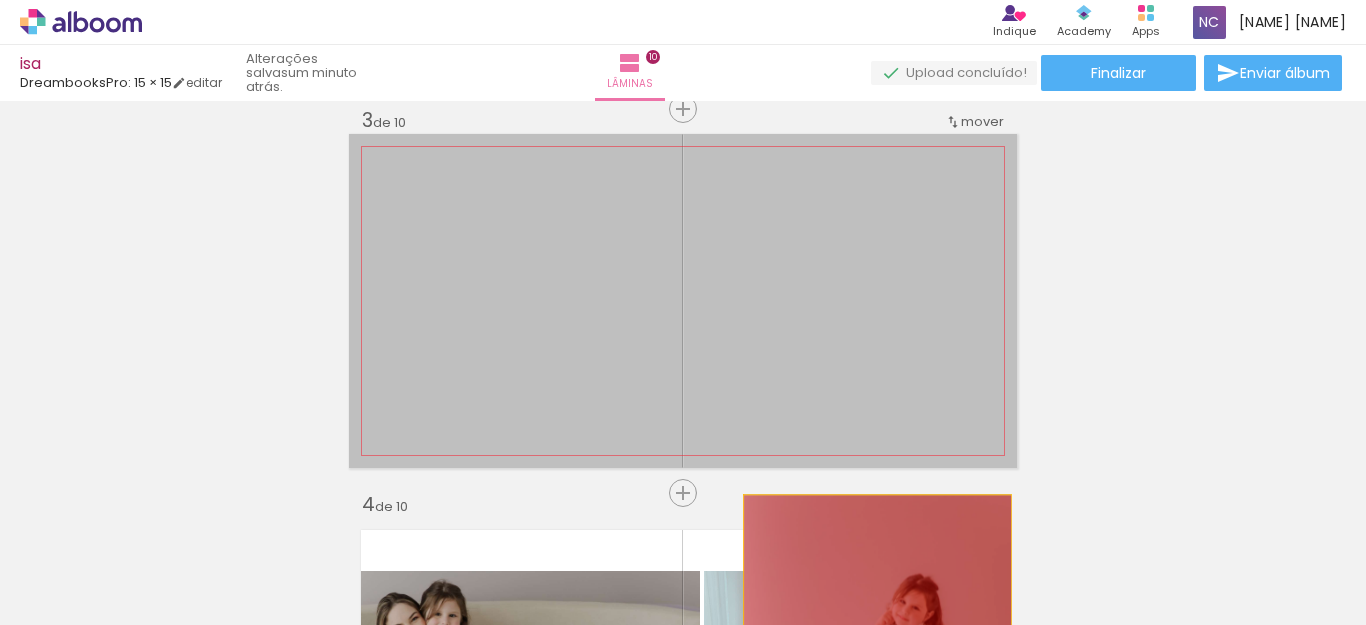 drag, startPoint x: 763, startPoint y: 280, endPoint x: 866, endPoint y: 567, distance: 304.92294 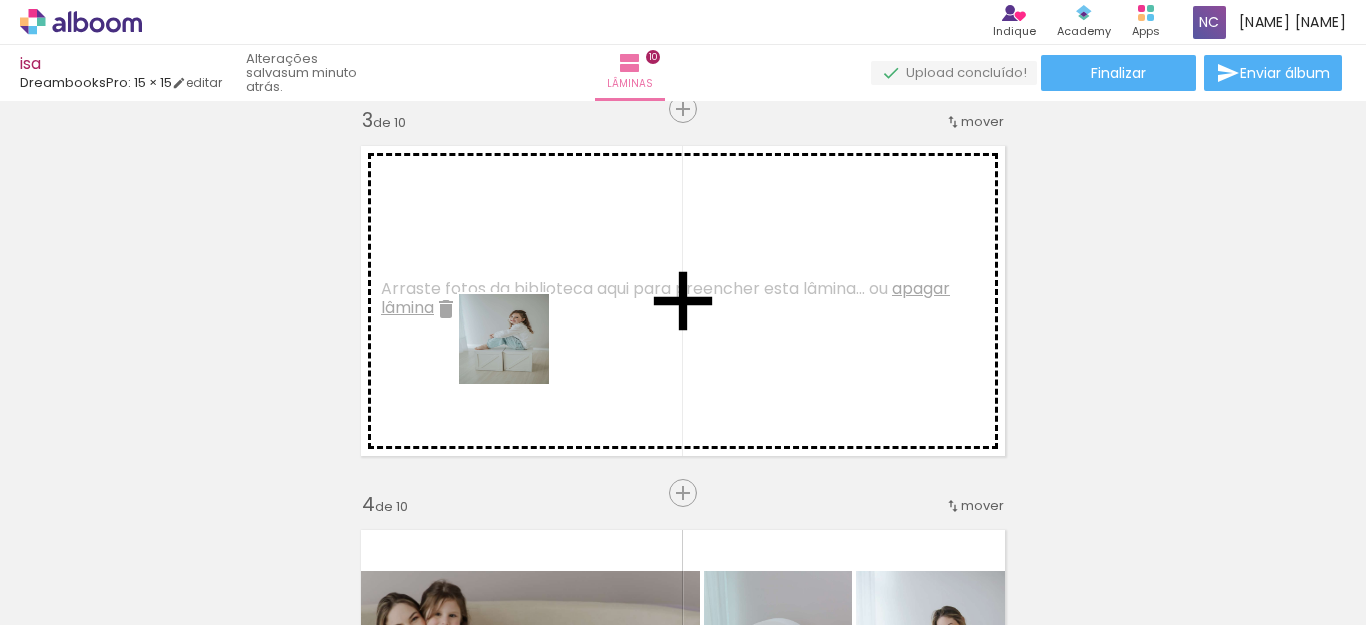 drag, startPoint x: 398, startPoint y: 569, endPoint x: 530, endPoint y: 337, distance: 266.92322 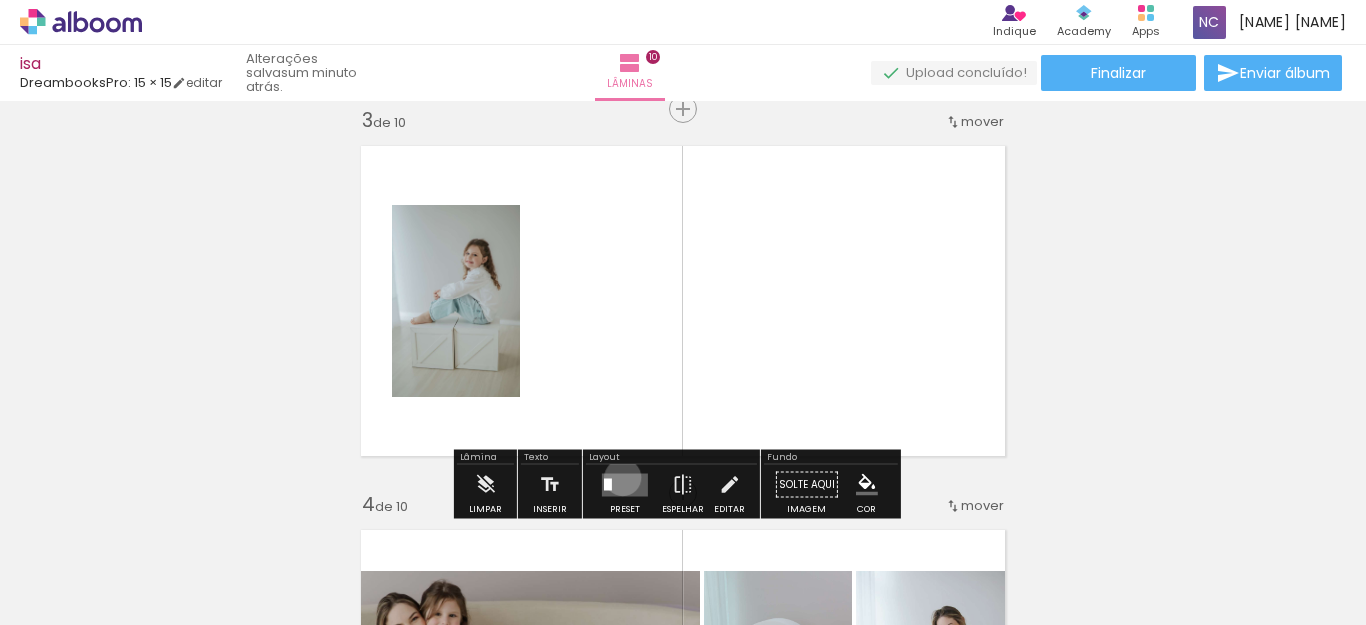 click at bounding box center [625, 484] 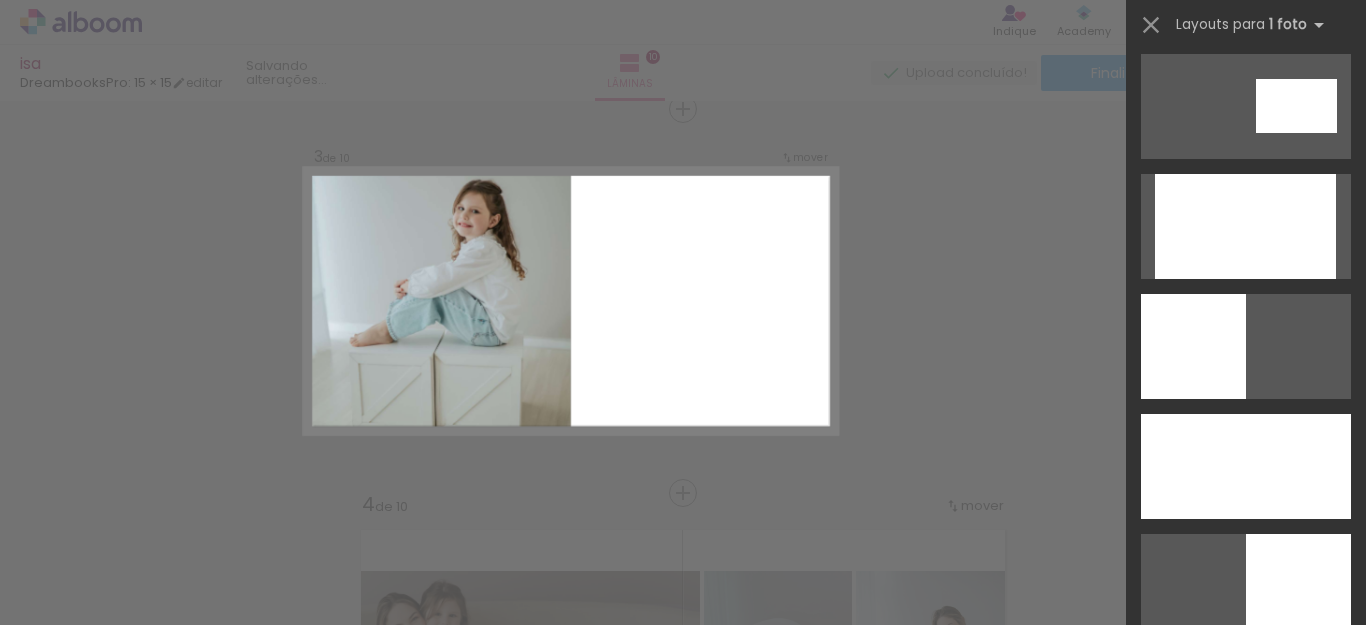 scroll, scrollTop: 4000, scrollLeft: 0, axis: vertical 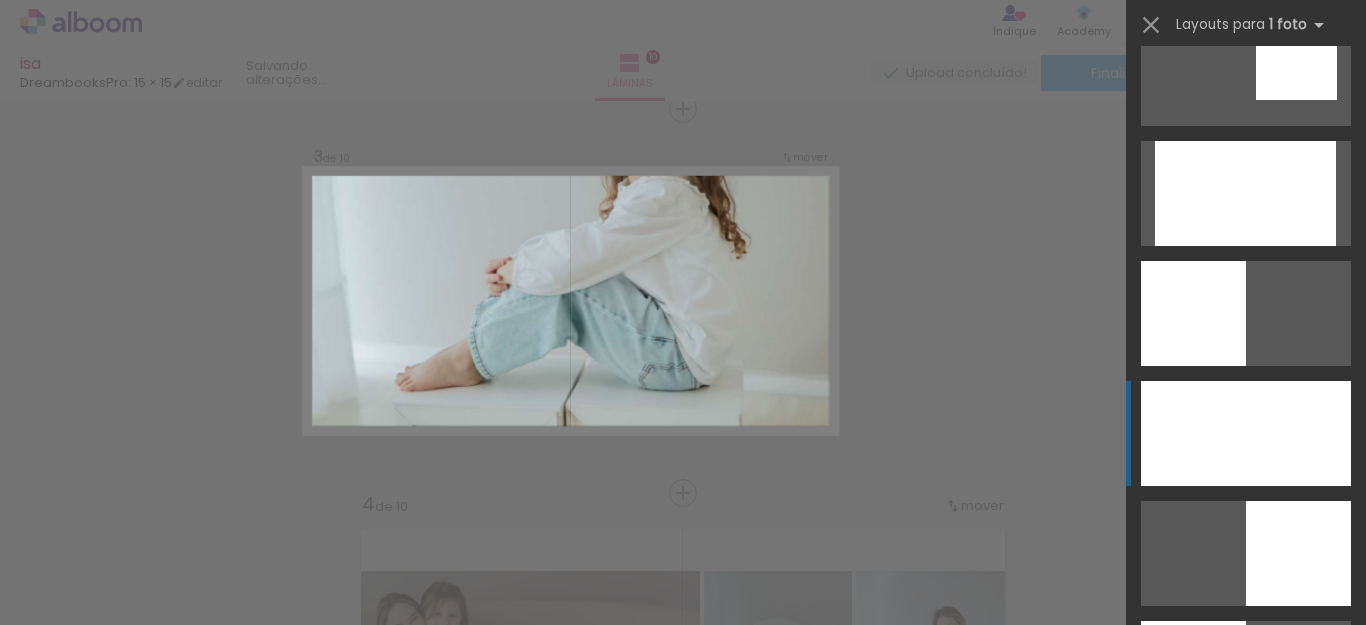 click at bounding box center [1206, 913] 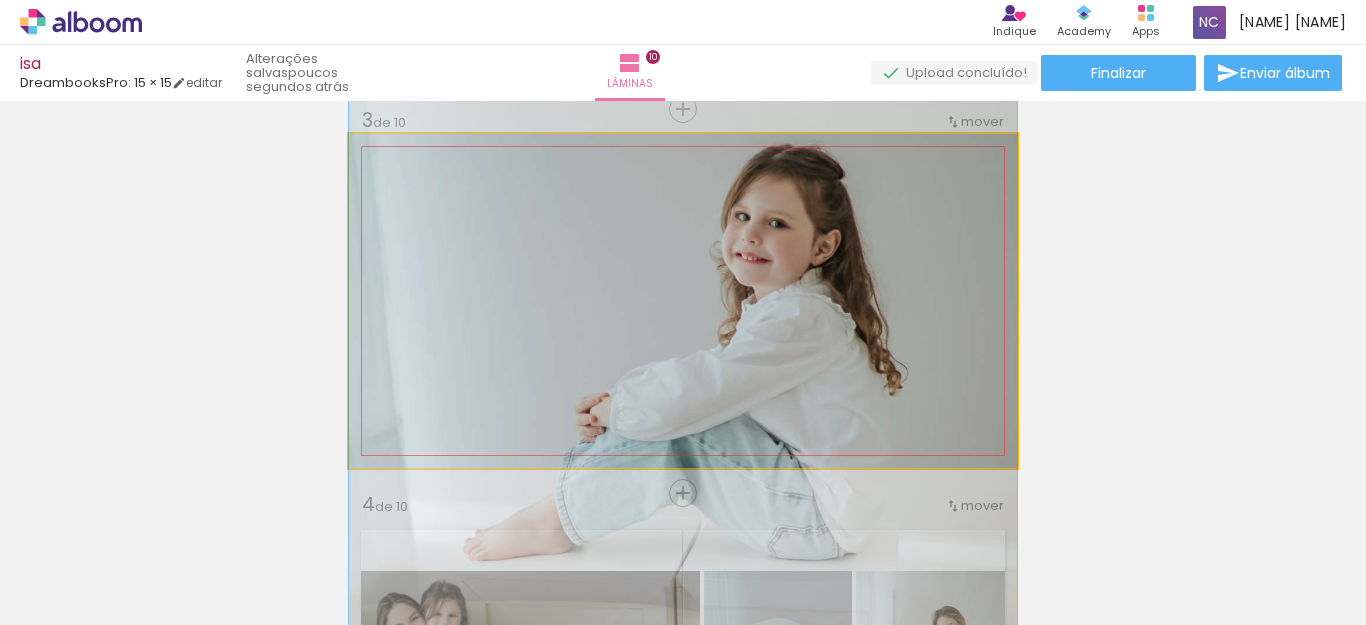 drag, startPoint x: 842, startPoint y: 193, endPoint x: 846, endPoint y: 343, distance: 150.05333 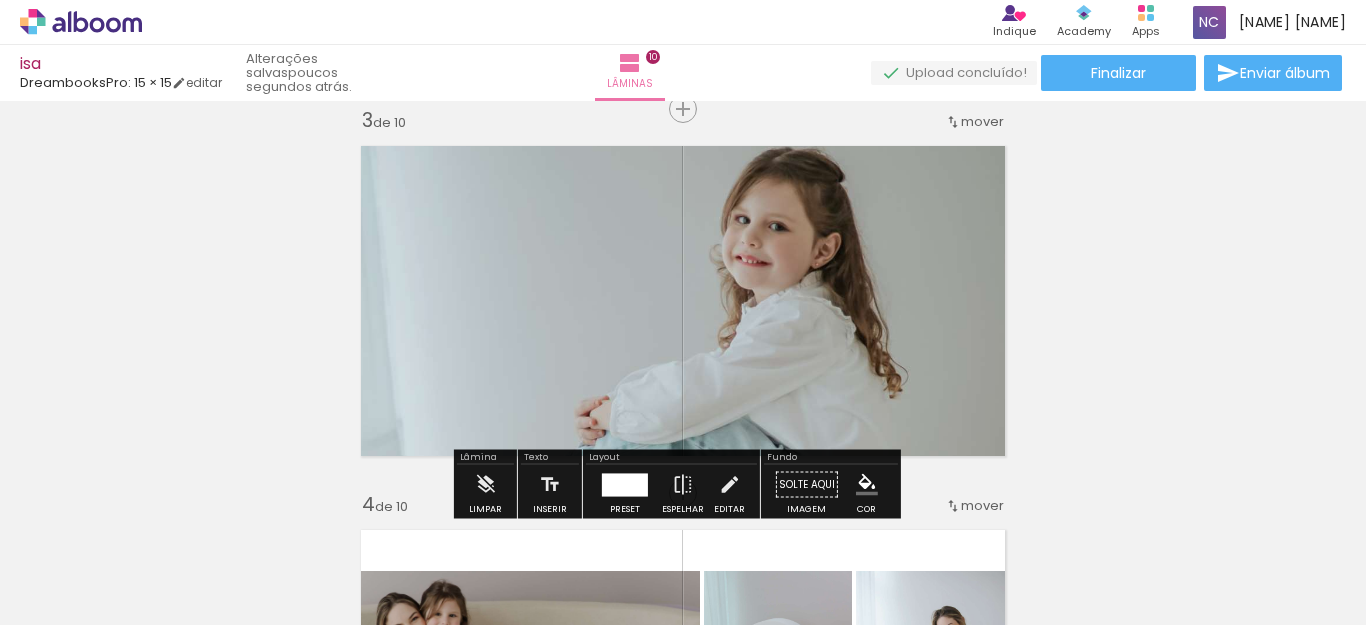 click on "Inserir lâmina 1  de 10  Inserir lâmina 2  de 10  Inserir lâmina 3  de 10  Inserir lâmina 4  de 10  Inserir lâmina 5  de 10  Inserir lâmina 6  de 10  Inserir lâmina 7  de 10  Inserir lâmina 8  de 10  Inserir lâmina 9  de 10  Inserir lâmina 10  de 10" at bounding box center (683, 1427) 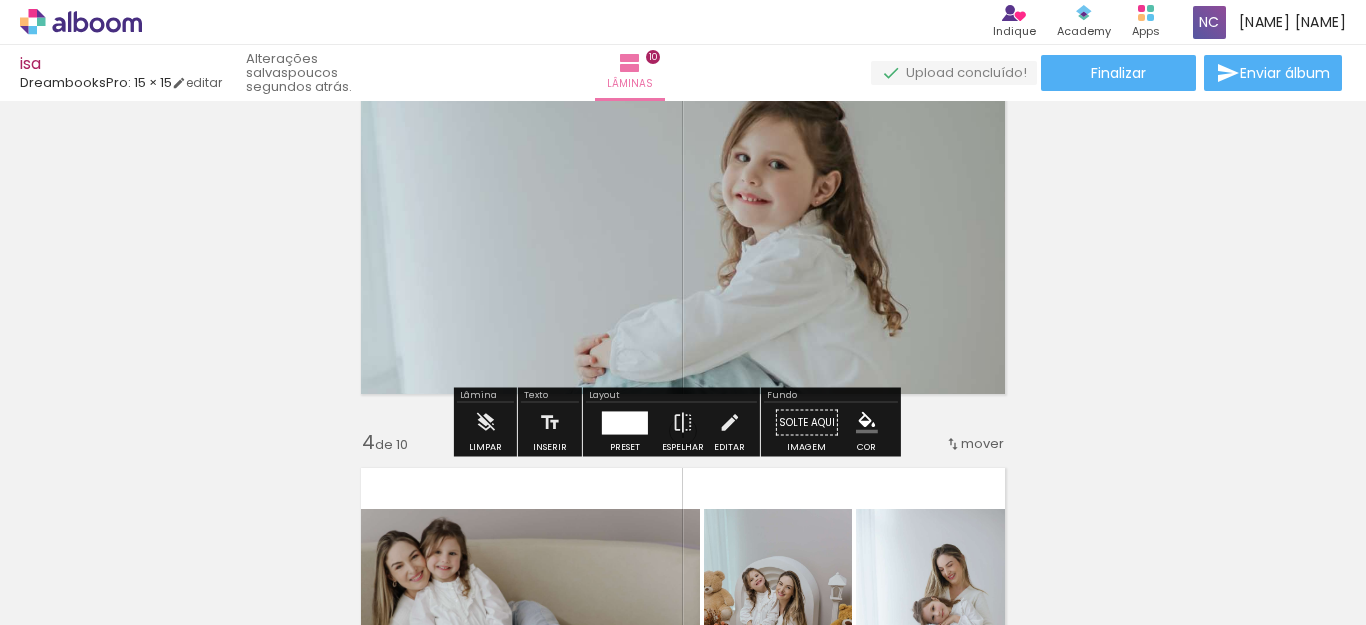 scroll, scrollTop: 800, scrollLeft: 0, axis: vertical 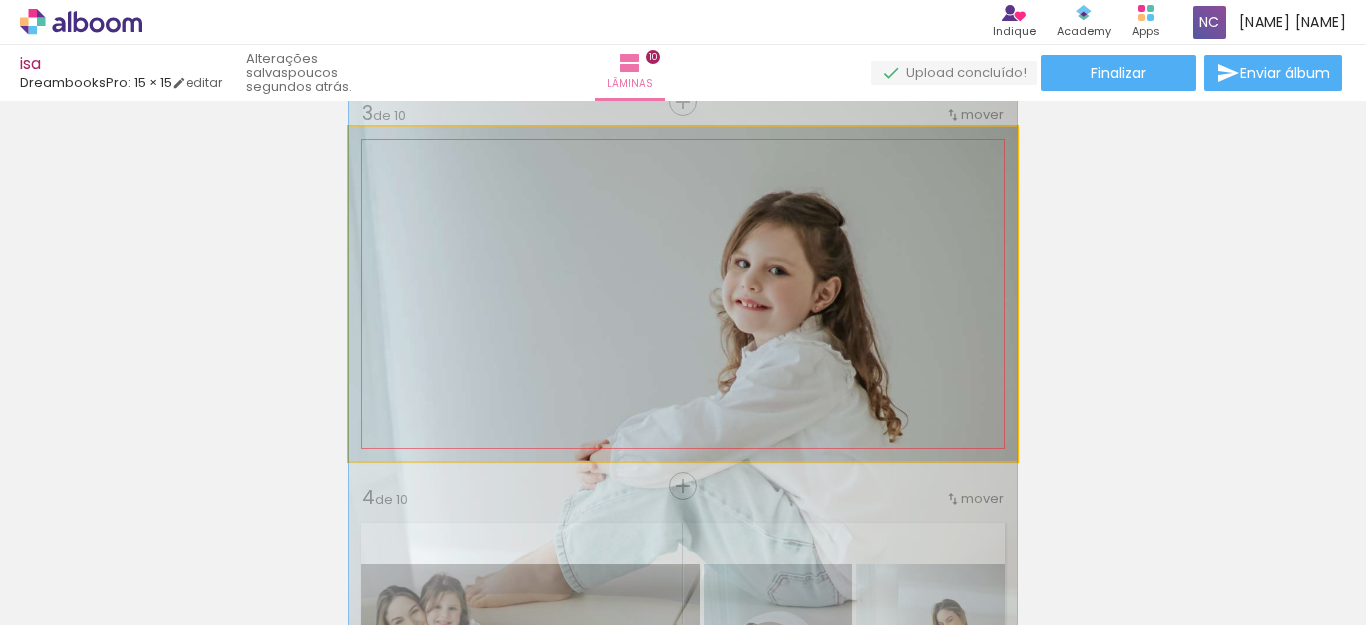 drag, startPoint x: 778, startPoint y: 337, endPoint x: 596, endPoint y: 419, distance: 199.61964 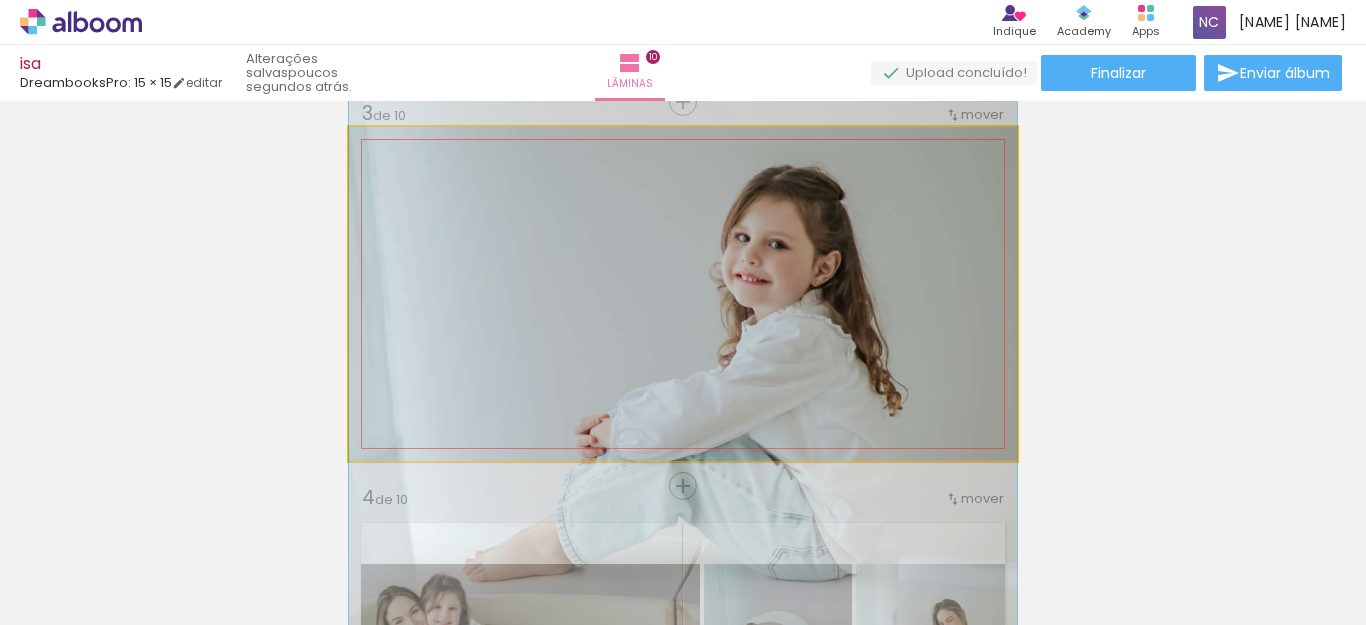 drag, startPoint x: 737, startPoint y: 318, endPoint x: 735, endPoint y: 253, distance: 65.03076 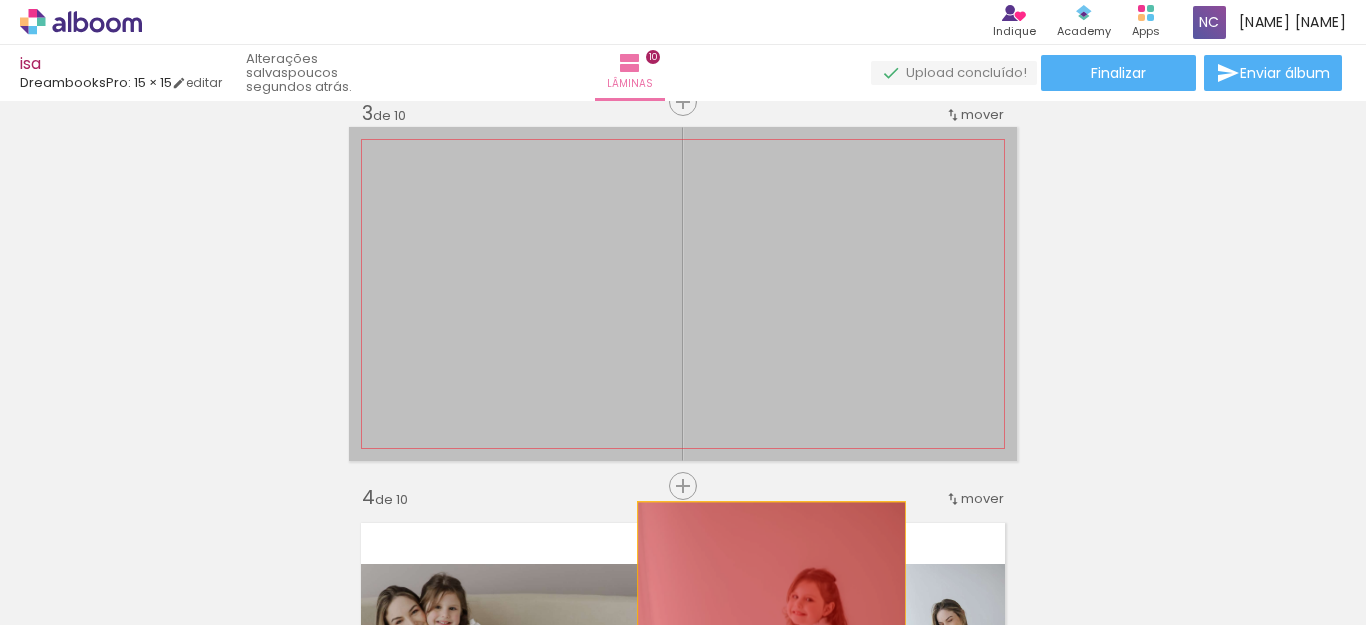 drag, startPoint x: 728, startPoint y: 292, endPoint x: 742, endPoint y: 541, distance: 249.39326 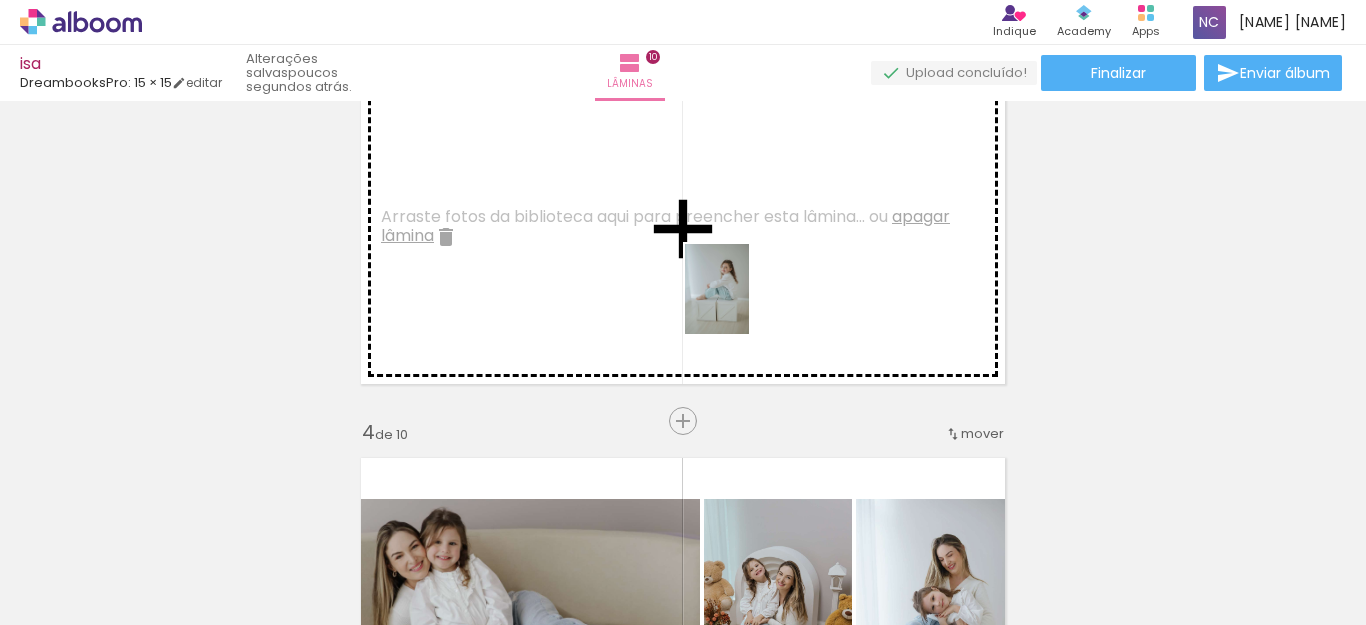 scroll, scrollTop: 900, scrollLeft: 0, axis: vertical 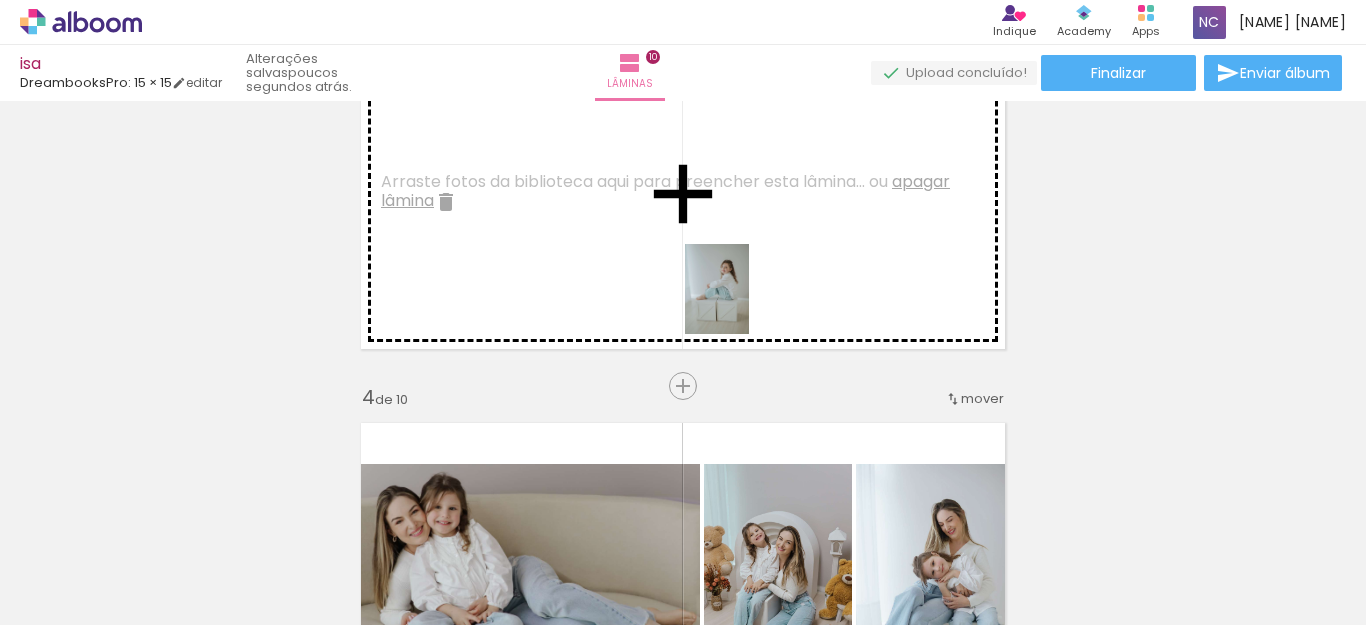 drag, startPoint x: 384, startPoint y: 566, endPoint x: 745, endPoint y: 304, distance: 446.05493 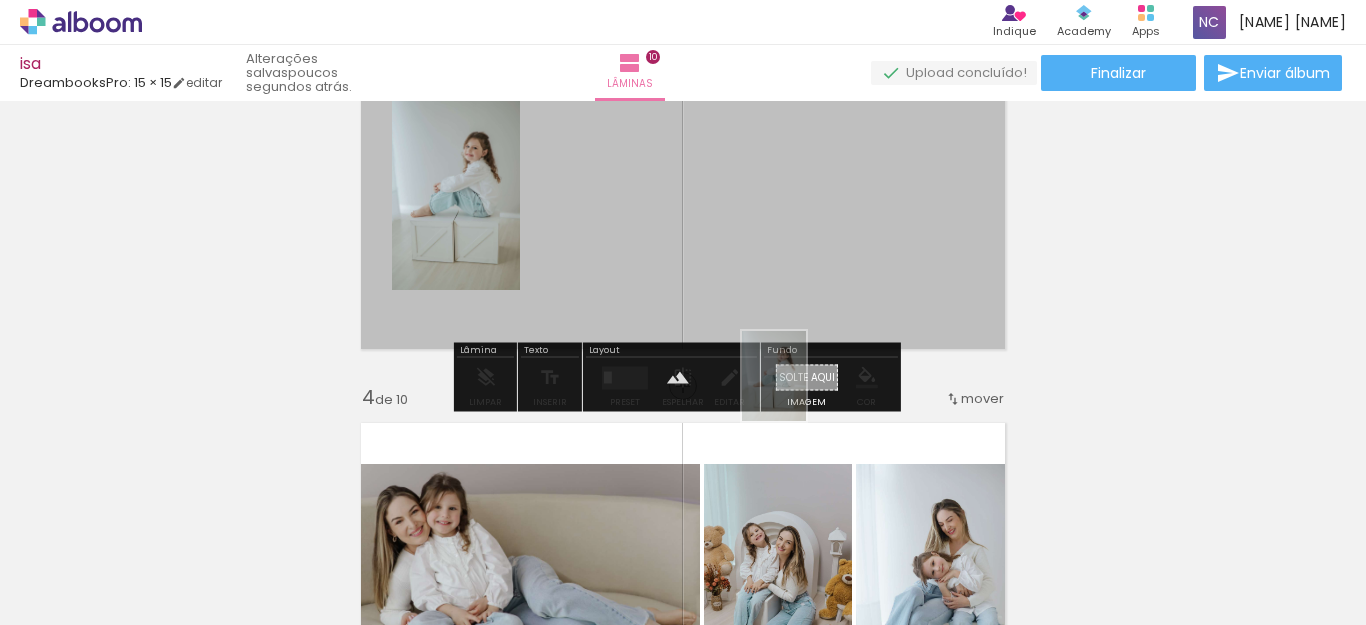 drag, startPoint x: 389, startPoint y: 561, endPoint x: 803, endPoint y: 384, distance: 450.24994 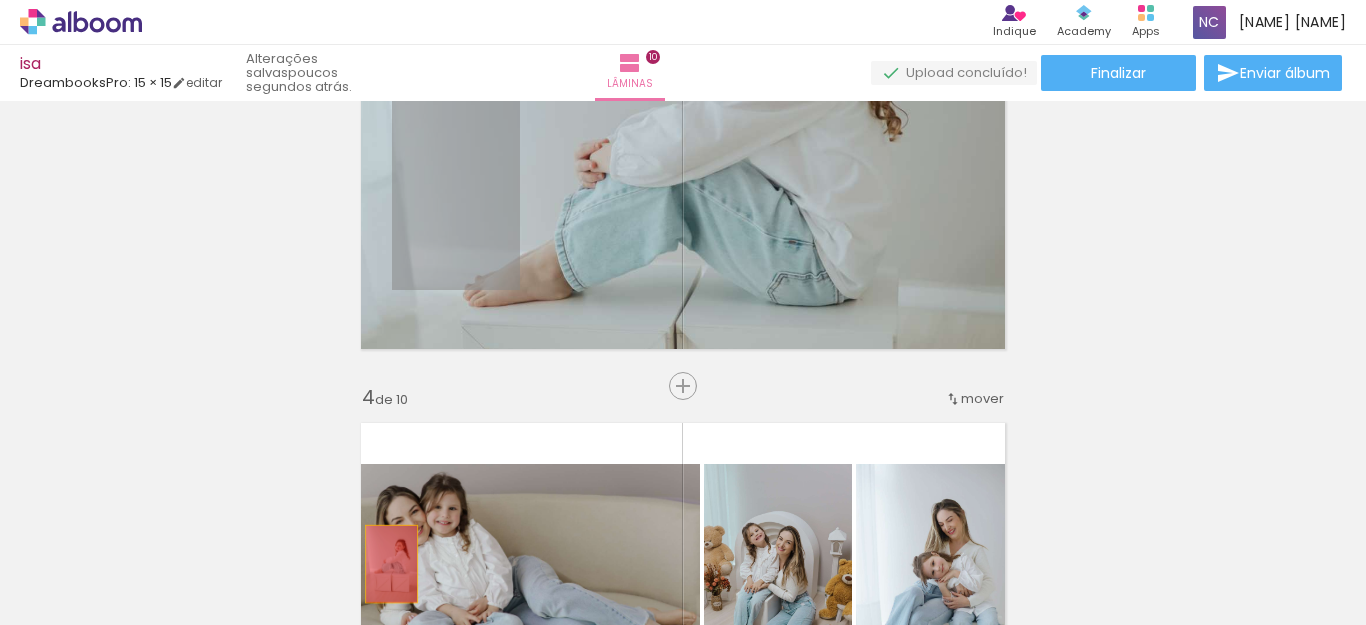 drag, startPoint x: 454, startPoint y: 189, endPoint x: 684, endPoint y: 297, distance: 254.09447 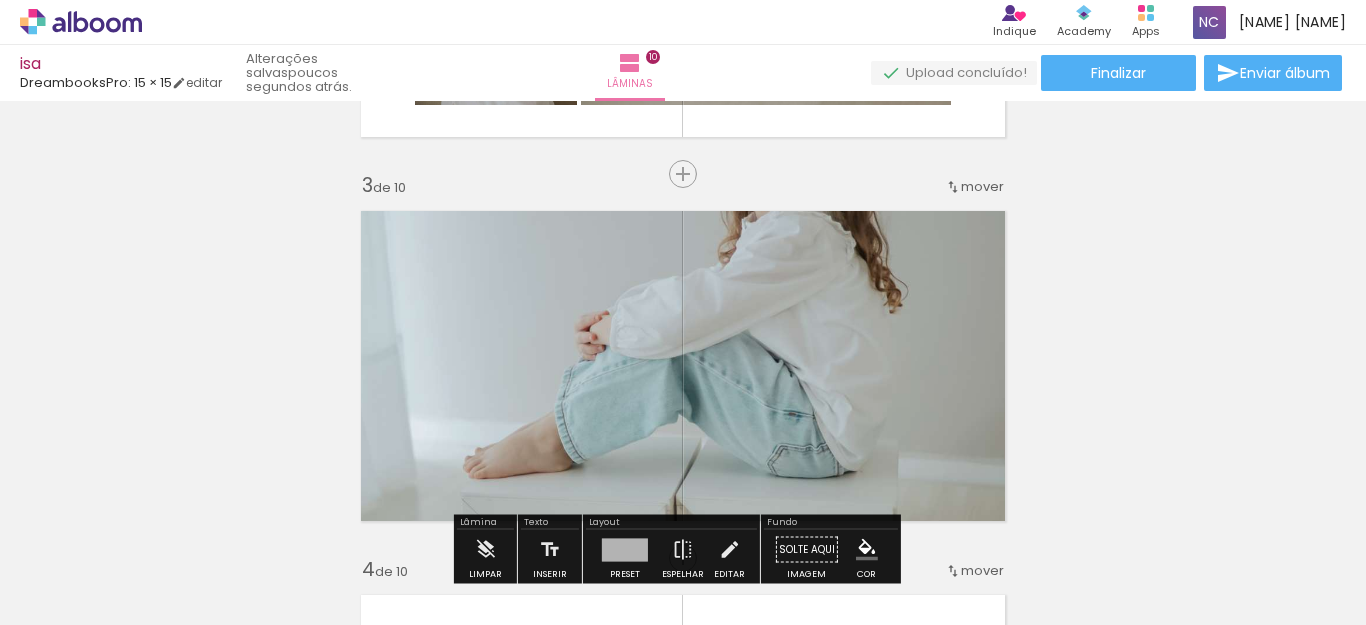 scroll, scrollTop: 900, scrollLeft: 0, axis: vertical 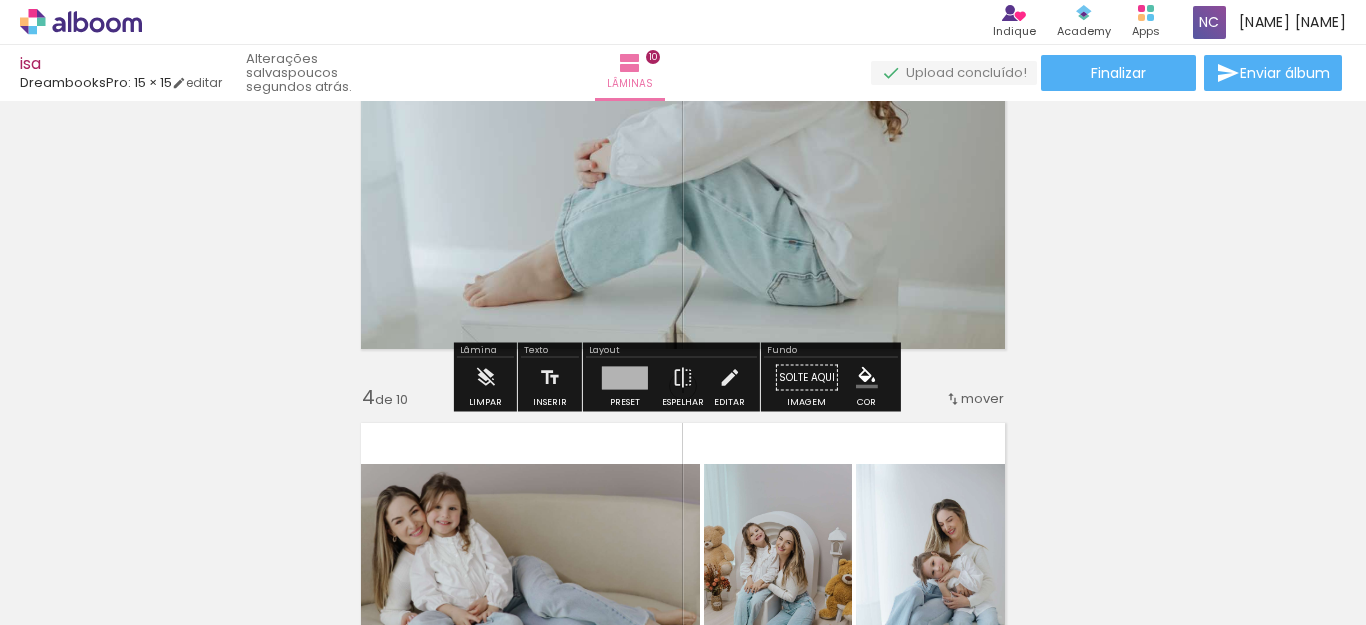 drag, startPoint x: 850, startPoint y: 194, endPoint x: 848, endPoint y: 308, distance: 114.01754 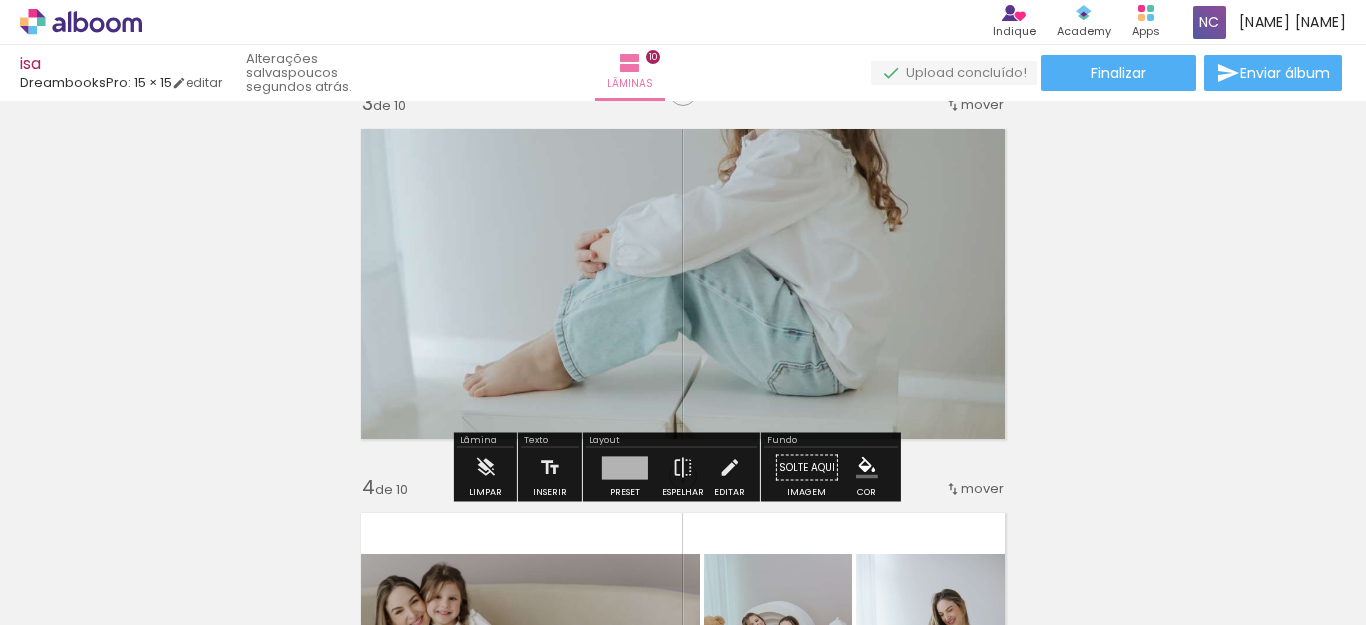 scroll, scrollTop: 700, scrollLeft: 0, axis: vertical 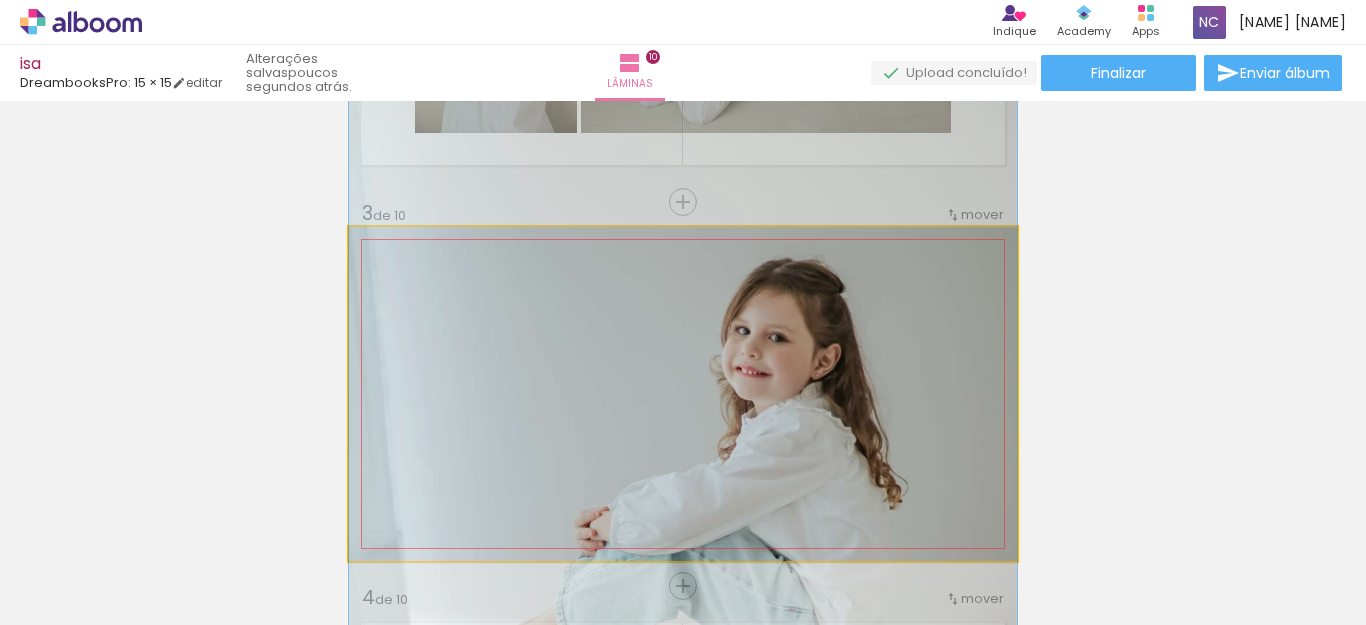 drag, startPoint x: 875, startPoint y: 308, endPoint x: 895, endPoint y: 411, distance: 104.92378 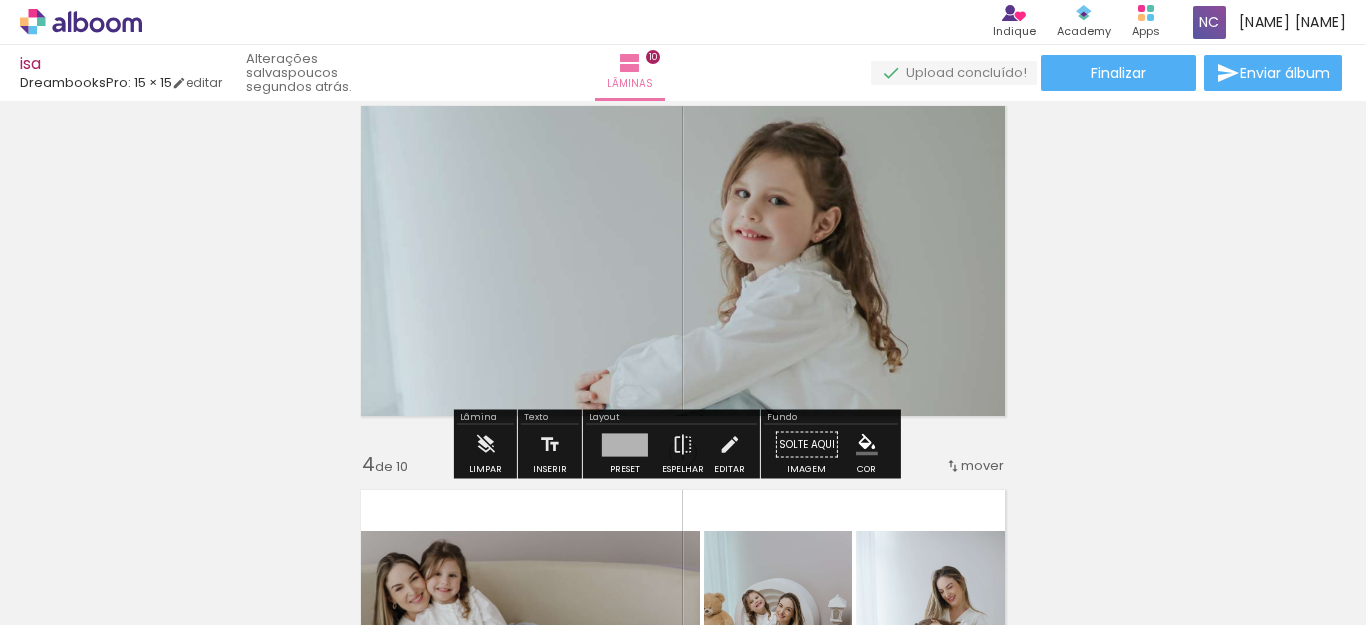scroll, scrollTop: 800, scrollLeft: 0, axis: vertical 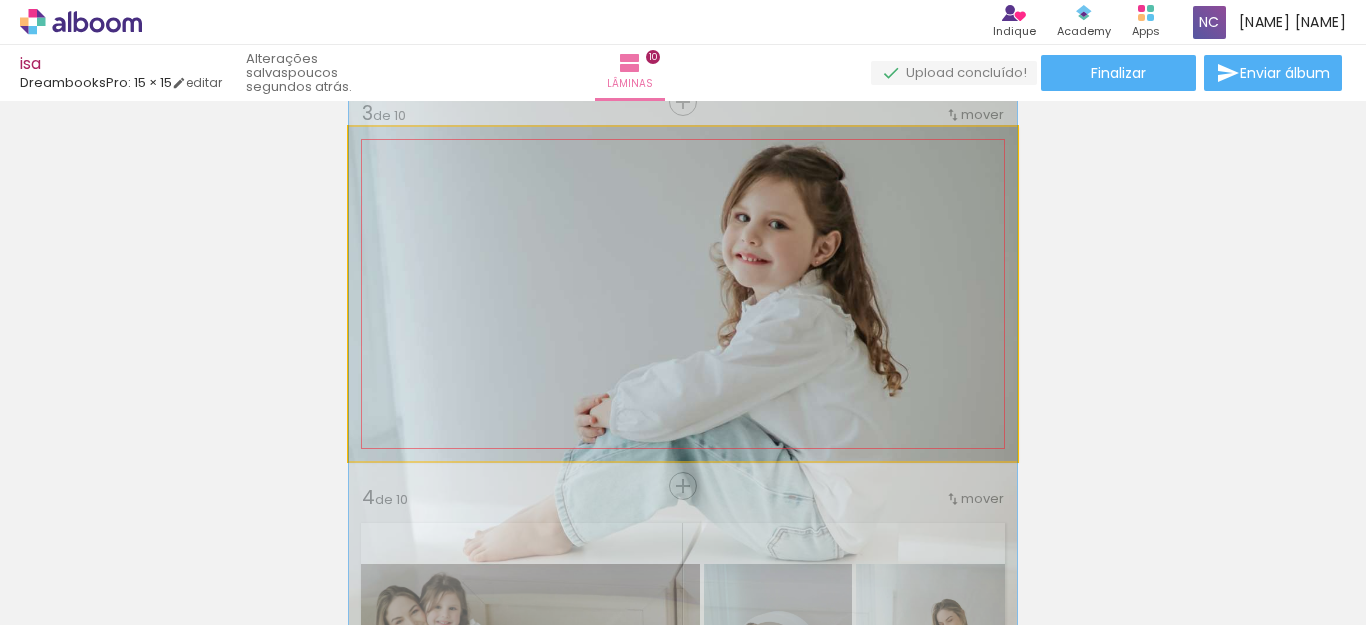 drag, startPoint x: 846, startPoint y: 290, endPoint x: 846, endPoint y: 273, distance: 17 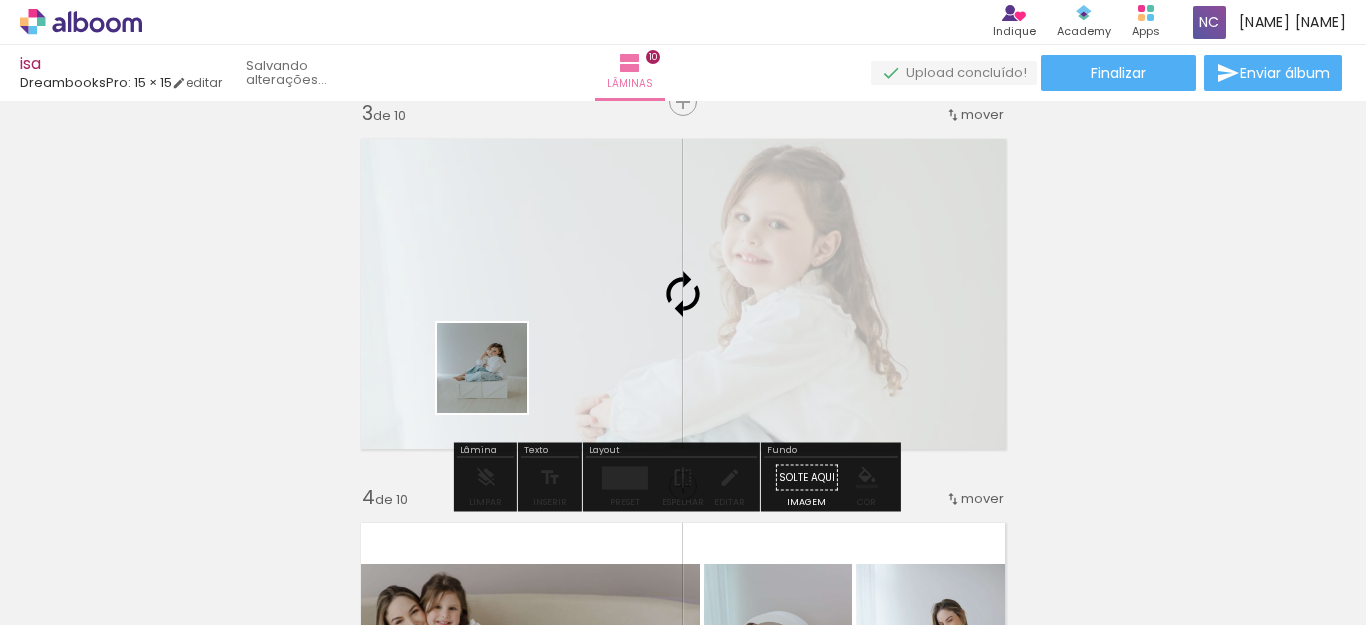 drag, startPoint x: 497, startPoint y: 441, endPoint x: 498, endPoint y: 365, distance: 76.00658 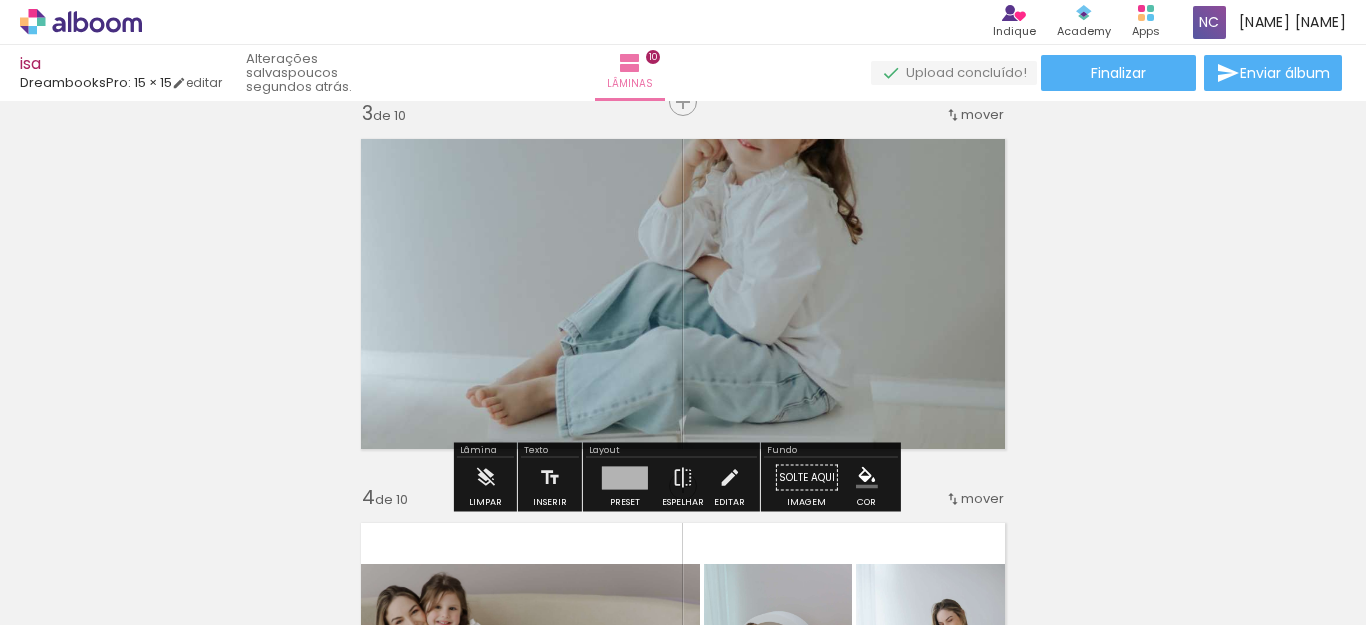 drag, startPoint x: 783, startPoint y: 254, endPoint x: 777, endPoint y: 345, distance: 91.197586 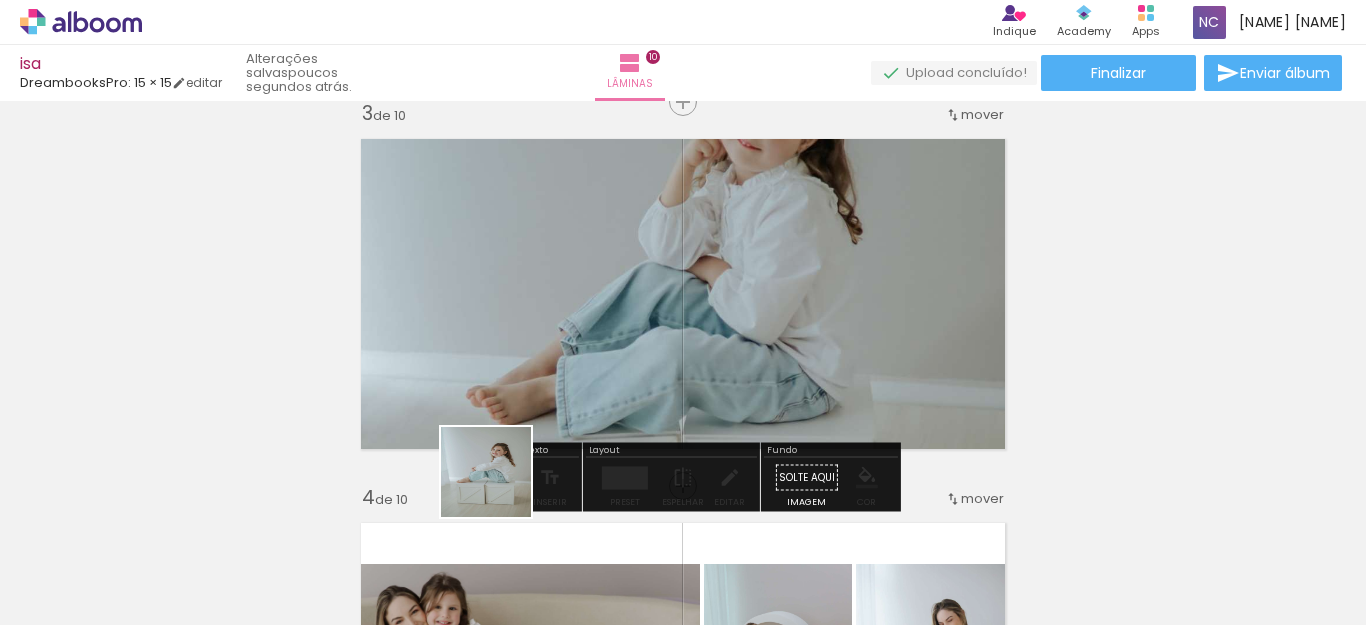 drag, startPoint x: 501, startPoint y: 487, endPoint x: 767, endPoint y: 319, distance: 314.61087 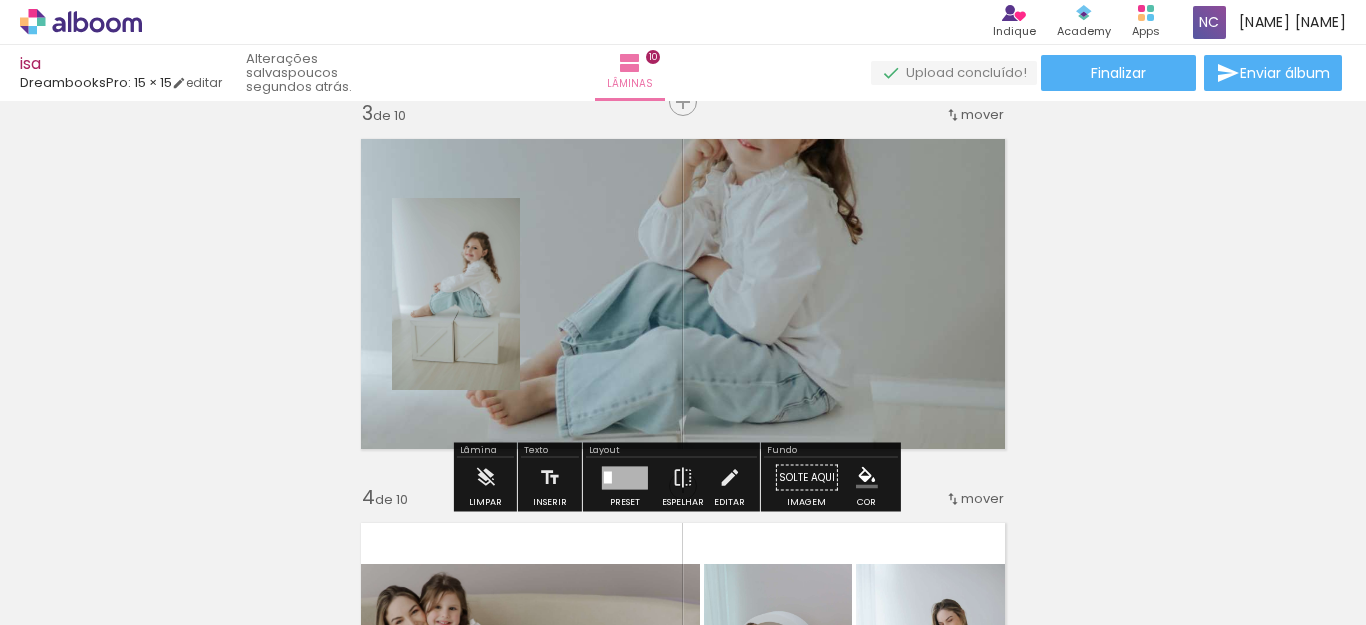 drag, startPoint x: 799, startPoint y: 215, endPoint x: 799, endPoint y: 293, distance: 78 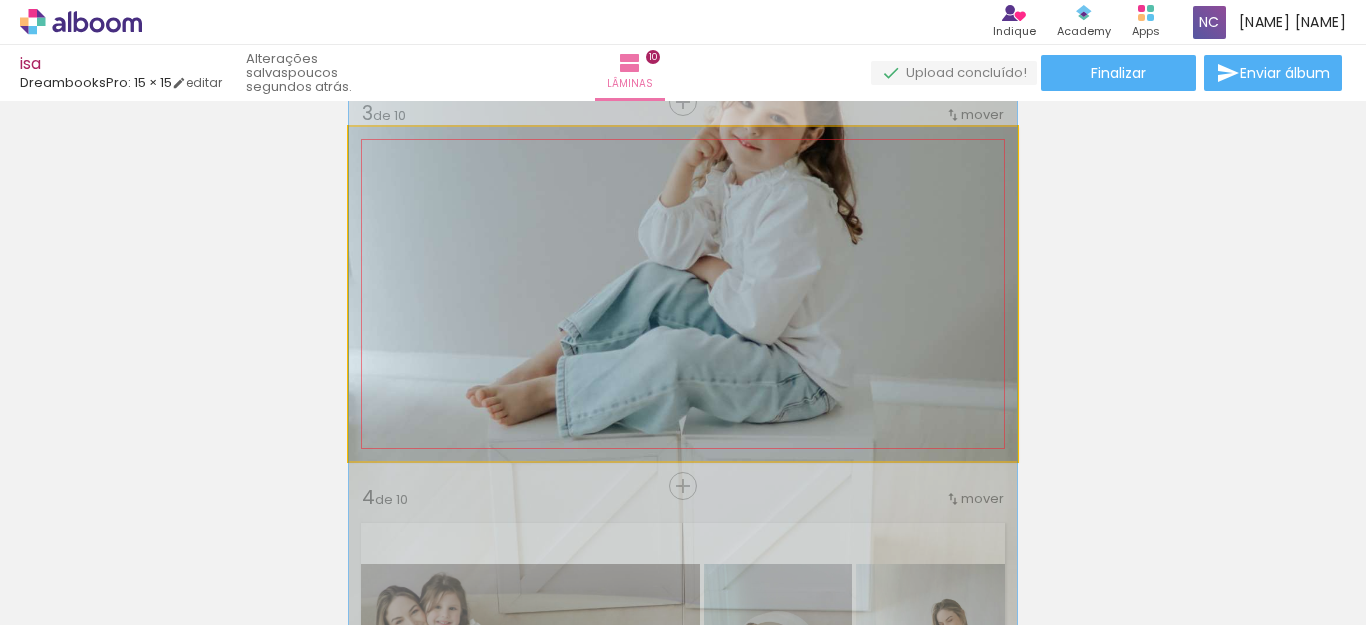 click 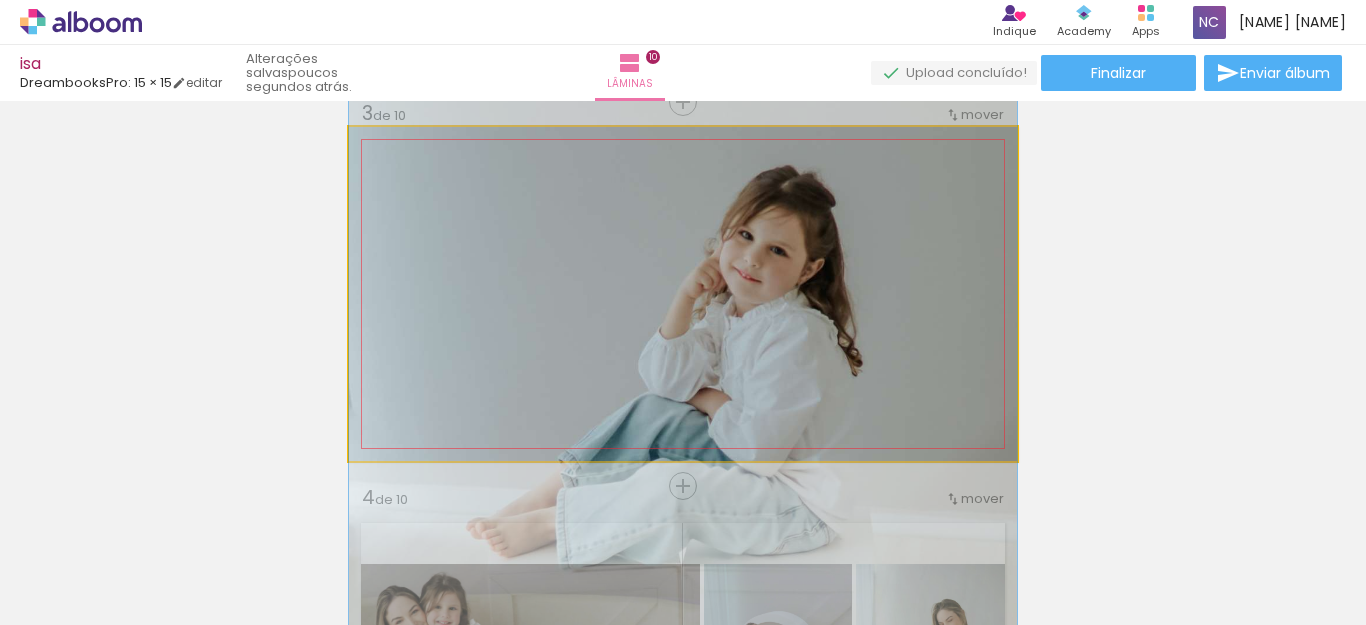 drag, startPoint x: 848, startPoint y: 213, endPoint x: 853, endPoint y: 345, distance: 132.09467 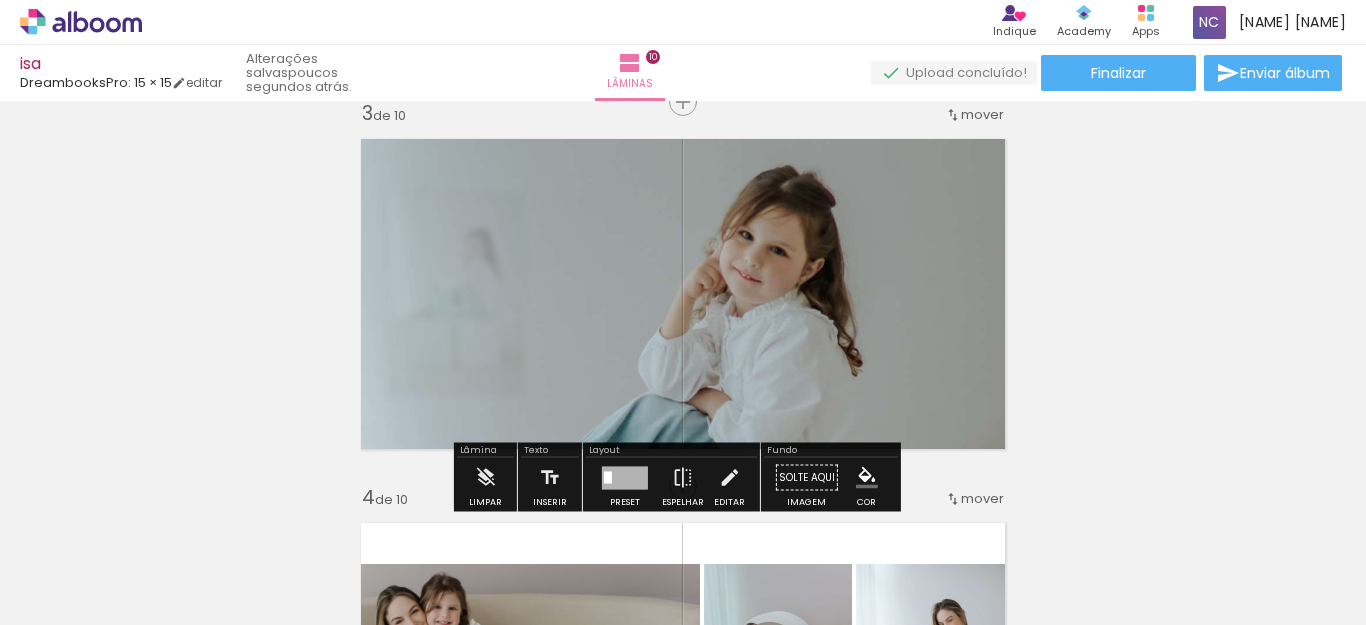 click on "Inserir lâmina 1  de 10  Inserir lâmina 2  de 10  Inserir lâmina 3  de 10  Inserir lâmina 4  de 10  Inserir lâmina 5  de 10  Inserir lâmina 6  de 10  Inserir lâmina 7  de 10  Inserir lâmina 8  de 10  Inserir lâmina 9  de 10  Inserir lâmina 10  de 10" at bounding box center (683, 1420) 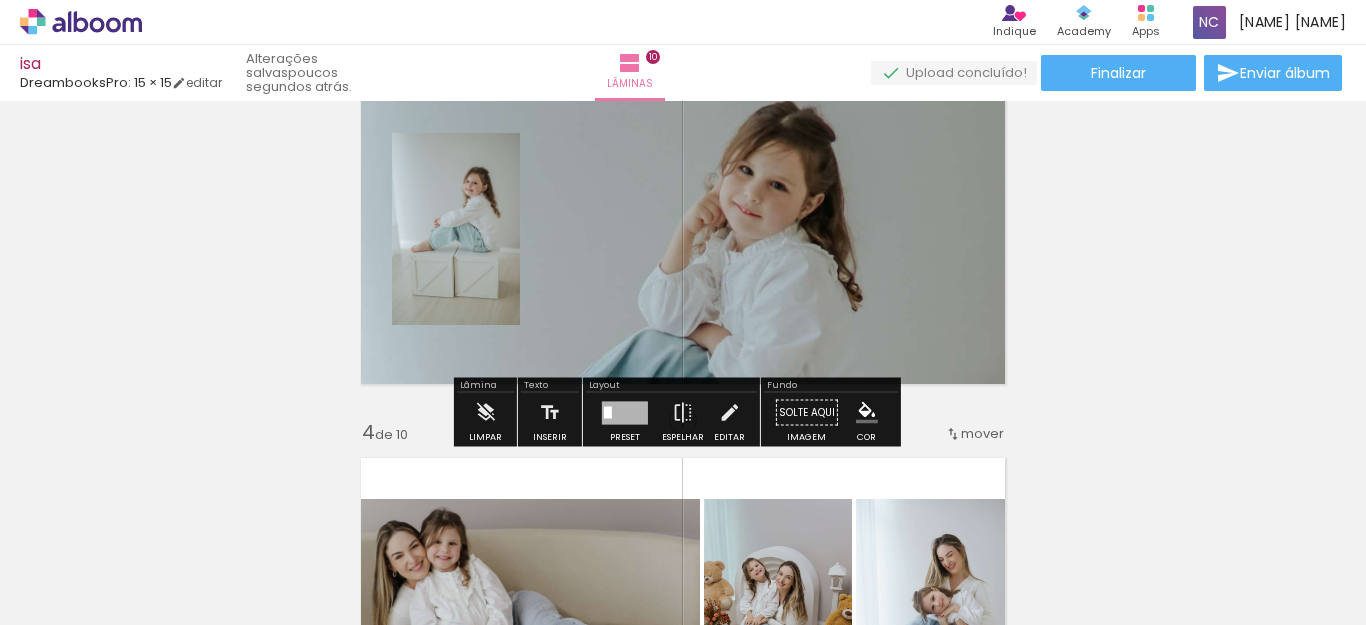 scroll, scrollTop: 900, scrollLeft: 0, axis: vertical 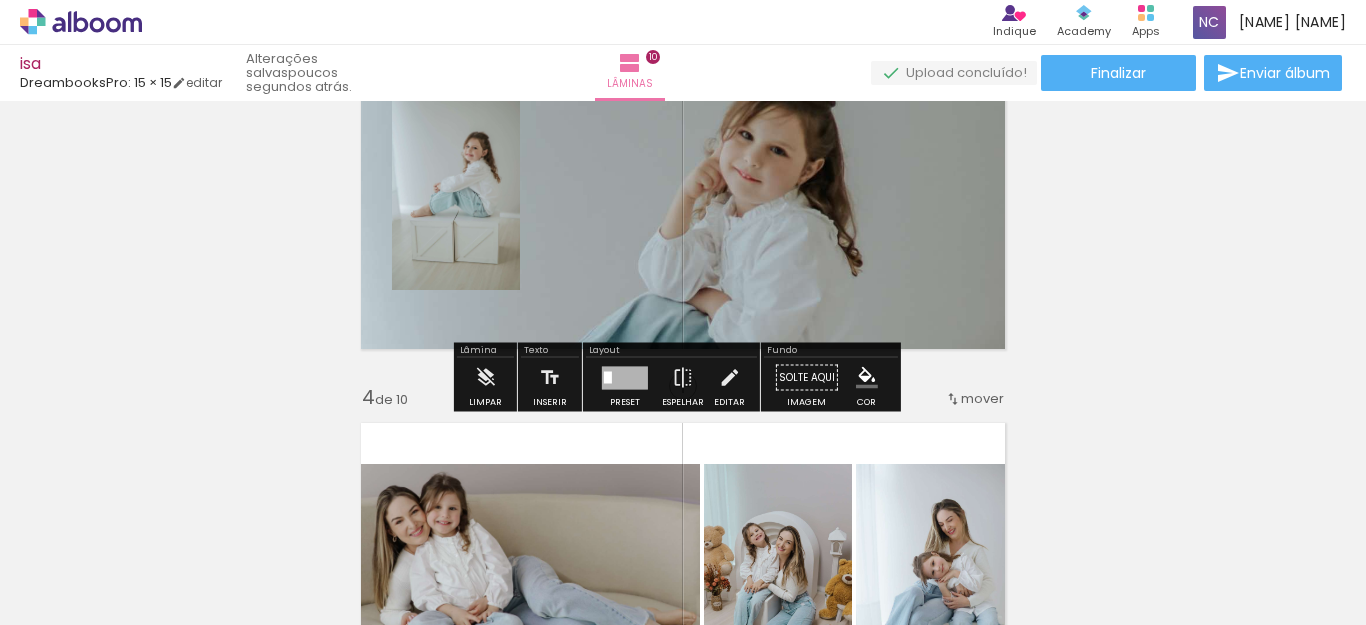 drag, startPoint x: 827, startPoint y: 221, endPoint x: 826, endPoint y: 205, distance: 16.03122 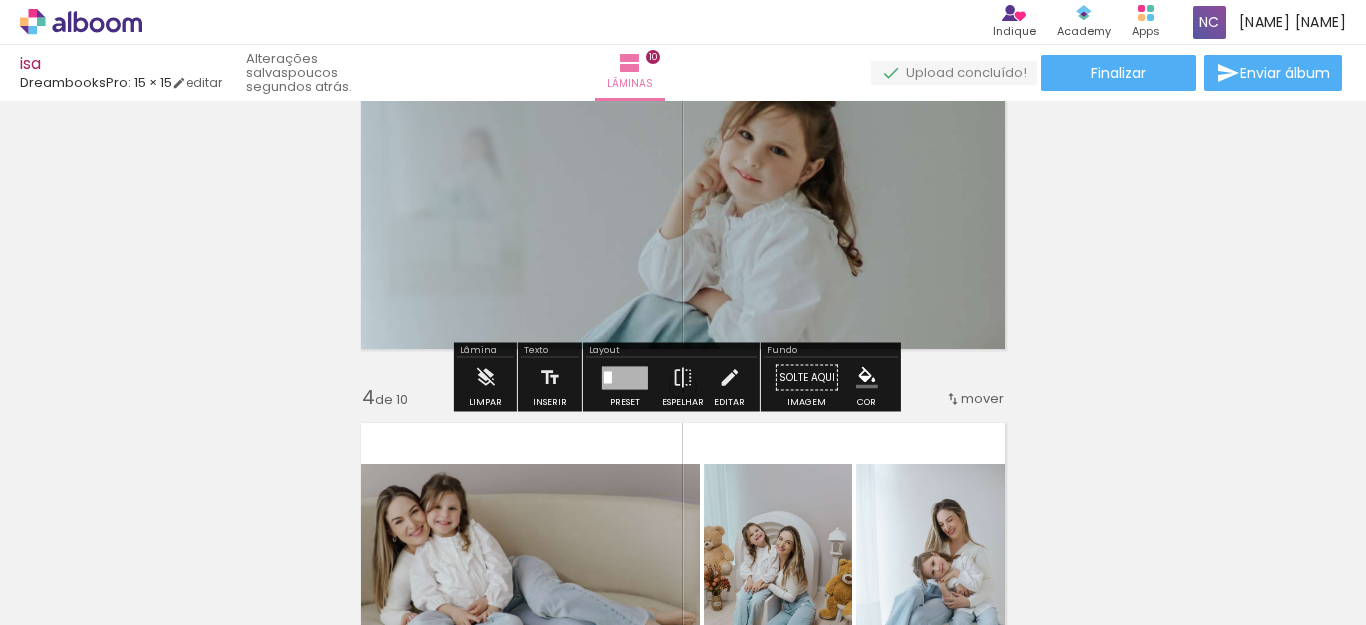 scroll, scrollTop: 800, scrollLeft: 0, axis: vertical 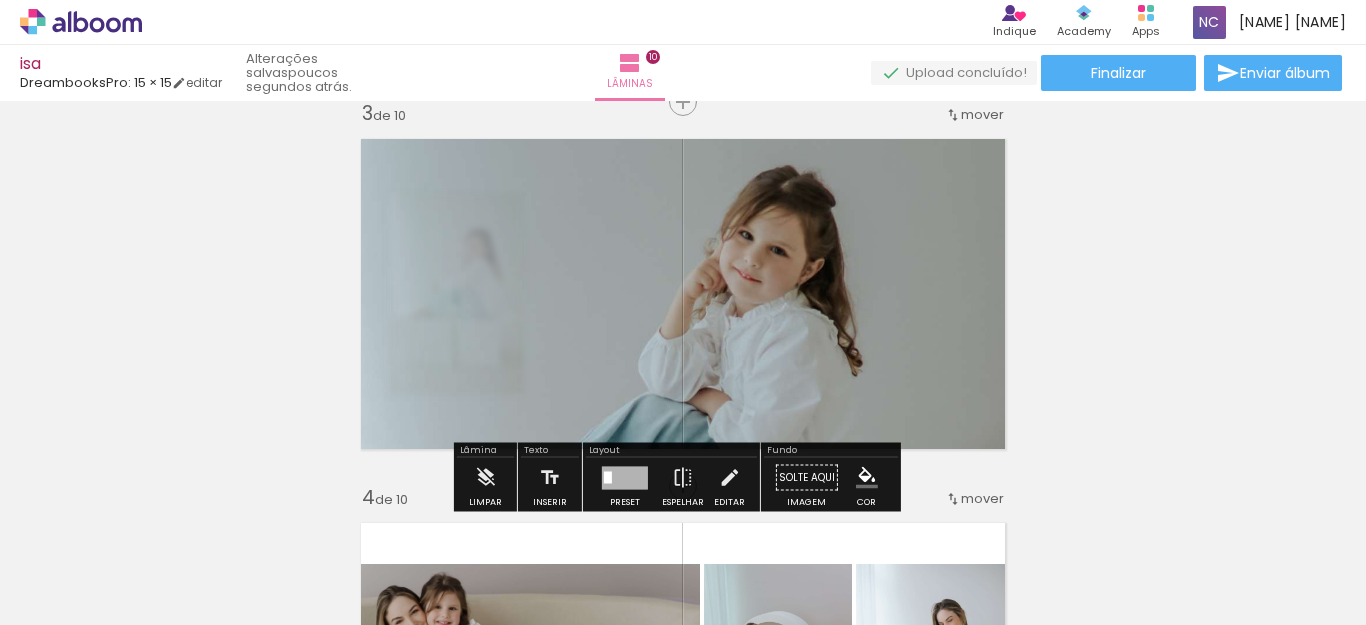 click on "Inserir lâmina 1  de 10  Inserir lâmina 2  de 10  Inserir lâmina 3  de 10  Inserir lâmina 4  de 10  Inserir lâmina 5  de 10  Inserir lâmina 6  de 10  Inserir lâmina 7  de 10  Inserir lâmina 8  de 10  Inserir lâmina 9  de 10  Inserir lâmina 10  de 10" at bounding box center (683, 1420) 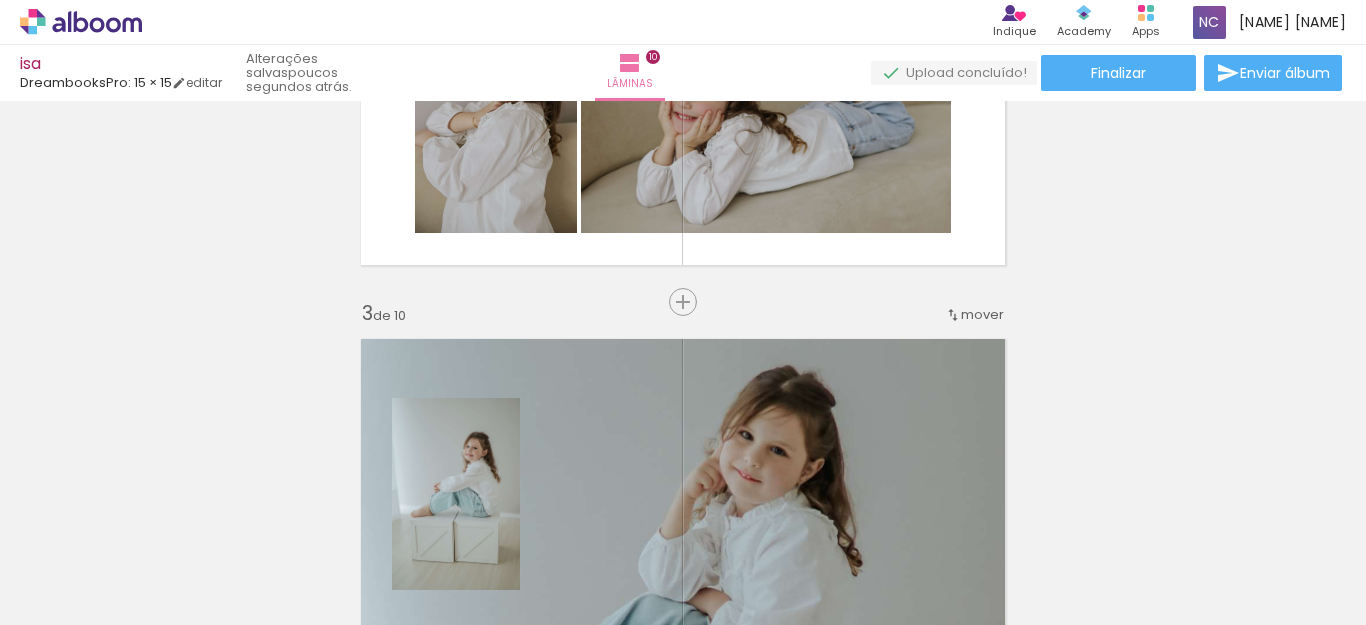 scroll, scrollTop: 400, scrollLeft: 0, axis: vertical 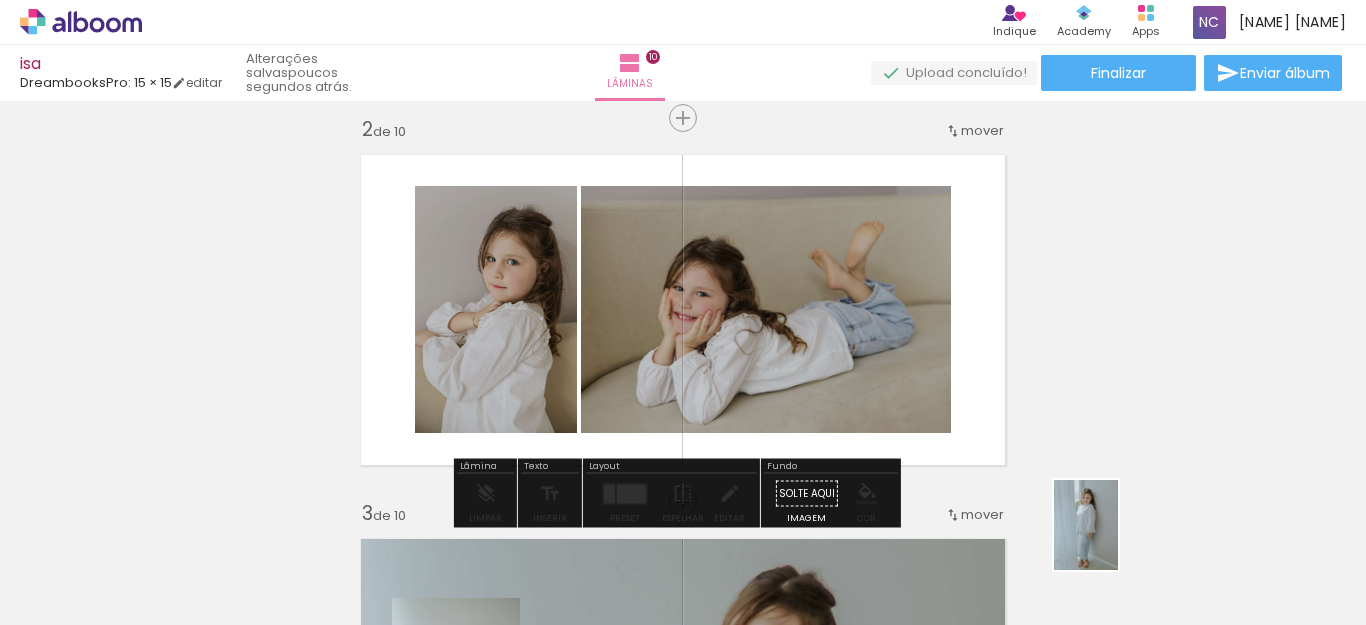 drag, startPoint x: 1125, startPoint y: 540, endPoint x: 1114, endPoint y: 540, distance: 11 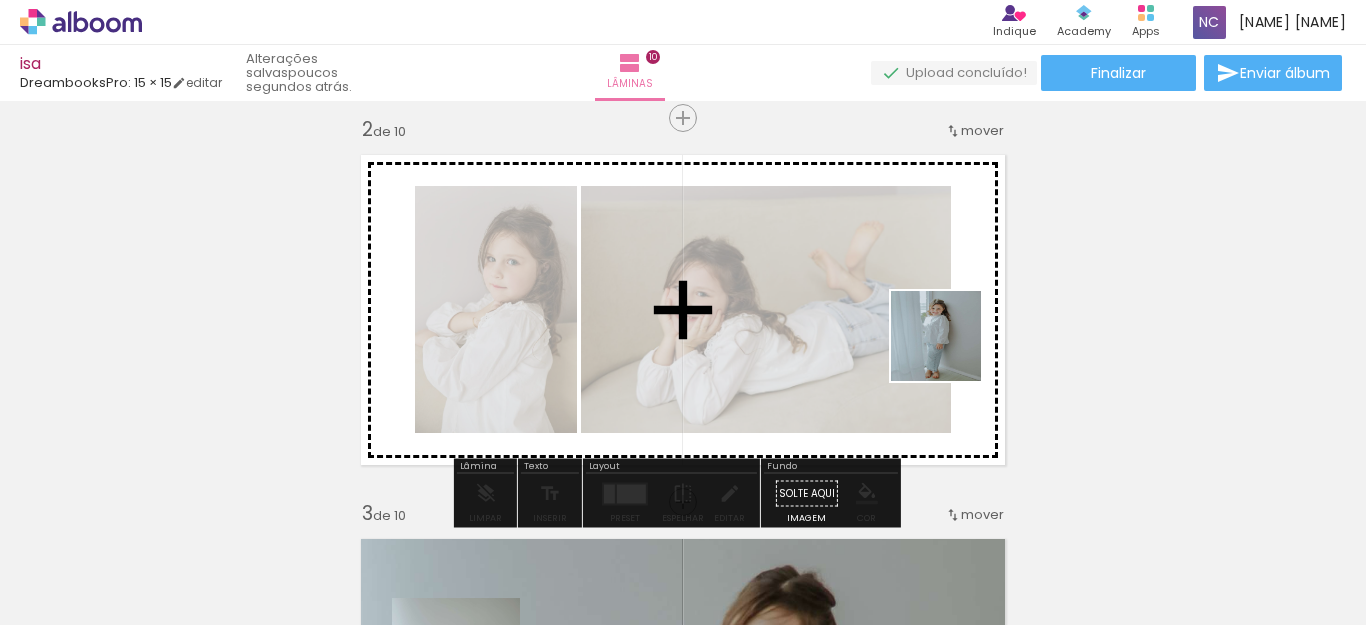 drag, startPoint x: 1168, startPoint y: 554, endPoint x: 949, endPoint y: 340, distance: 306.19766 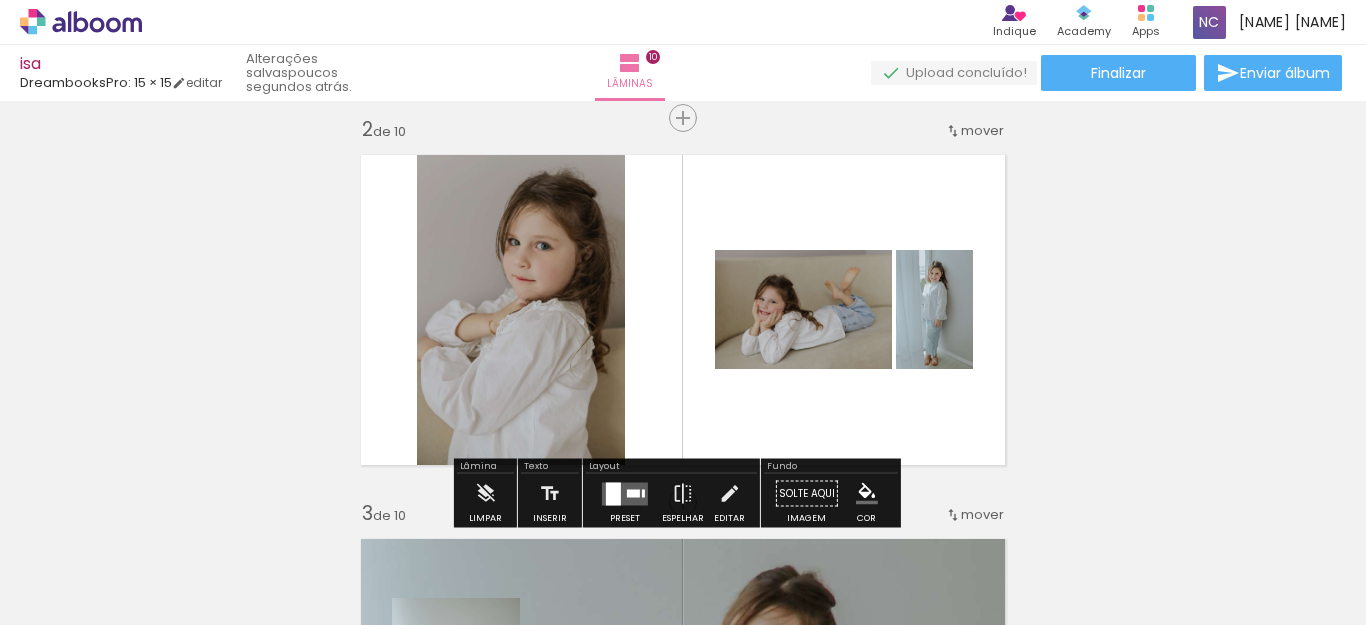 drag, startPoint x: 631, startPoint y: 482, endPoint x: 616, endPoint y: 480, distance: 15.132746 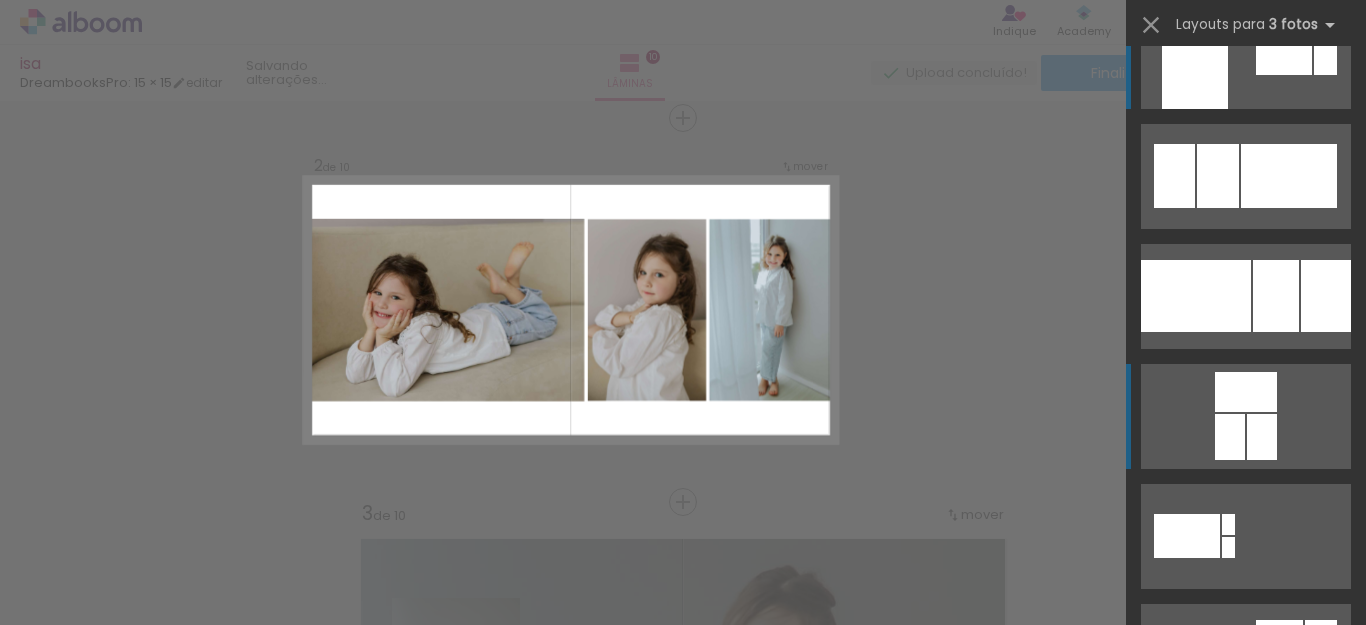 scroll, scrollTop: 200, scrollLeft: 0, axis: vertical 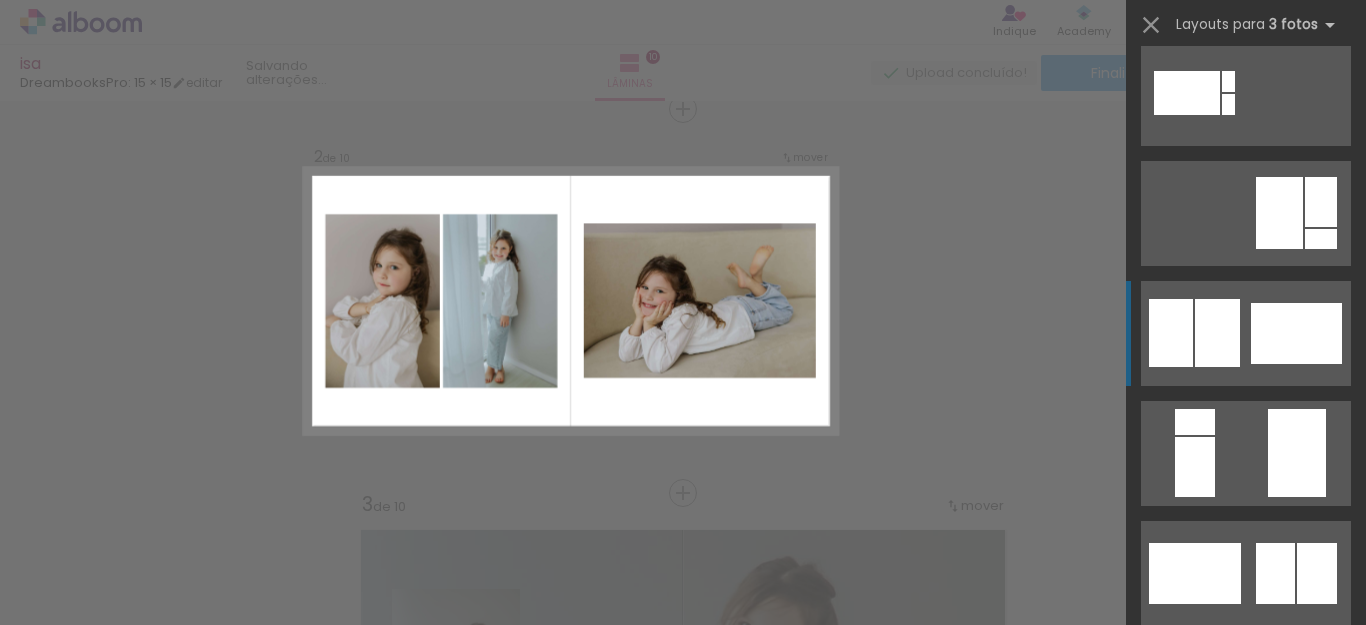 click at bounding box center [1289, -267] 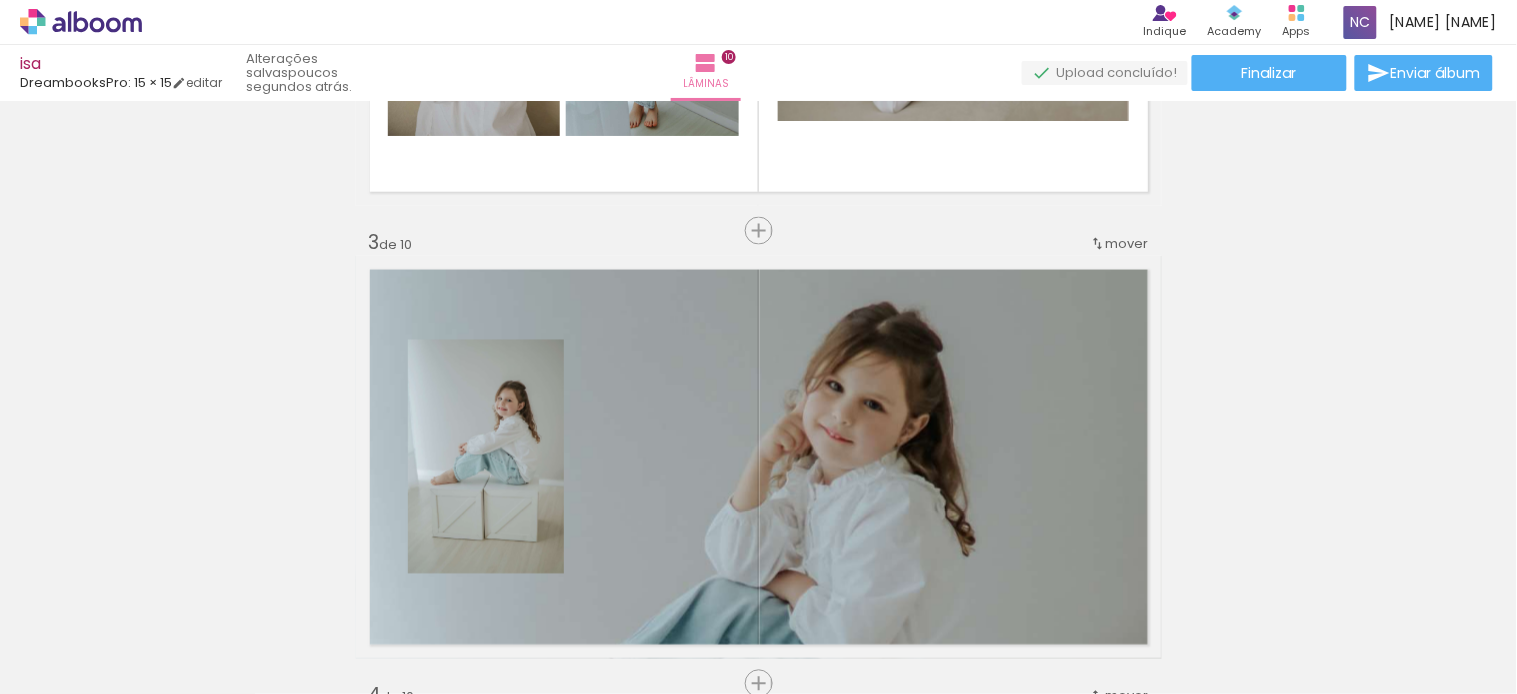 scroll, scrollTop: 947, scrollLeft: 0, axis: vertical 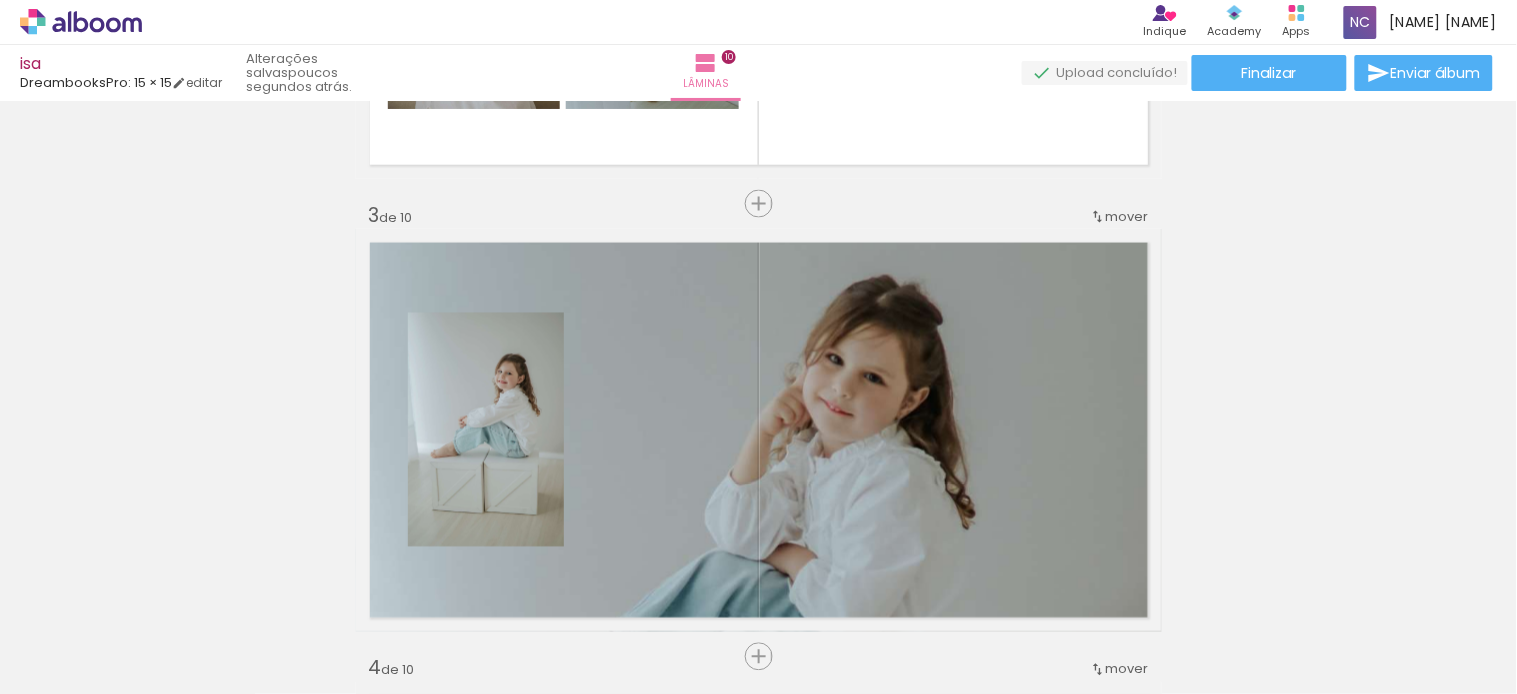 drag, startPoint x: 1204, startPoint y: 319, endPoint x: 1336, endPoint y: 353, distance: 136.30847 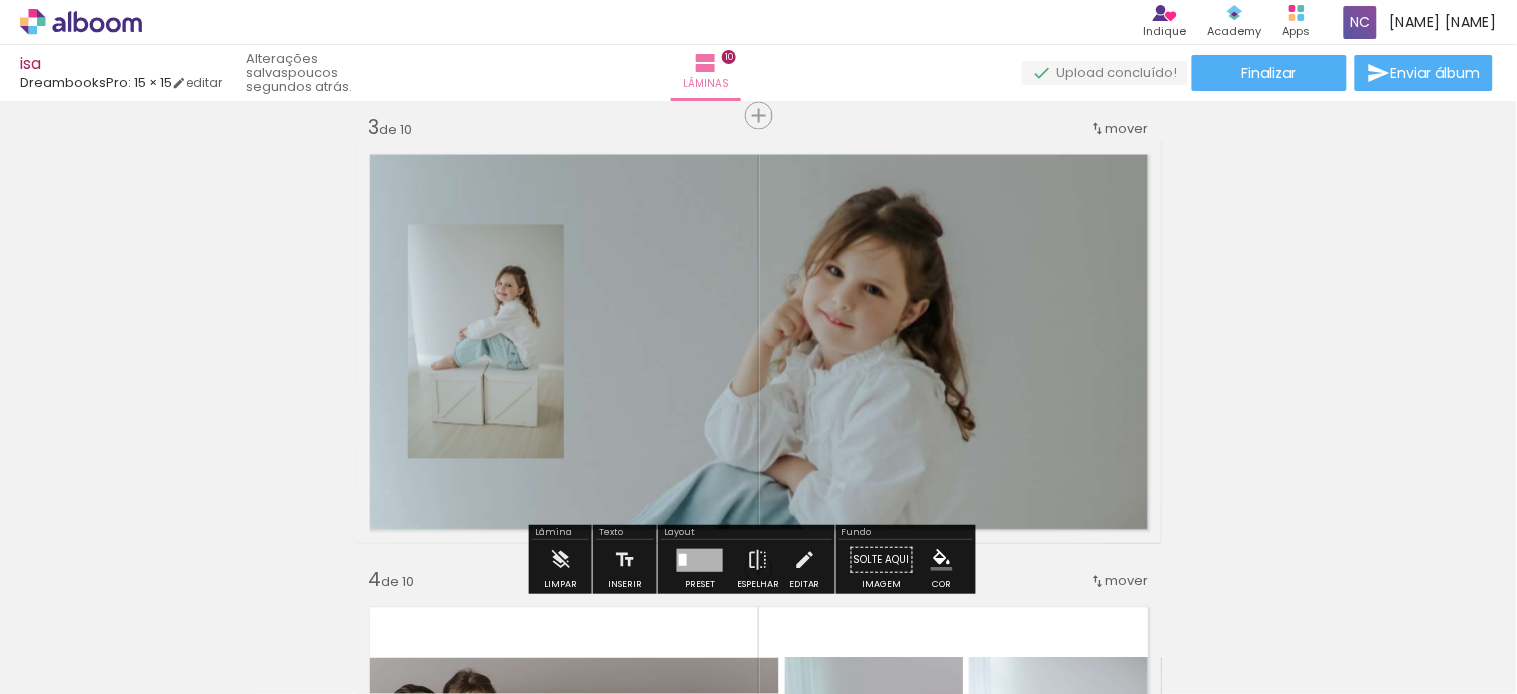 scroll, scrollTop: 725, scrollLeft: 0, axis: vertical 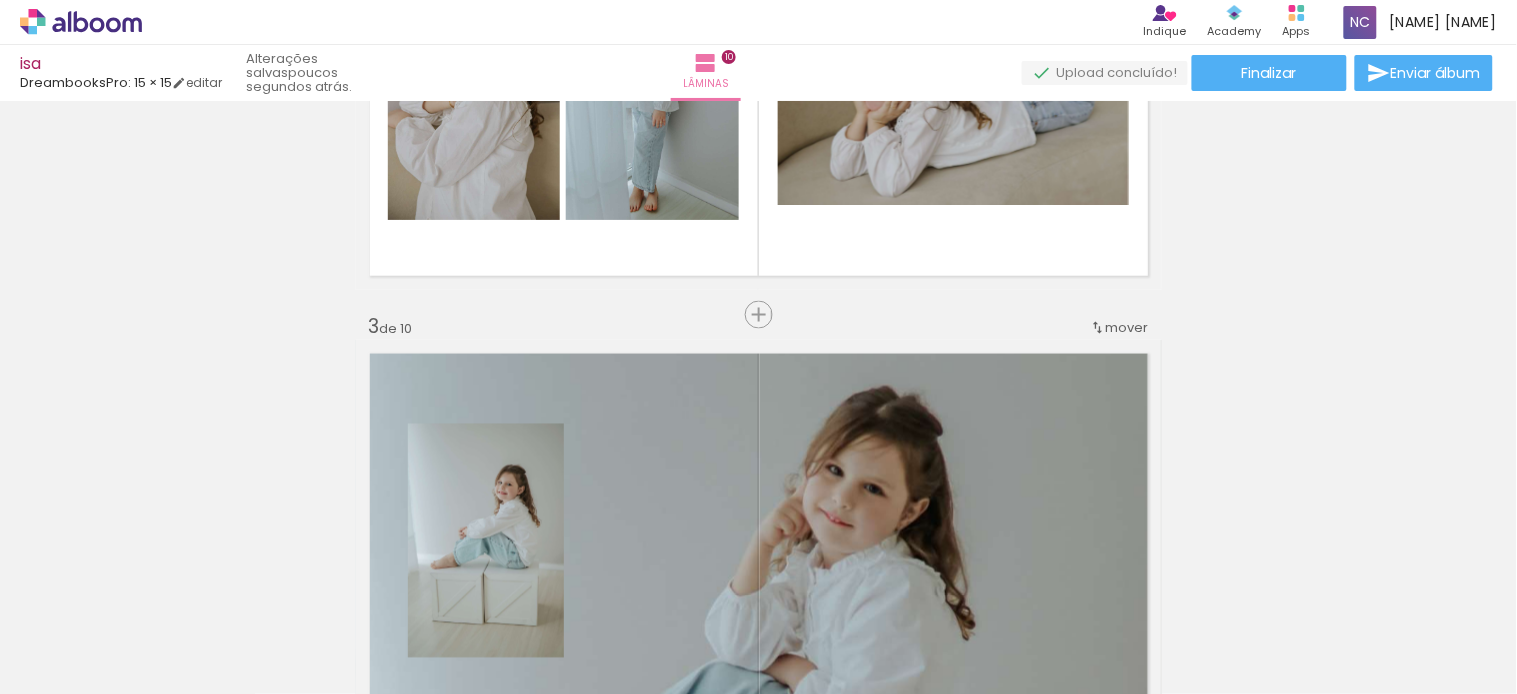 click on "mover" at bounding box center (1127, 327) 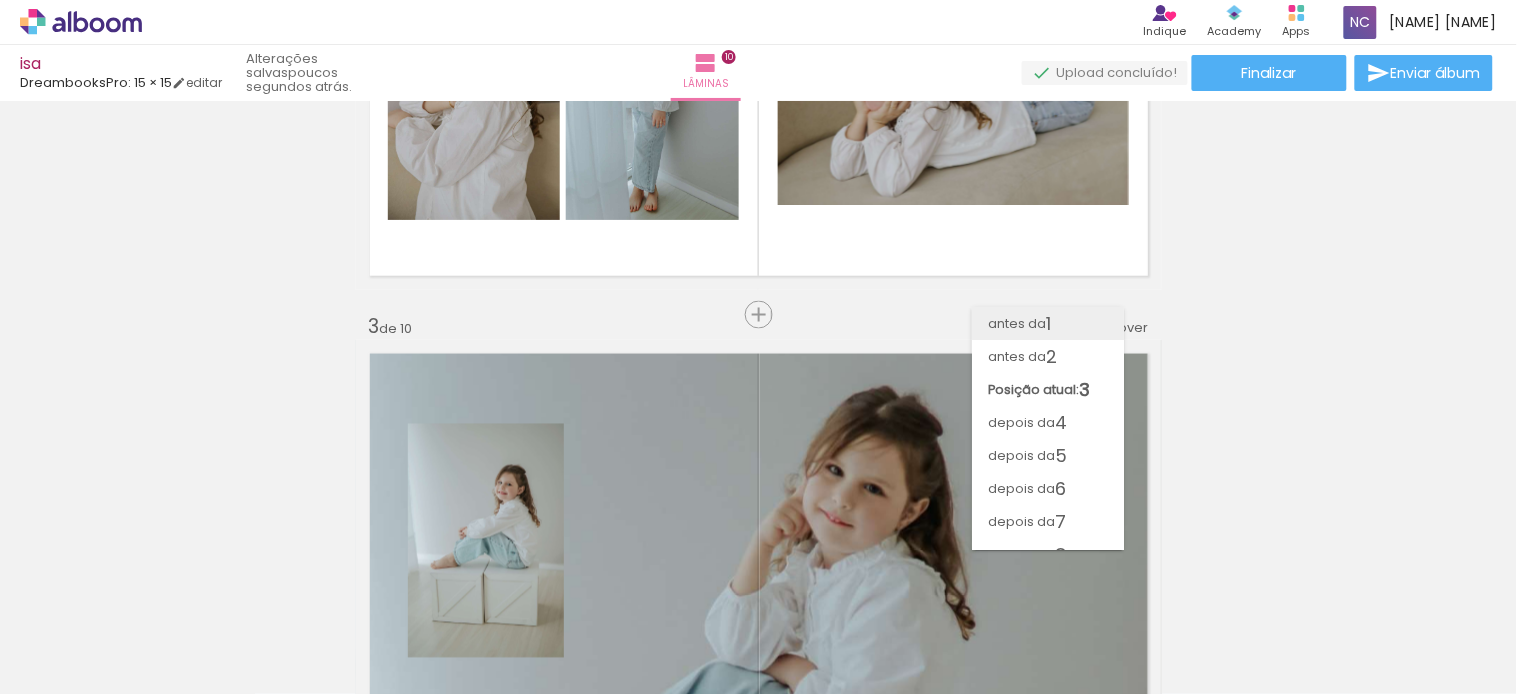 click on "1" at bounding box center [1048, 323] 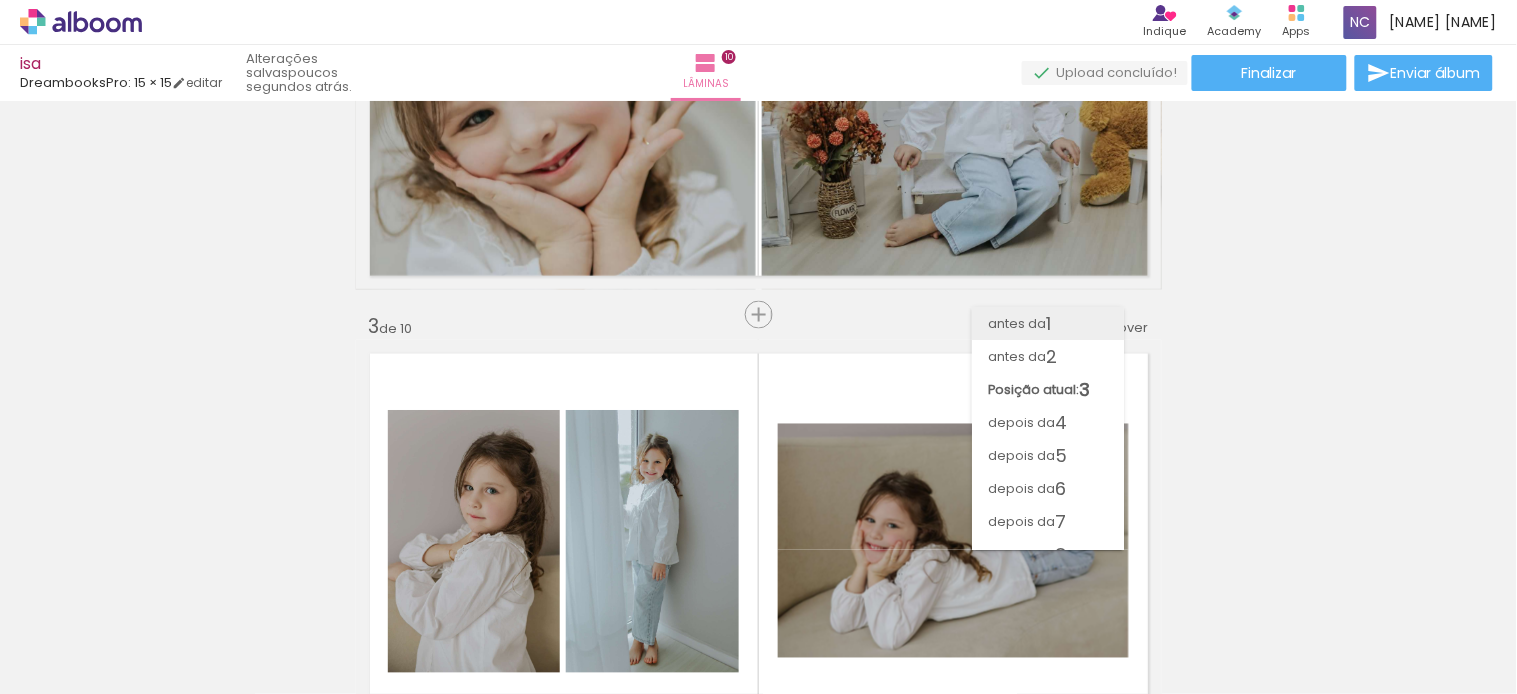 scroll, scrollTop: 24, scrollLeft: 0, axis: vertical 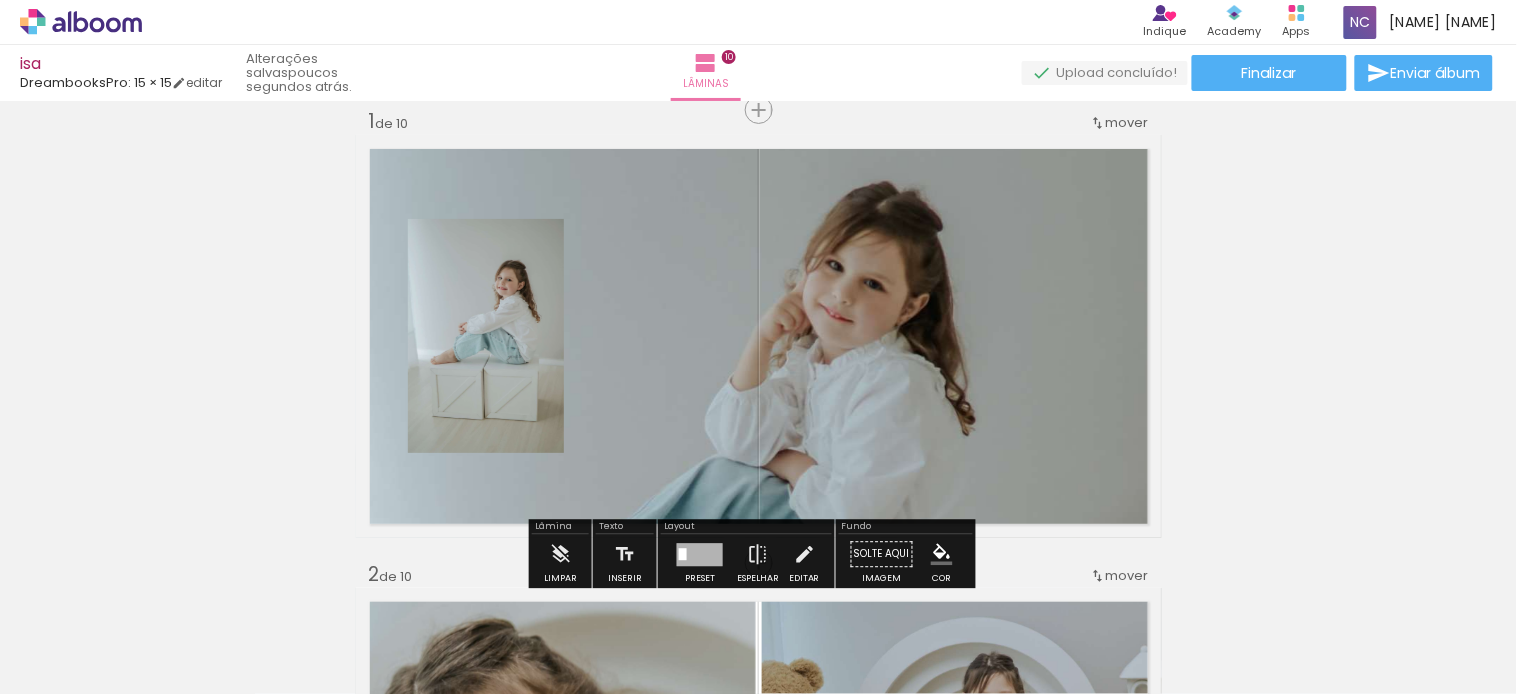 click on "Inserir lâmina 1  de 10  Inserir lâmina 2  de 10  Inserir lâmina 3  de 10  Inserir lâmina 4  de 10  Inserir lâmina 5  de 10  Inserir lâmina 6  de 10  Inserir lâmina 7  de 10  Inserir lâmina 8  de 10  Inserir lâmina 9  de 10  Inserir lâmina 10  de 10" at bounding box center [758, 2576] 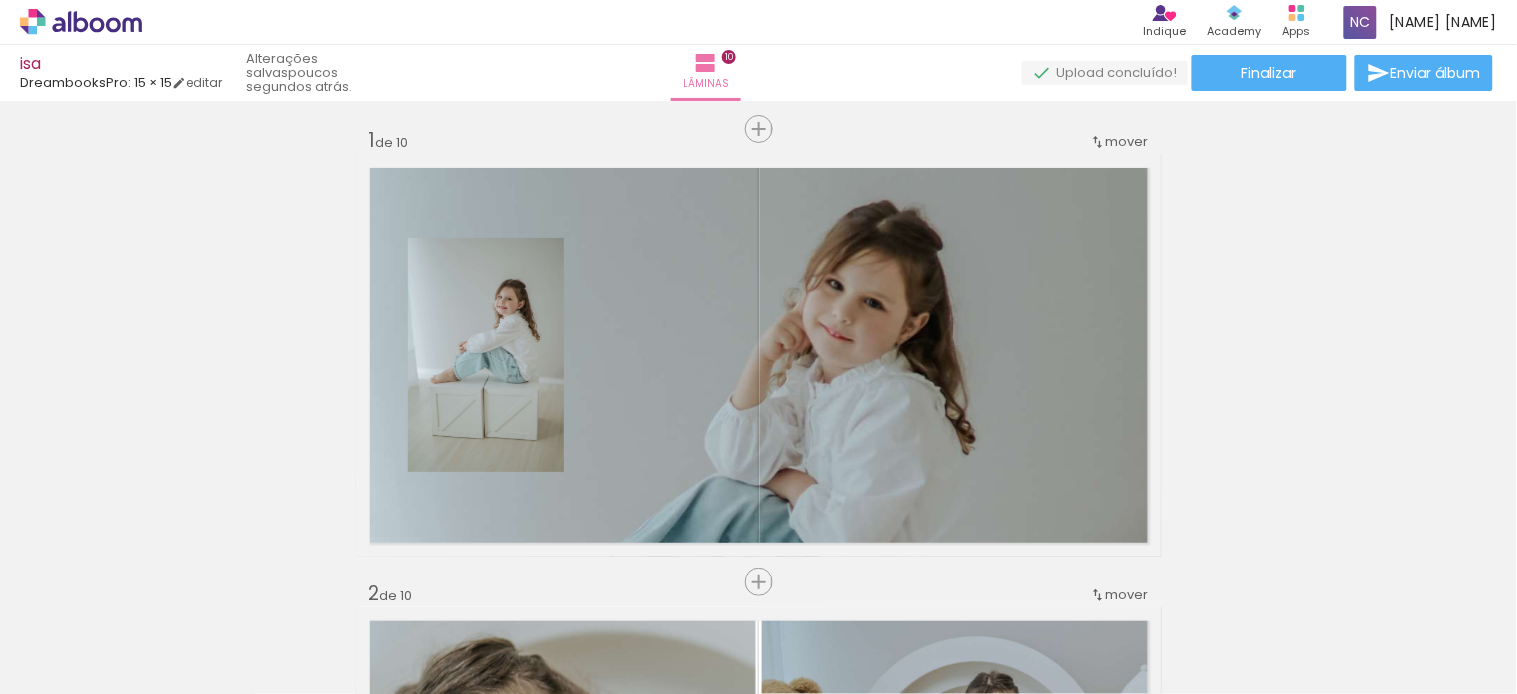 scroll, scrollTop: 0, scrollLeft: 0, axis: both 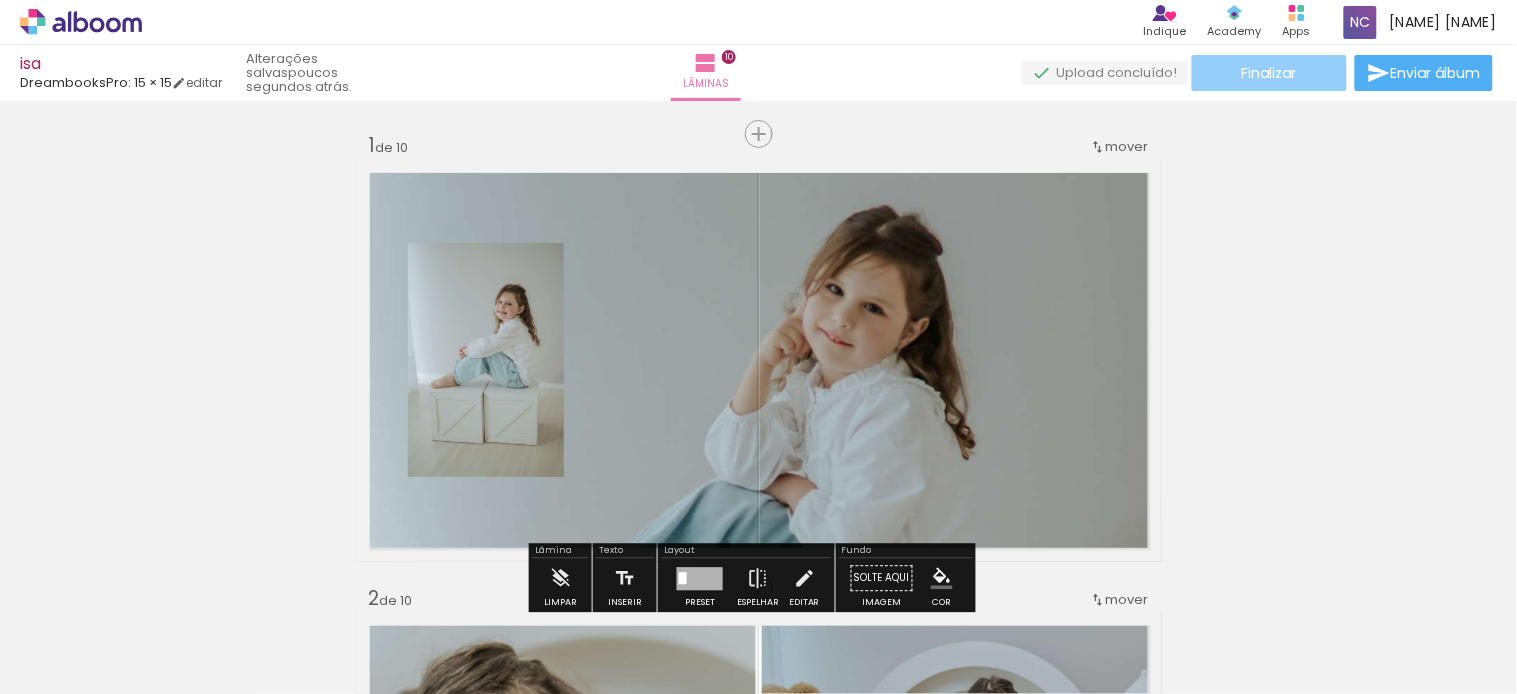 click on "Finalizar" 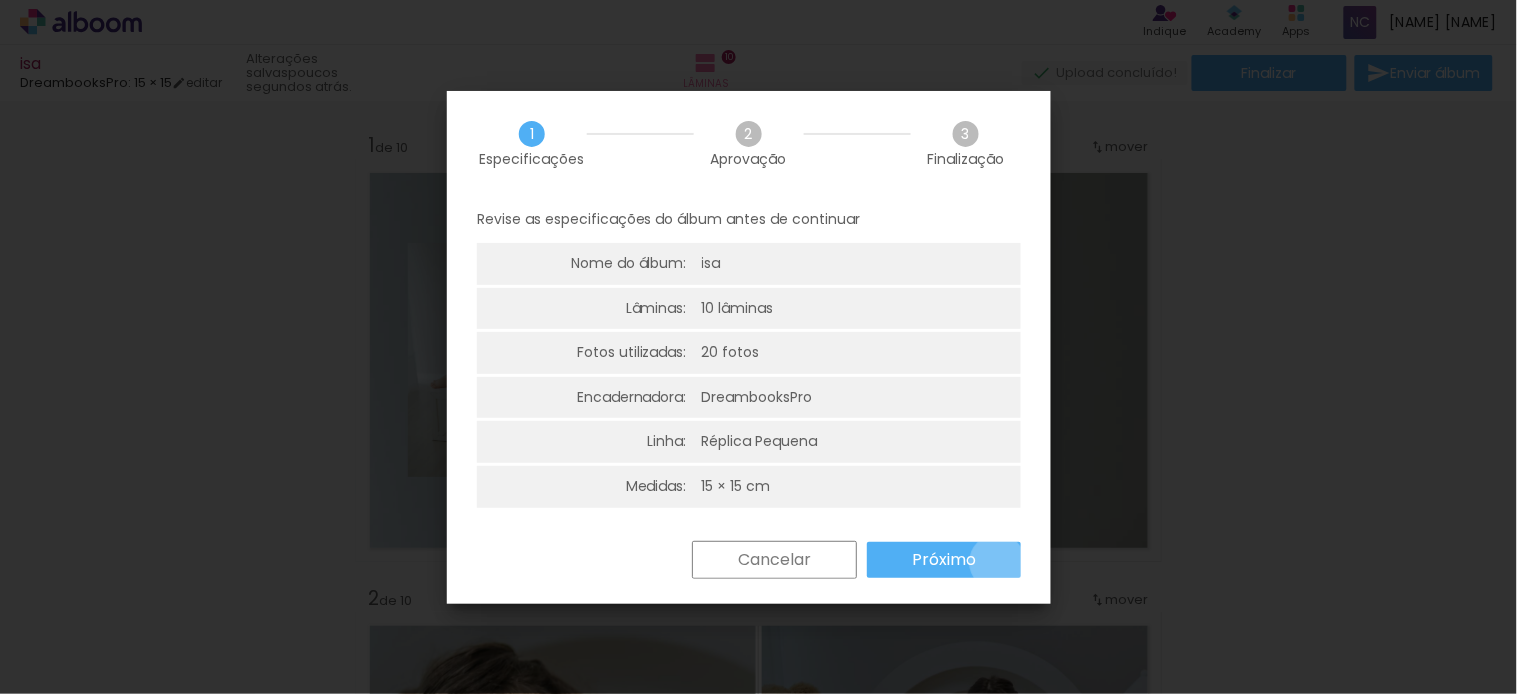 click on "Próximo" at bounding box center (944, 560) 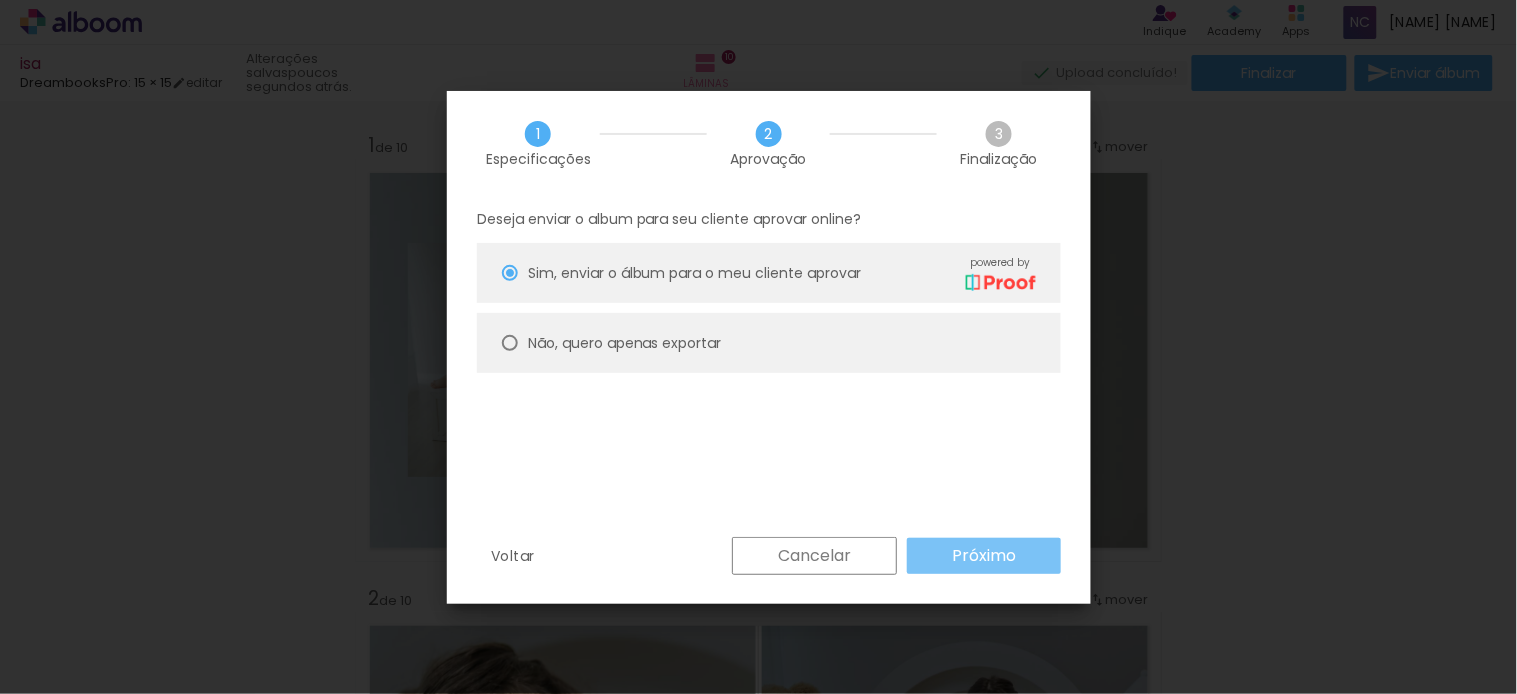 click on "Próximo" at bounding box center (0, 0) 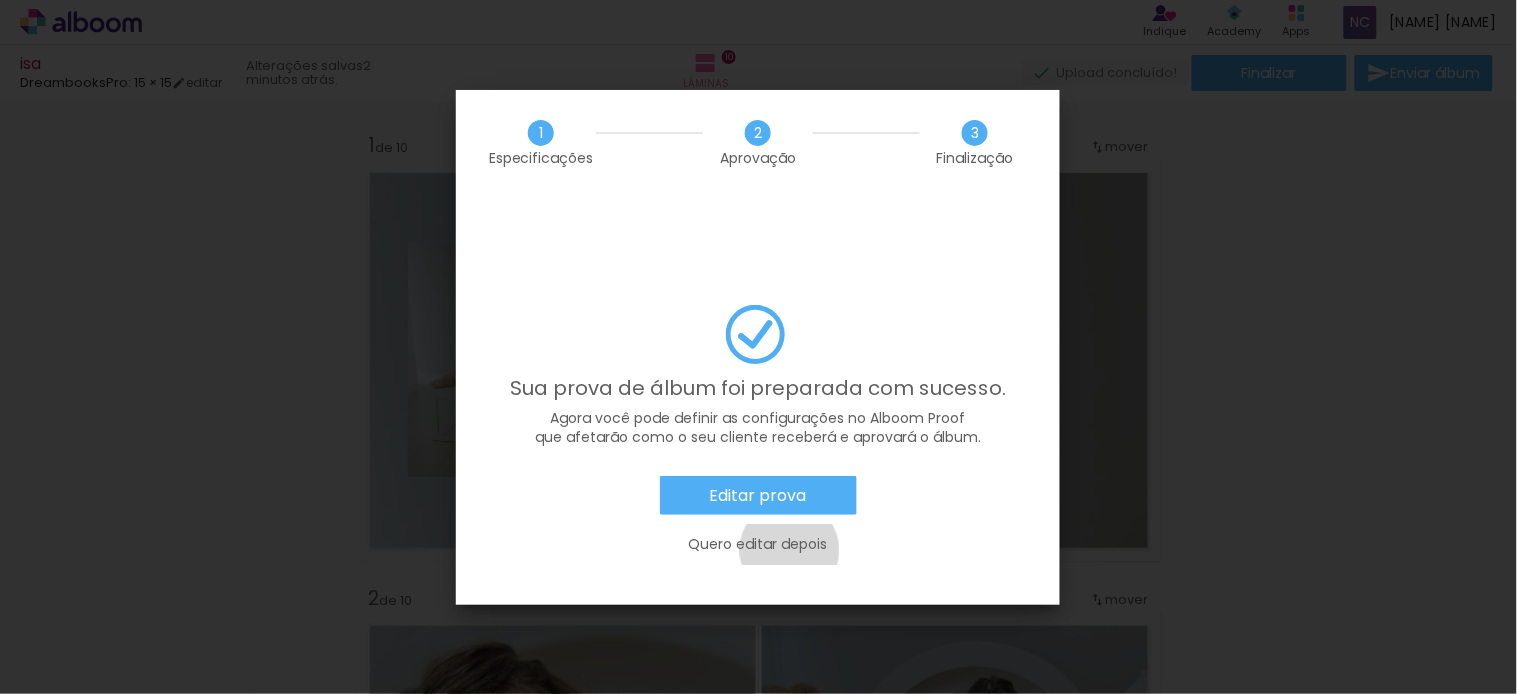 click on "Quero editar depois" at bounding box center [0, 0] 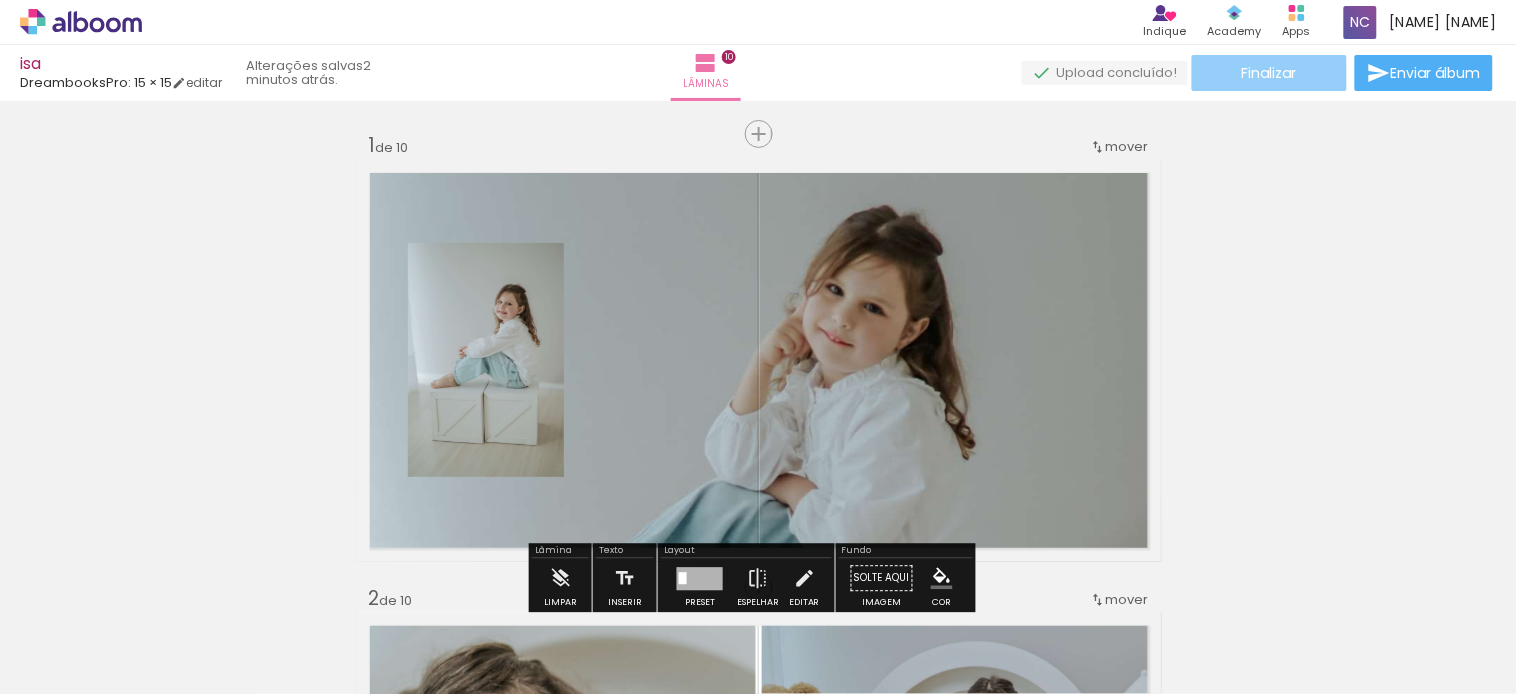 click on "Finalizar" 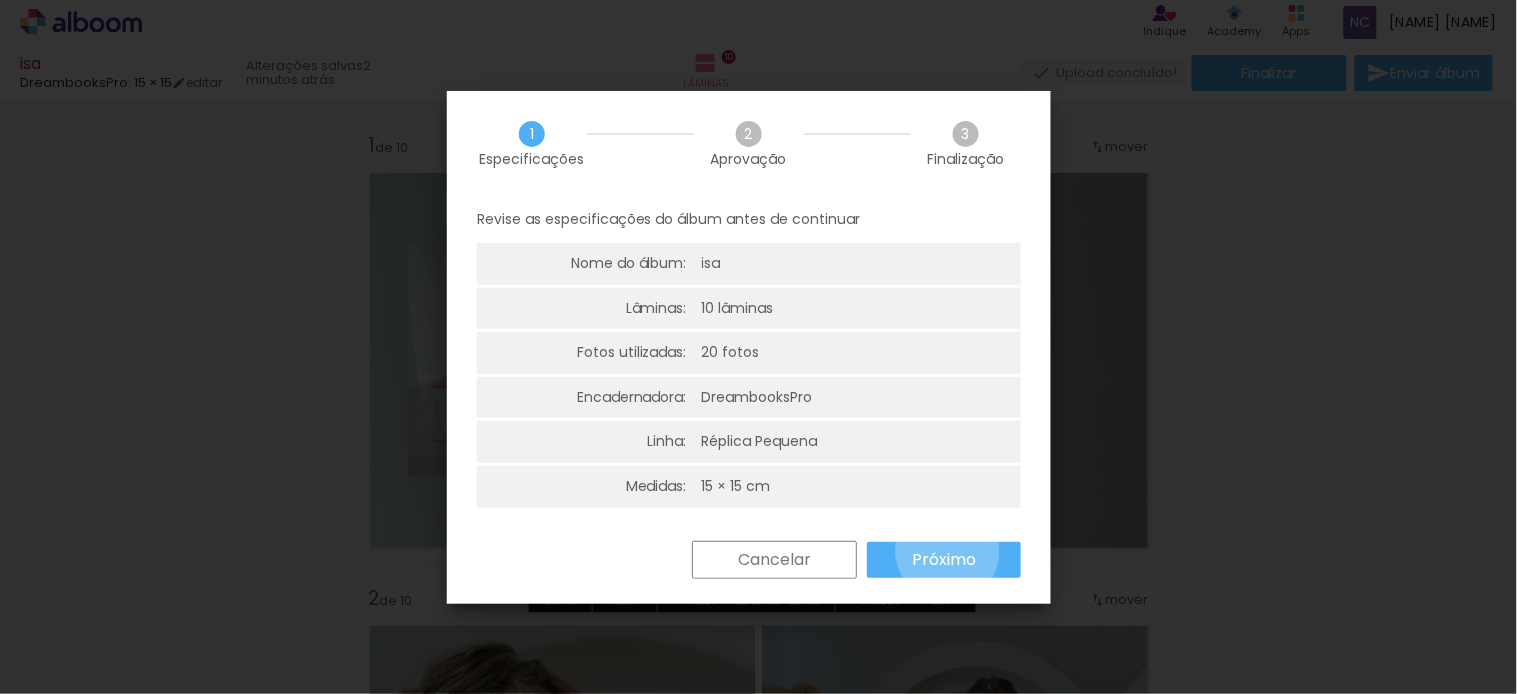 click on "Próximo" at bounding box center [0, 0] 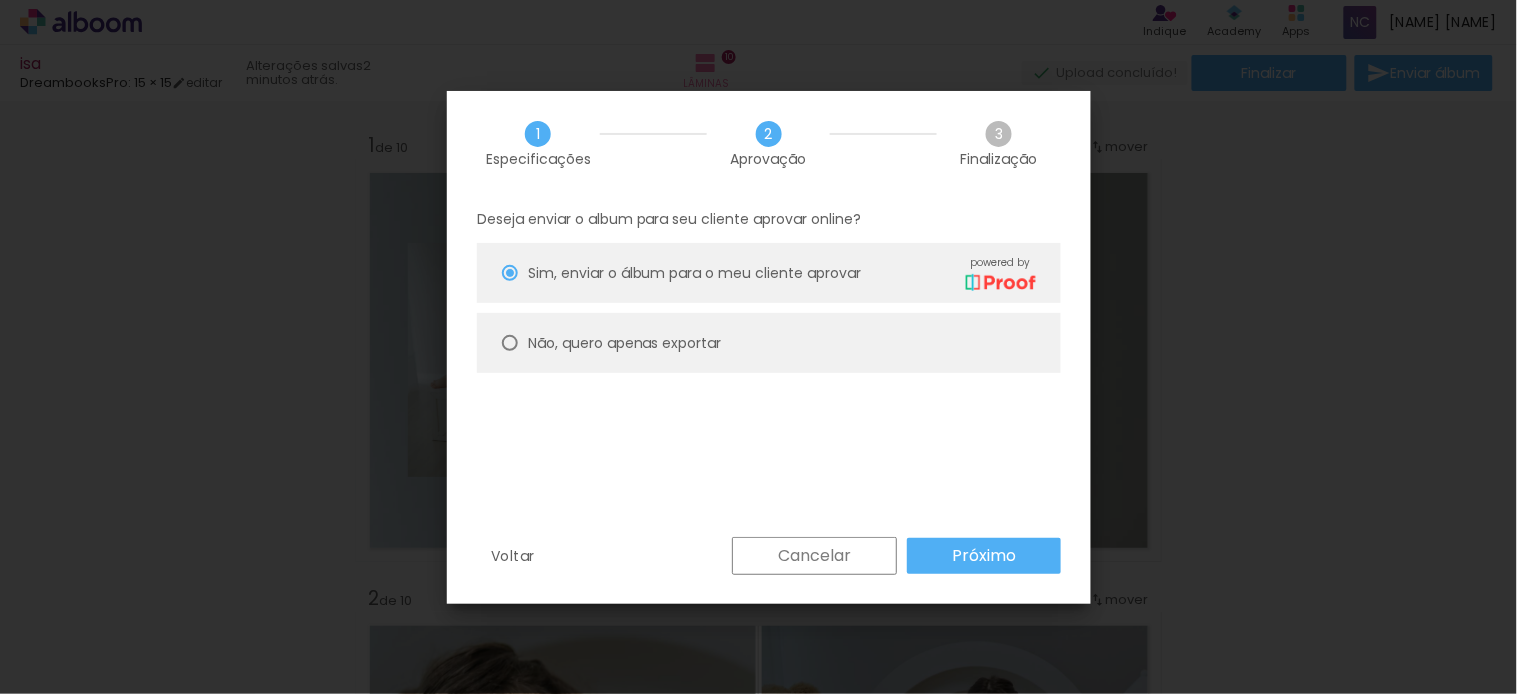 click on "Não, quero apenas exportar" at bounding box center [0, 0] 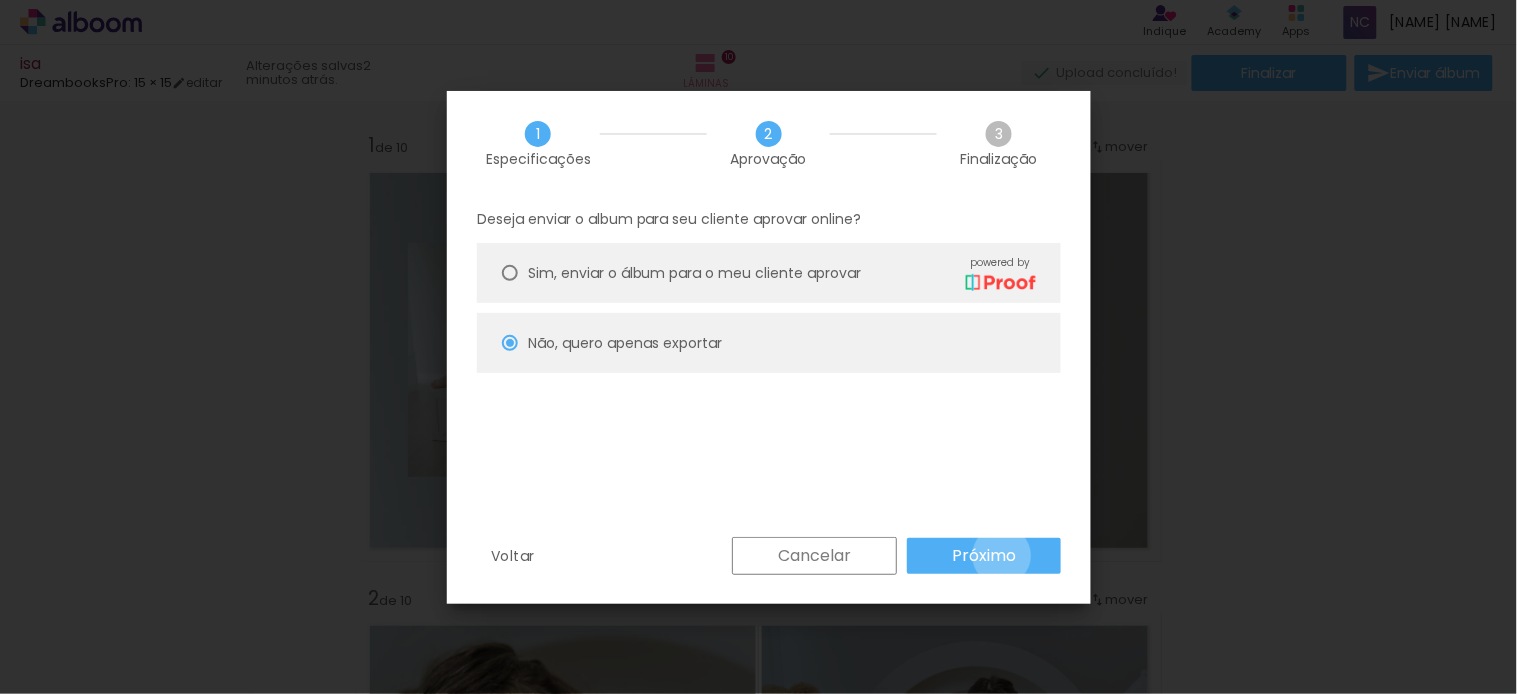 click on "Próximo" at bounding box center (0, 0) 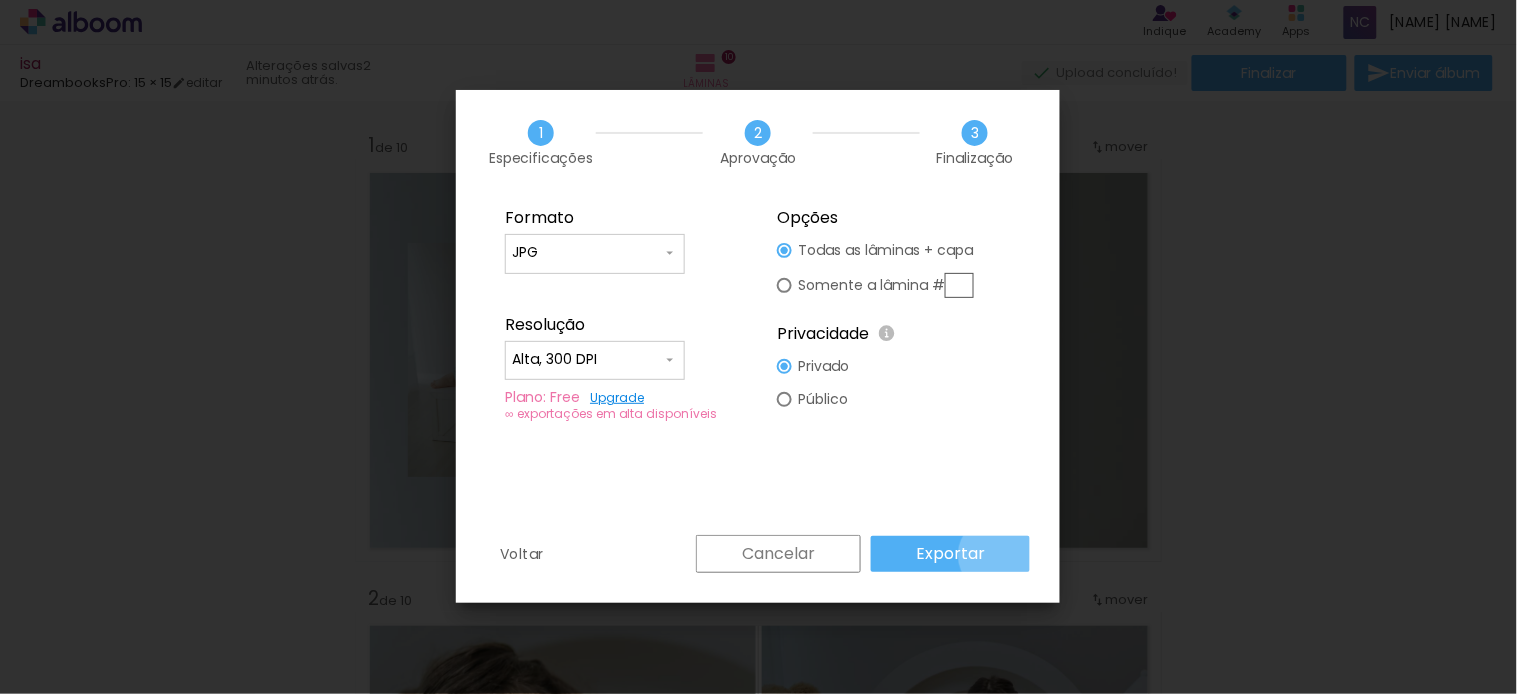 click on "Exportar" at bounding box center (950, 554) 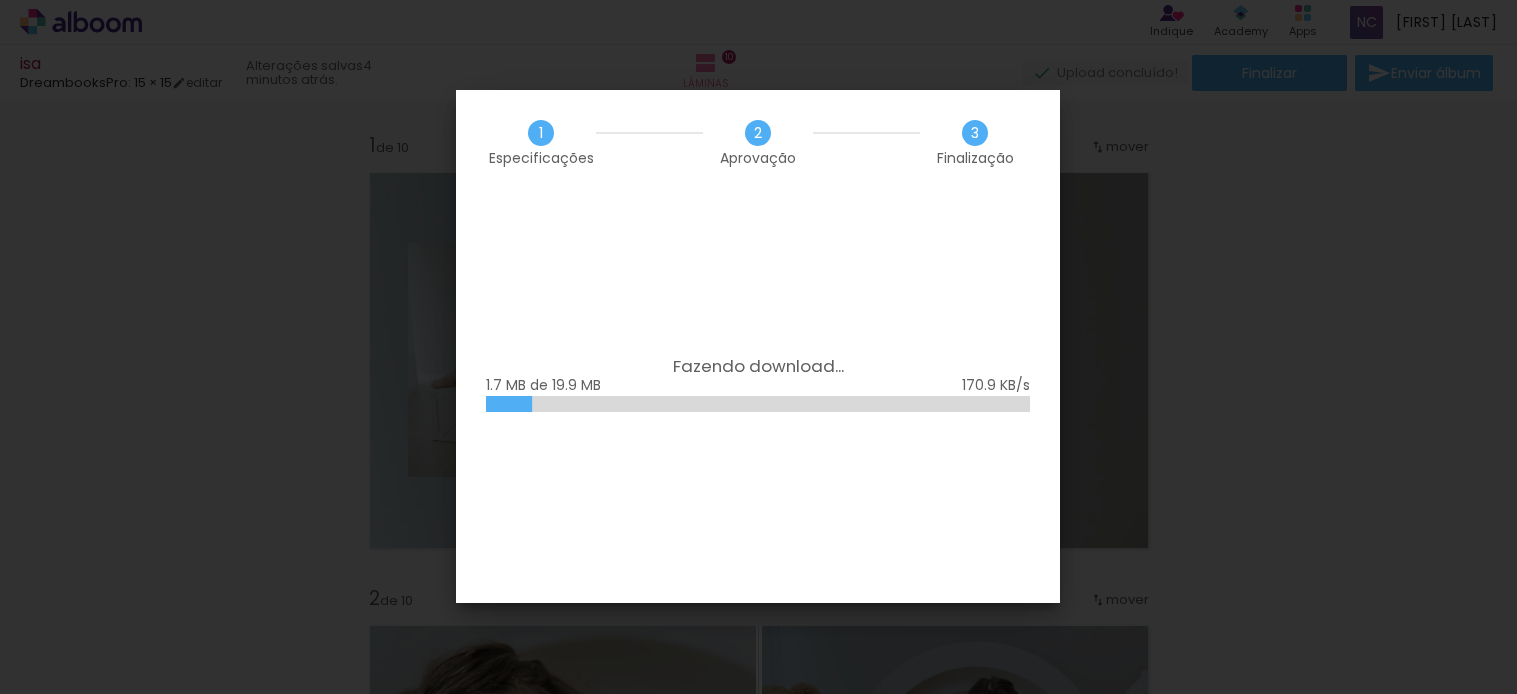 scroll, scrollTop: 0, scrollLeft: 0, axis: both 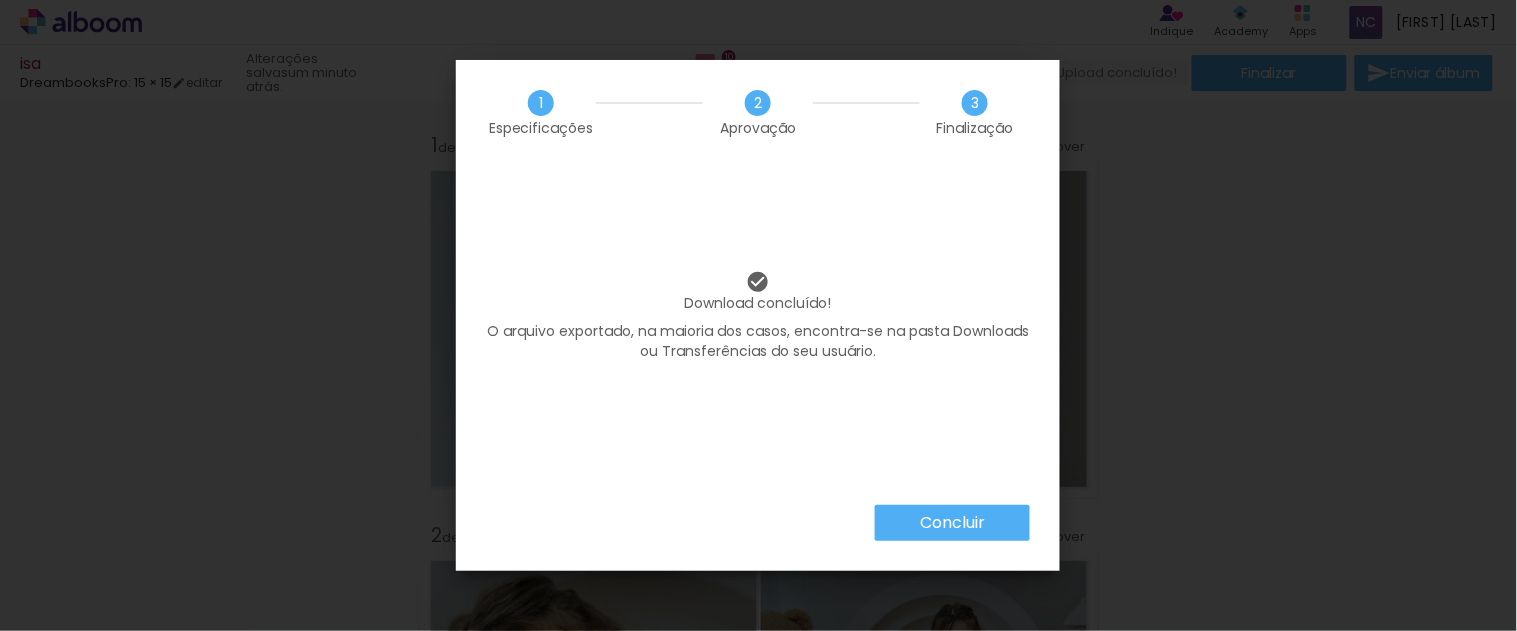 click on "Concluir" at bounding box center (952, 523) 